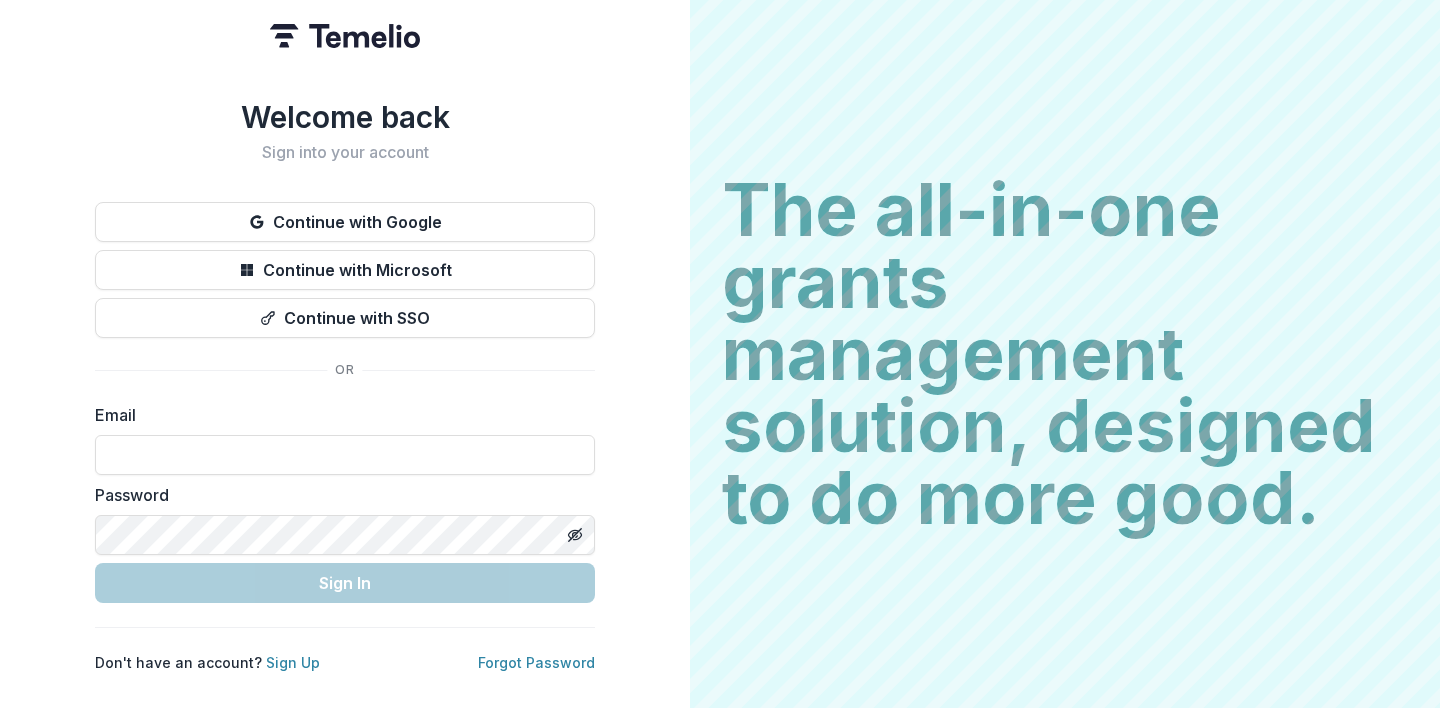 scroll, scrollTop: 0, scrollLeft: 0, axis: both 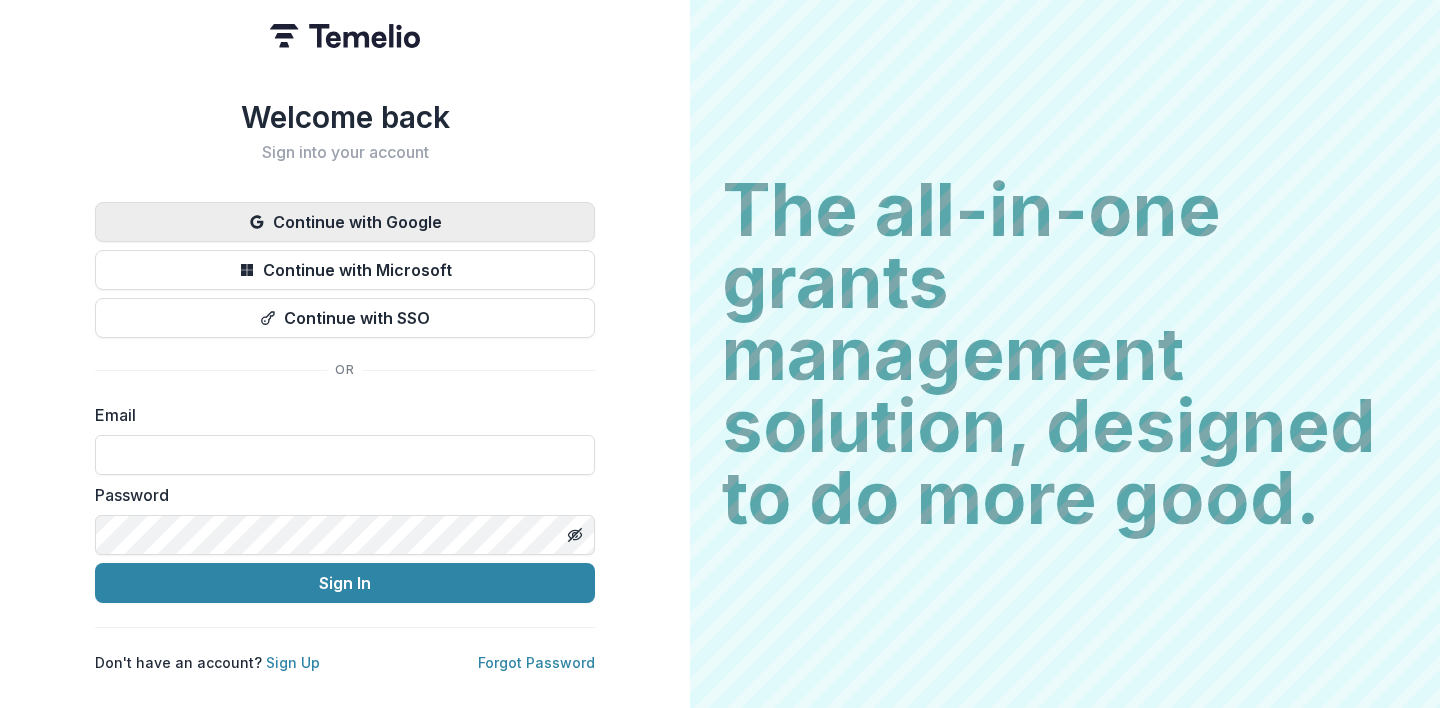 click on "Continue with Google" at bounding box center (345, 222) 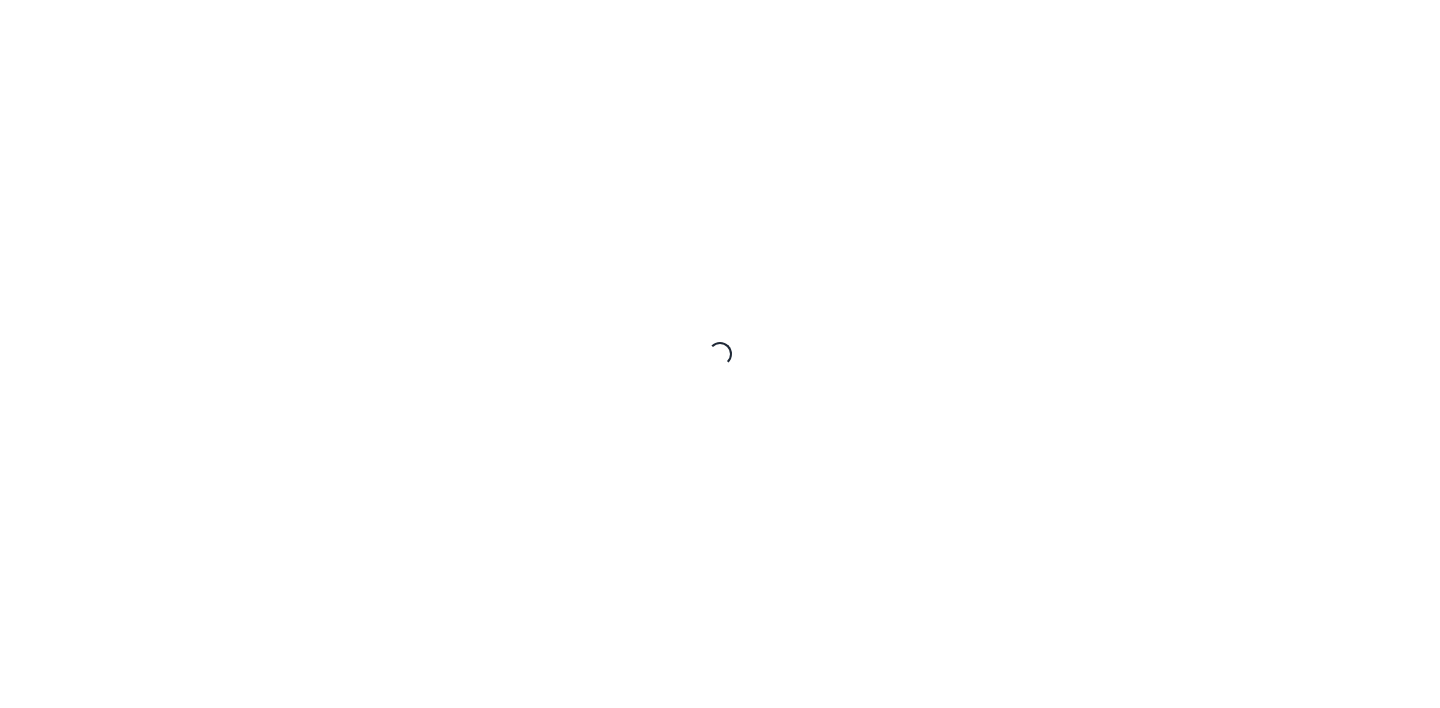 scroll, scrollTop: 0, scrollLeft: 0, axis: both 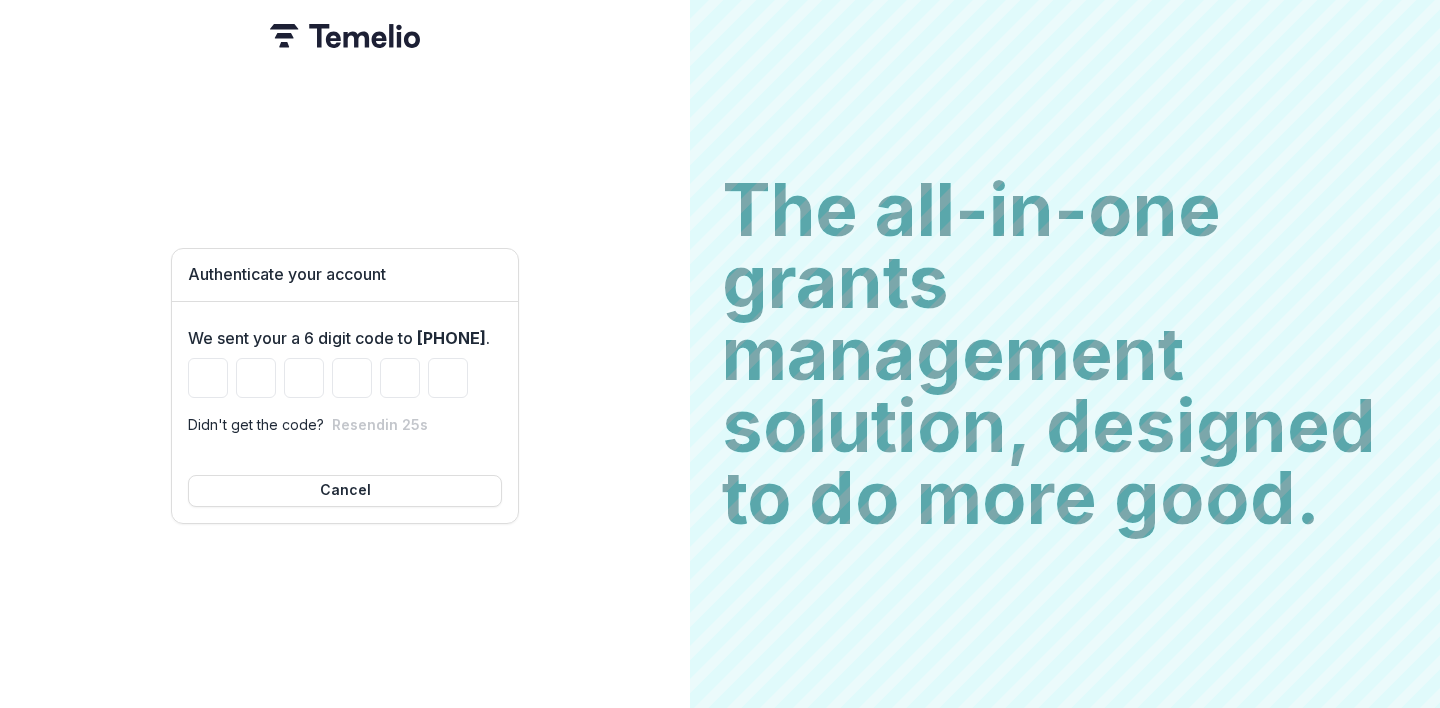 type on "*" 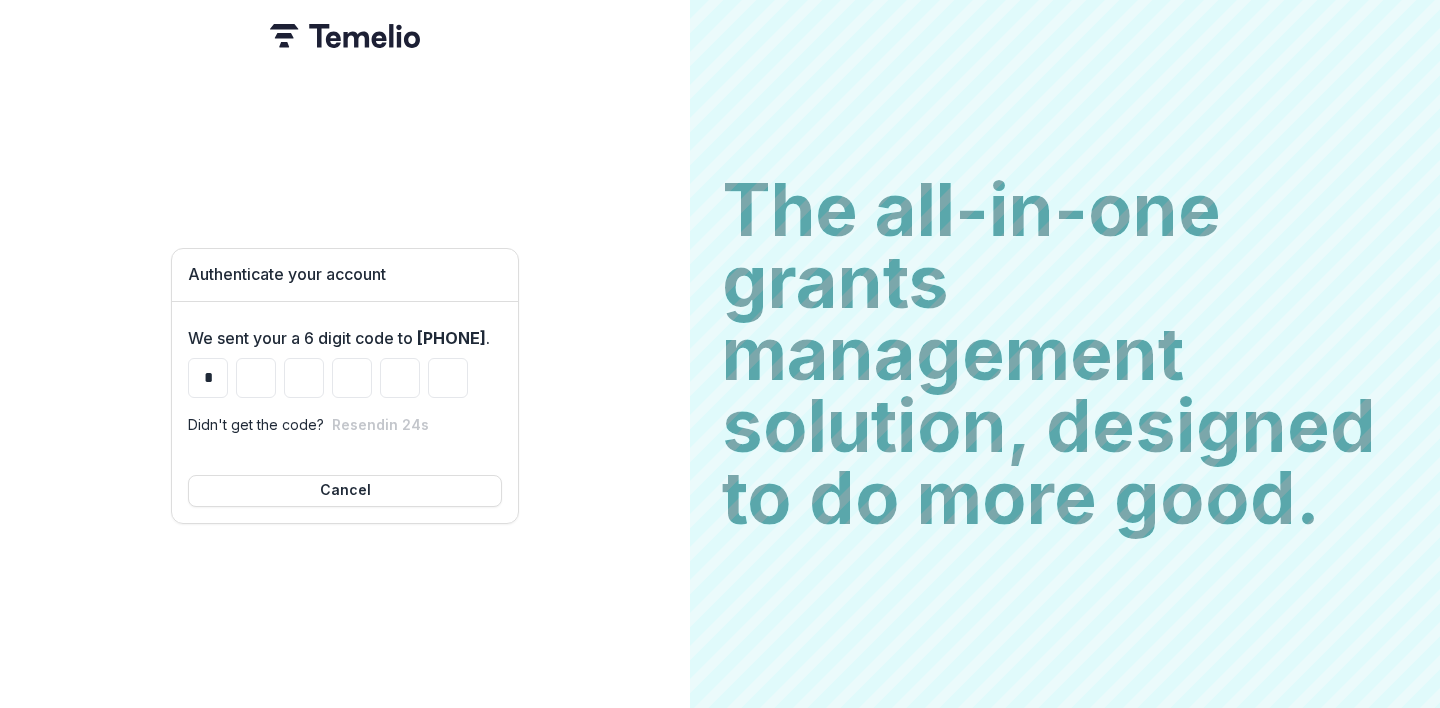 type on "*" 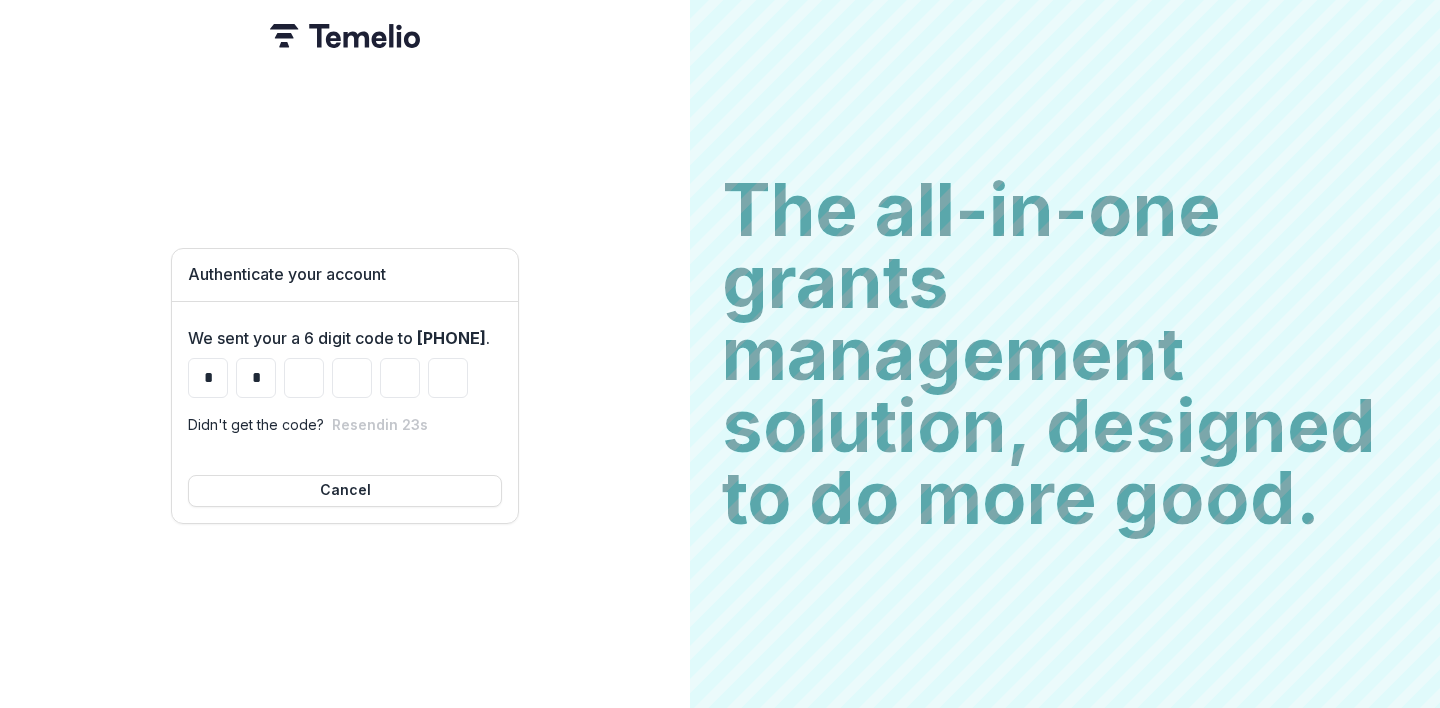 type on "*" 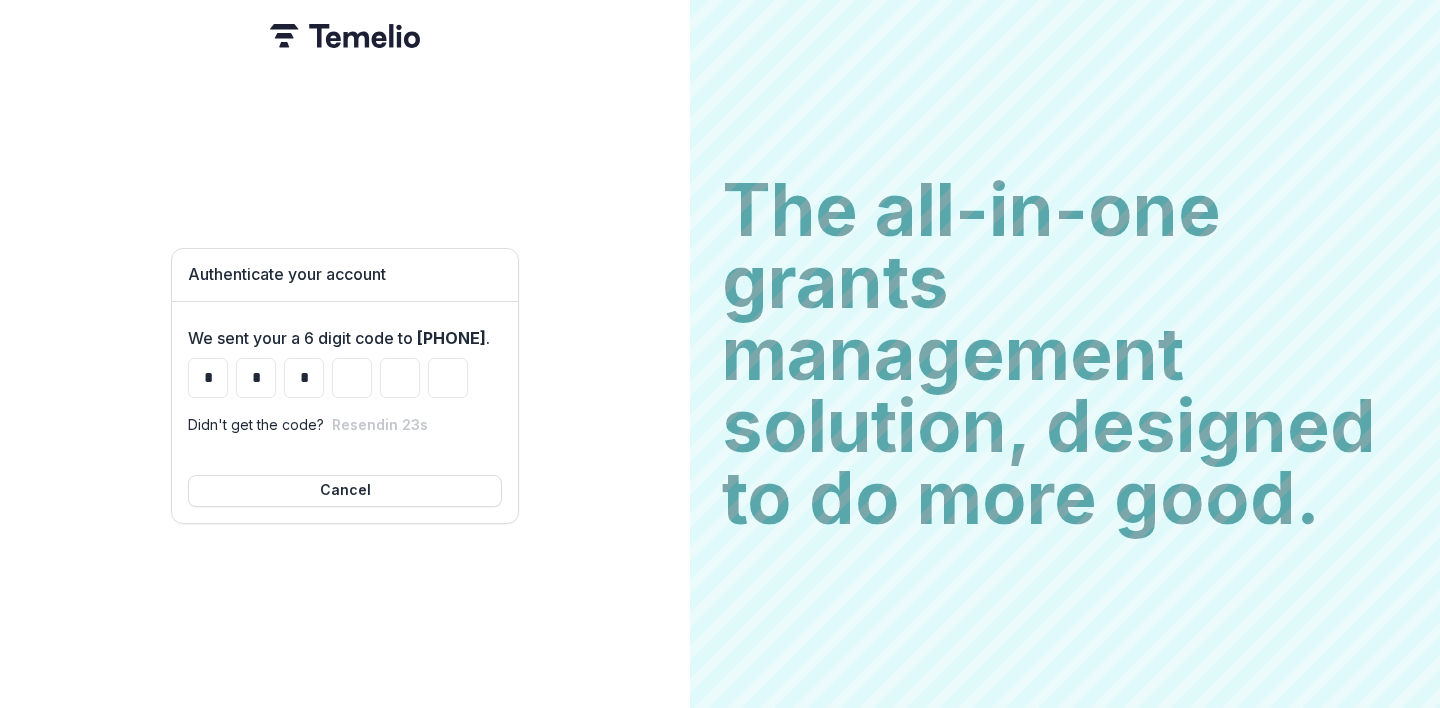 type on "*" 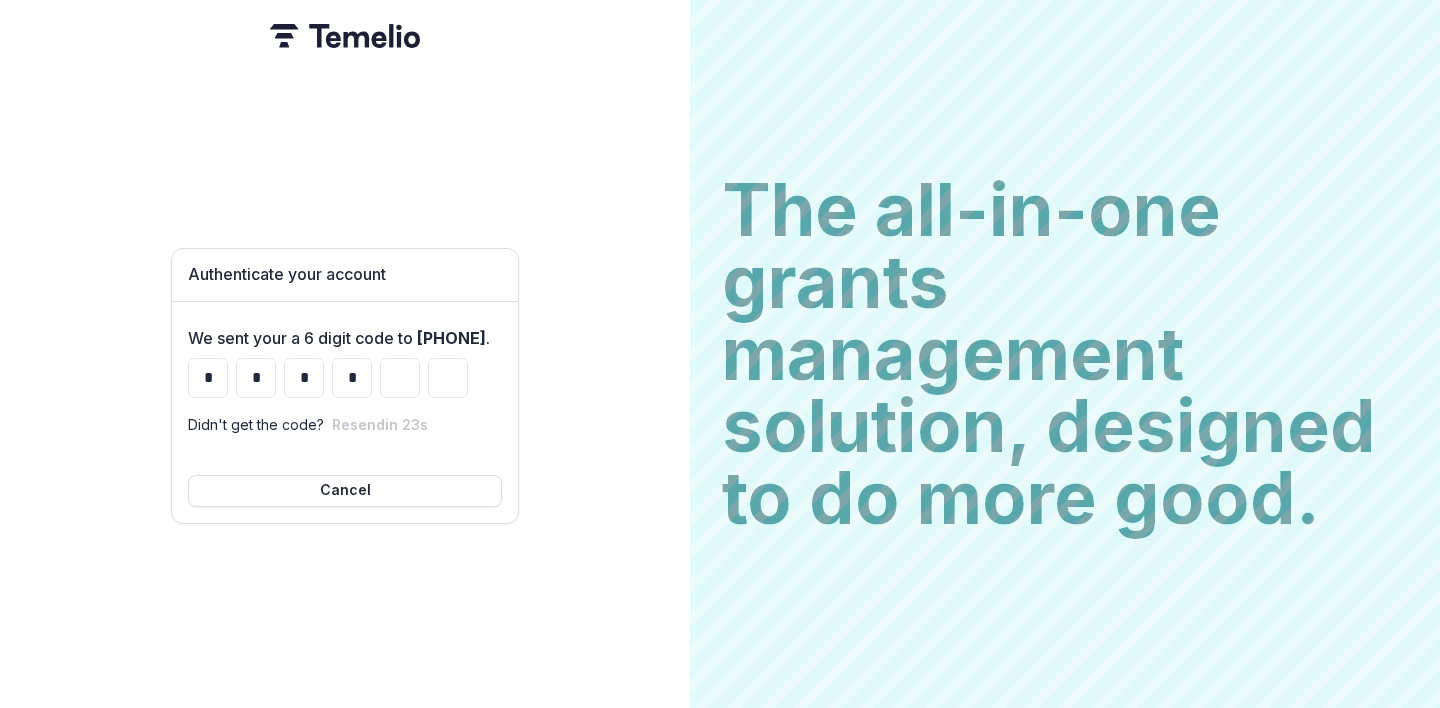 type on "*" 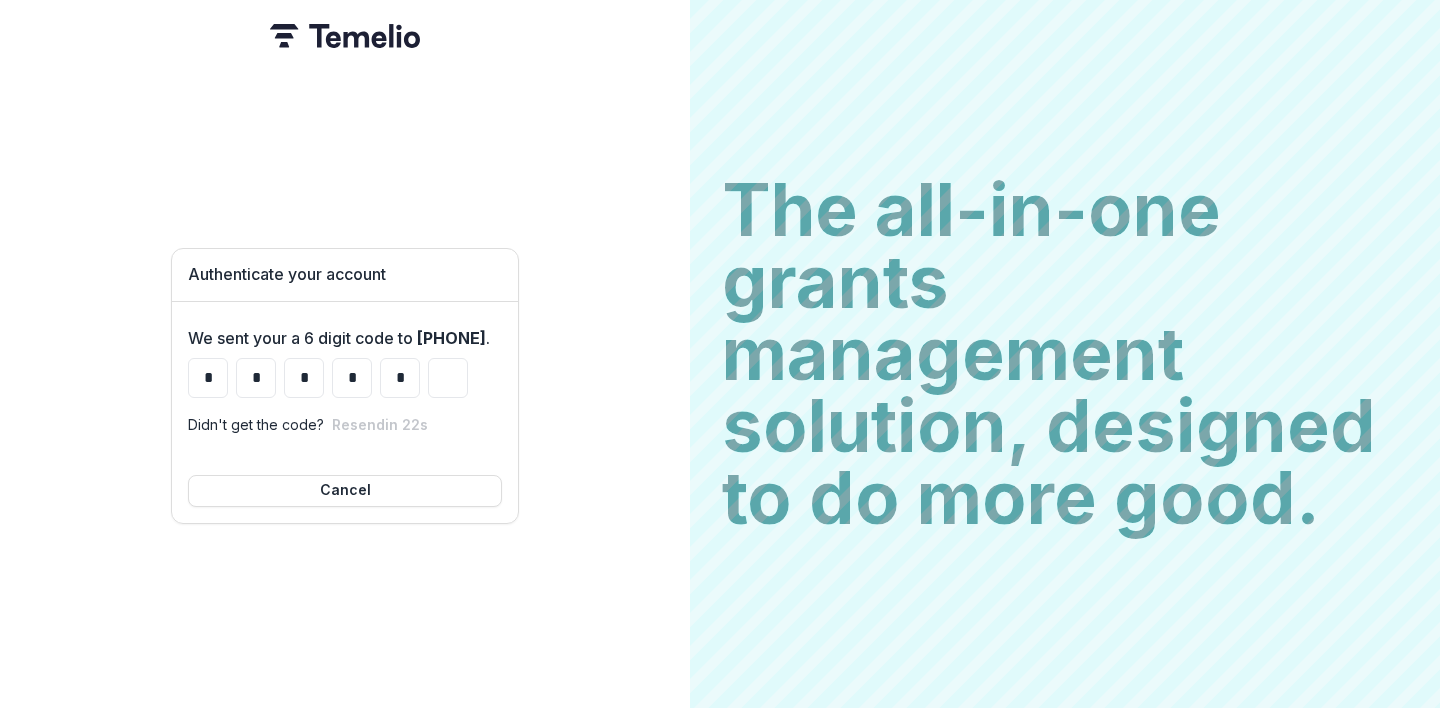 type on "*" 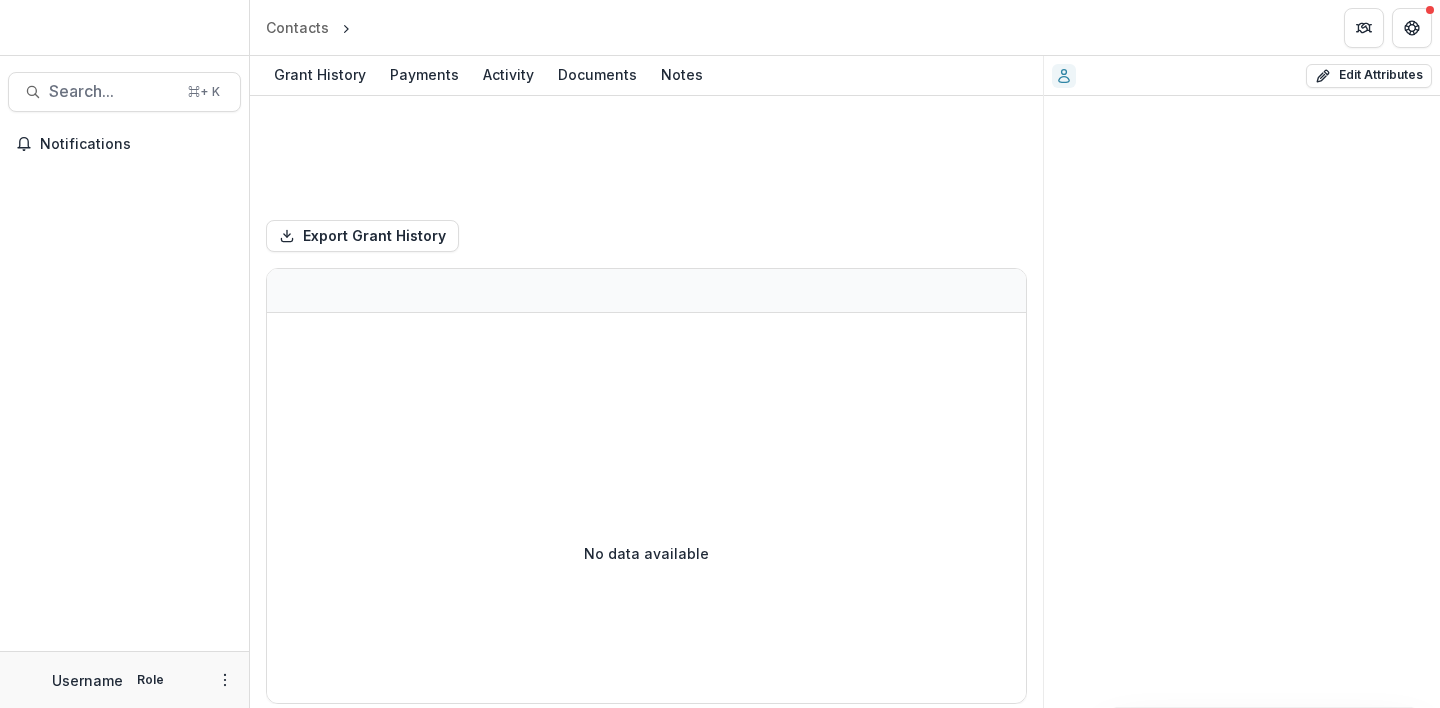 scroll, scrollTop: 0, scrollLeft: 0, axis: both 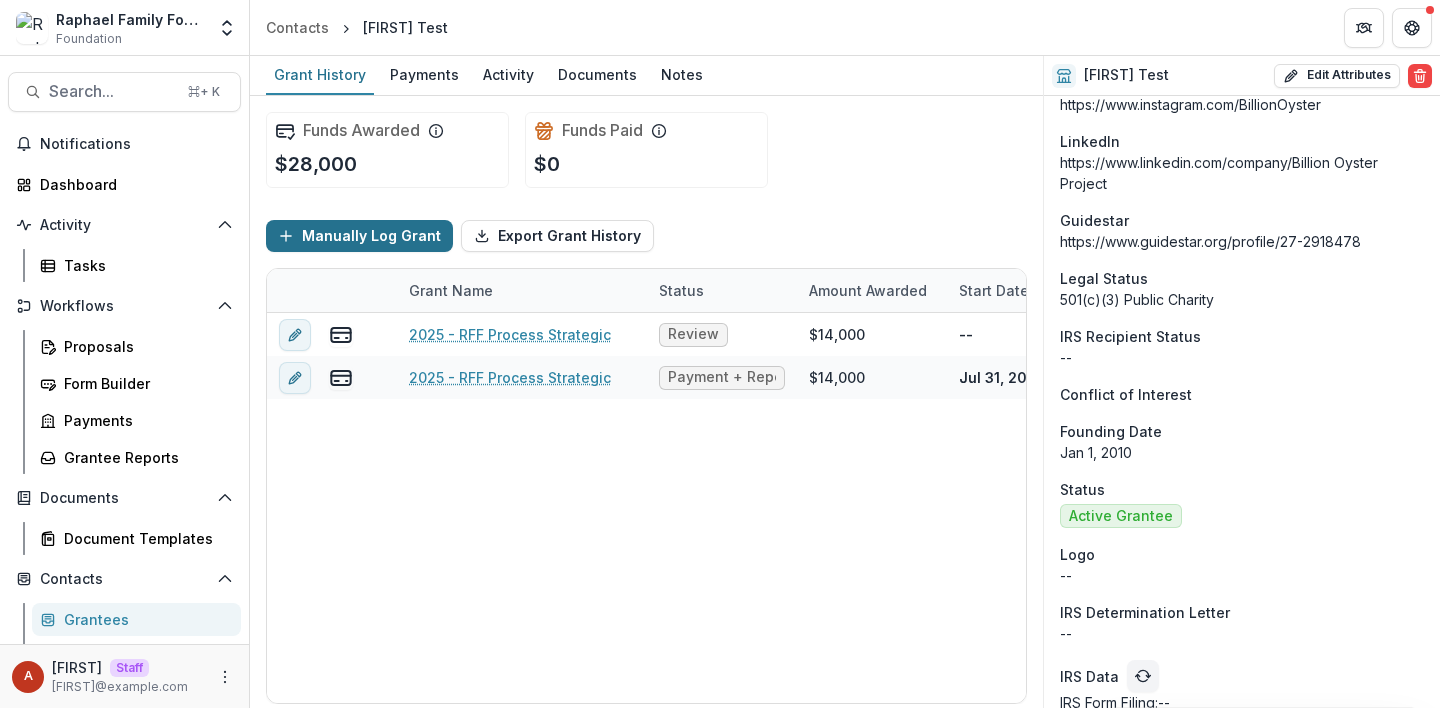 click on "Manually Log Grant" at bounding box center [359, 236] 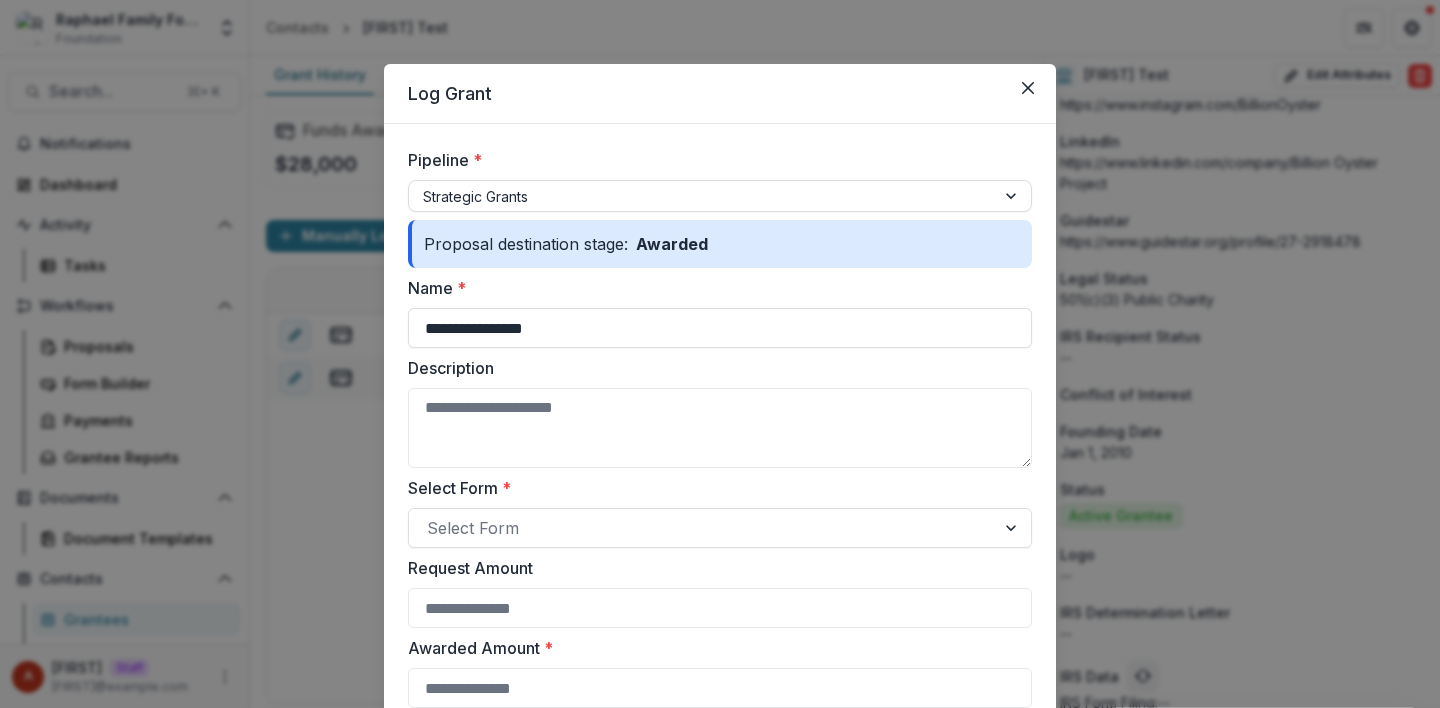 scroll, scrollTop: 782, scrollLeft: 0, axis: vertical 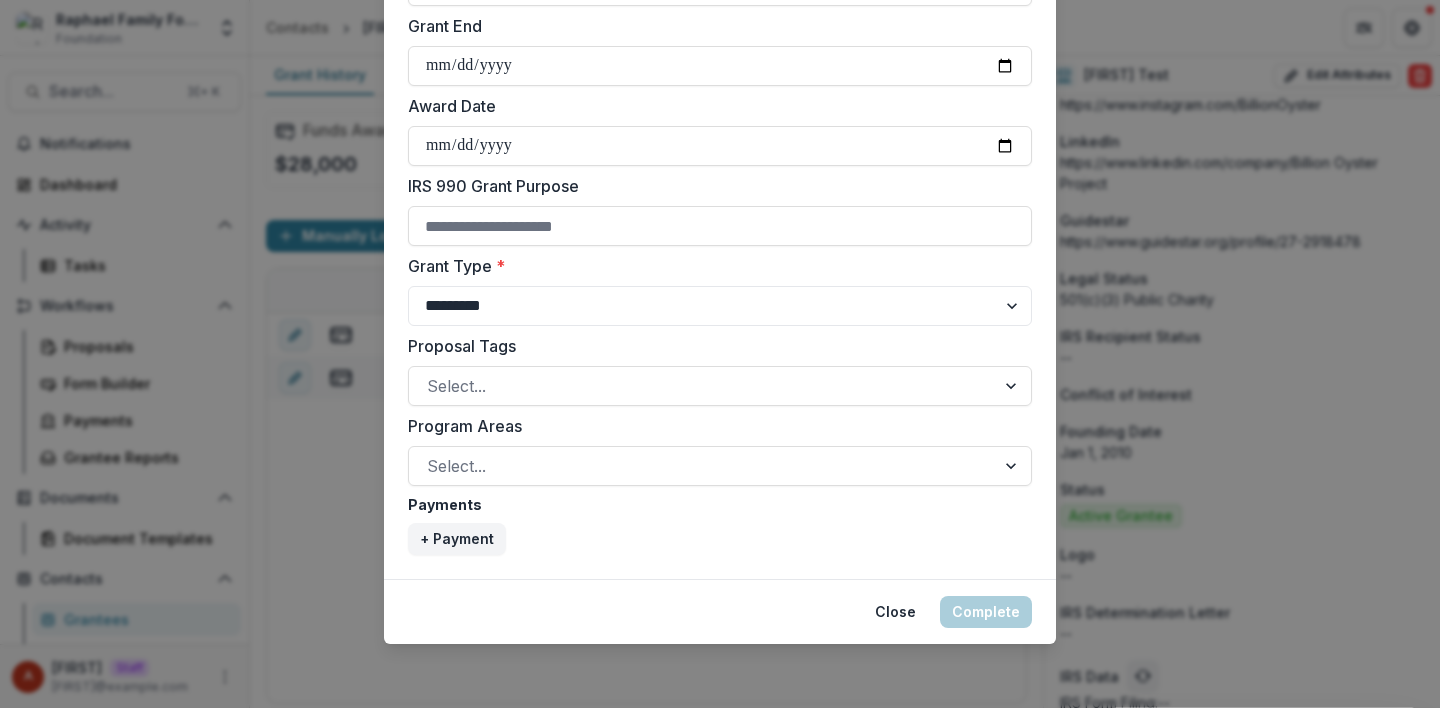 click on "**********" at bounding box center [720, 354] 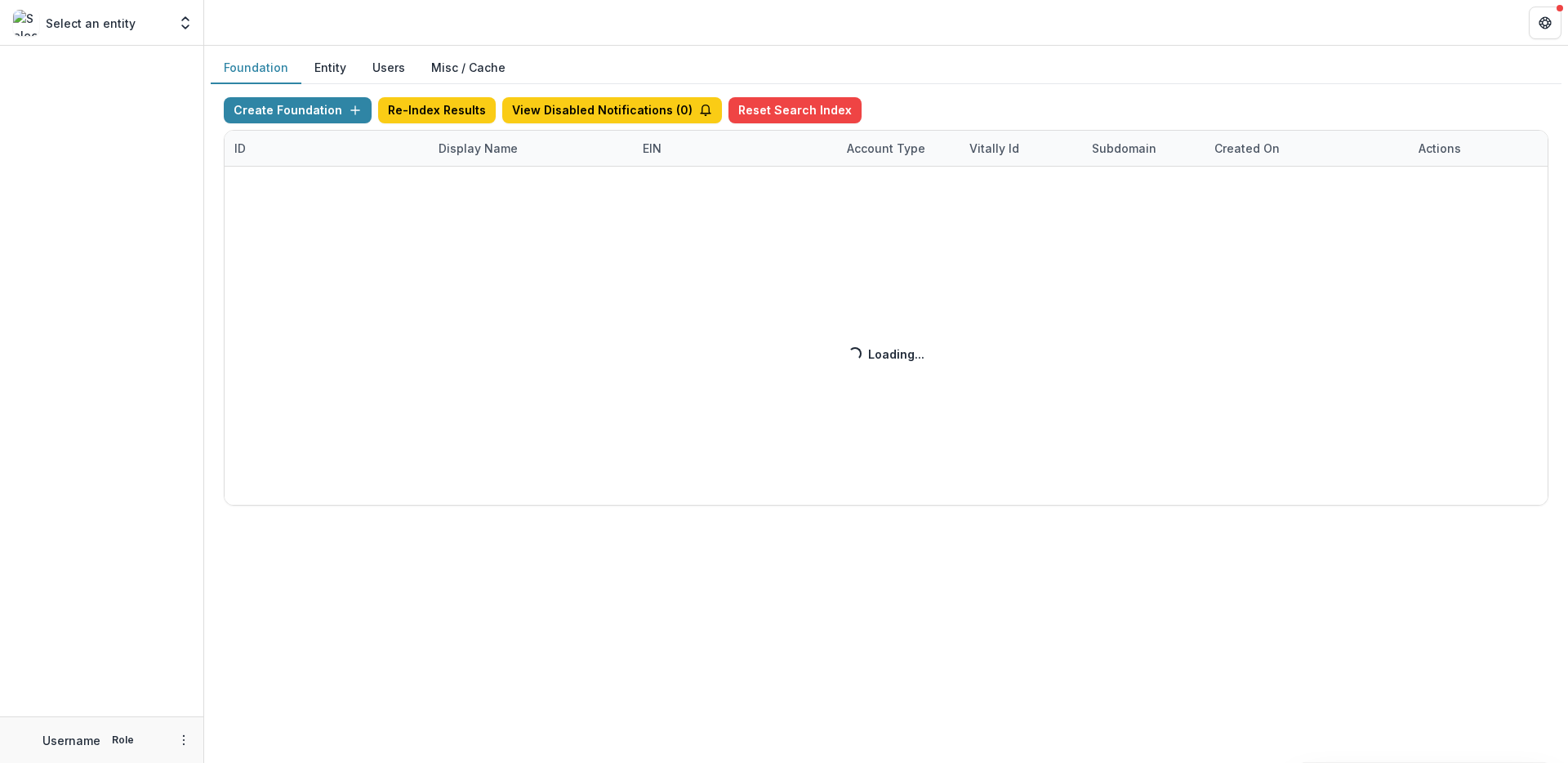 scroll, scrollTop: 0, scrollLeft: 0, axis: both 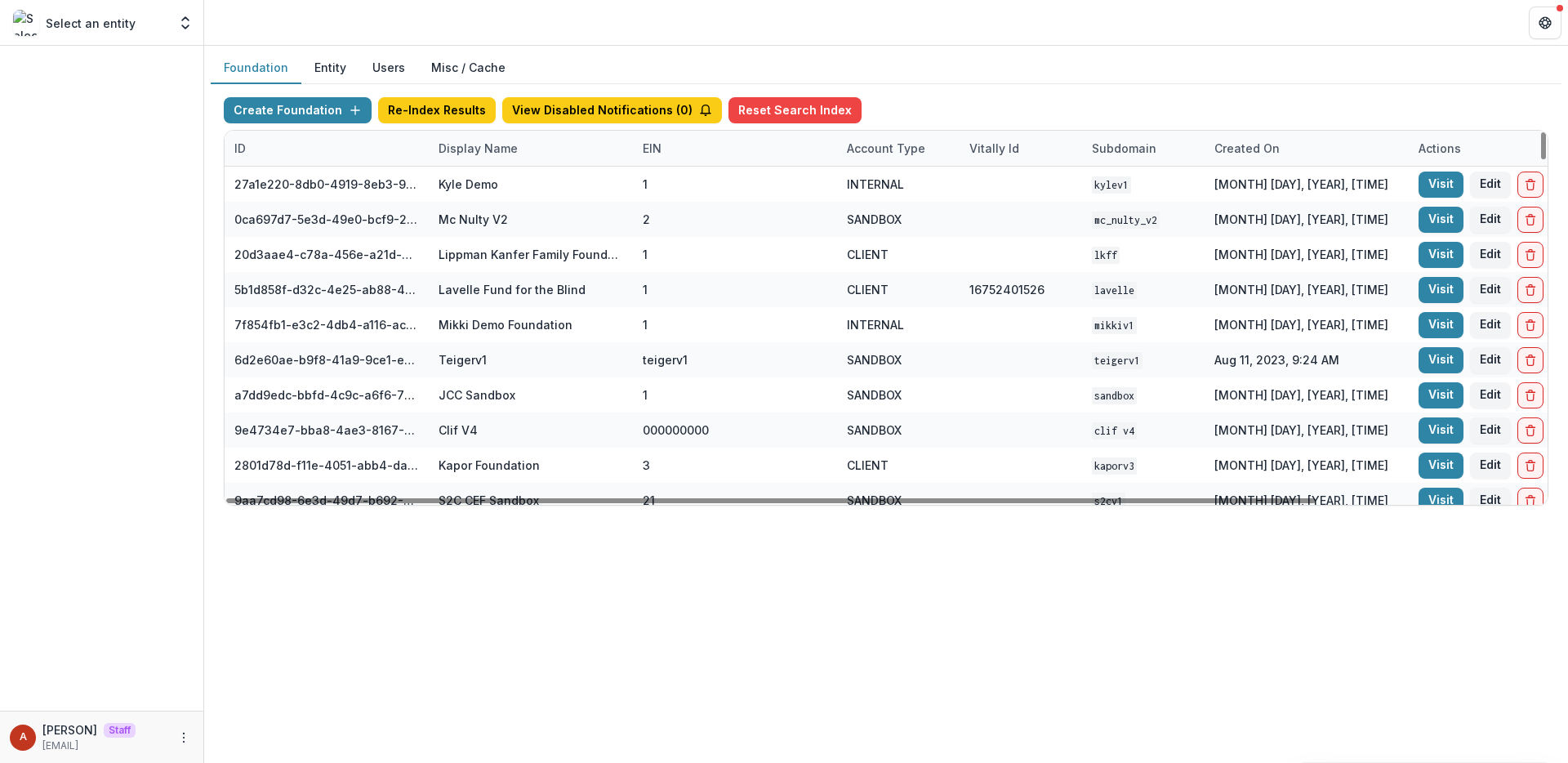 click on "Display Name" at bounding box center (478, 148) 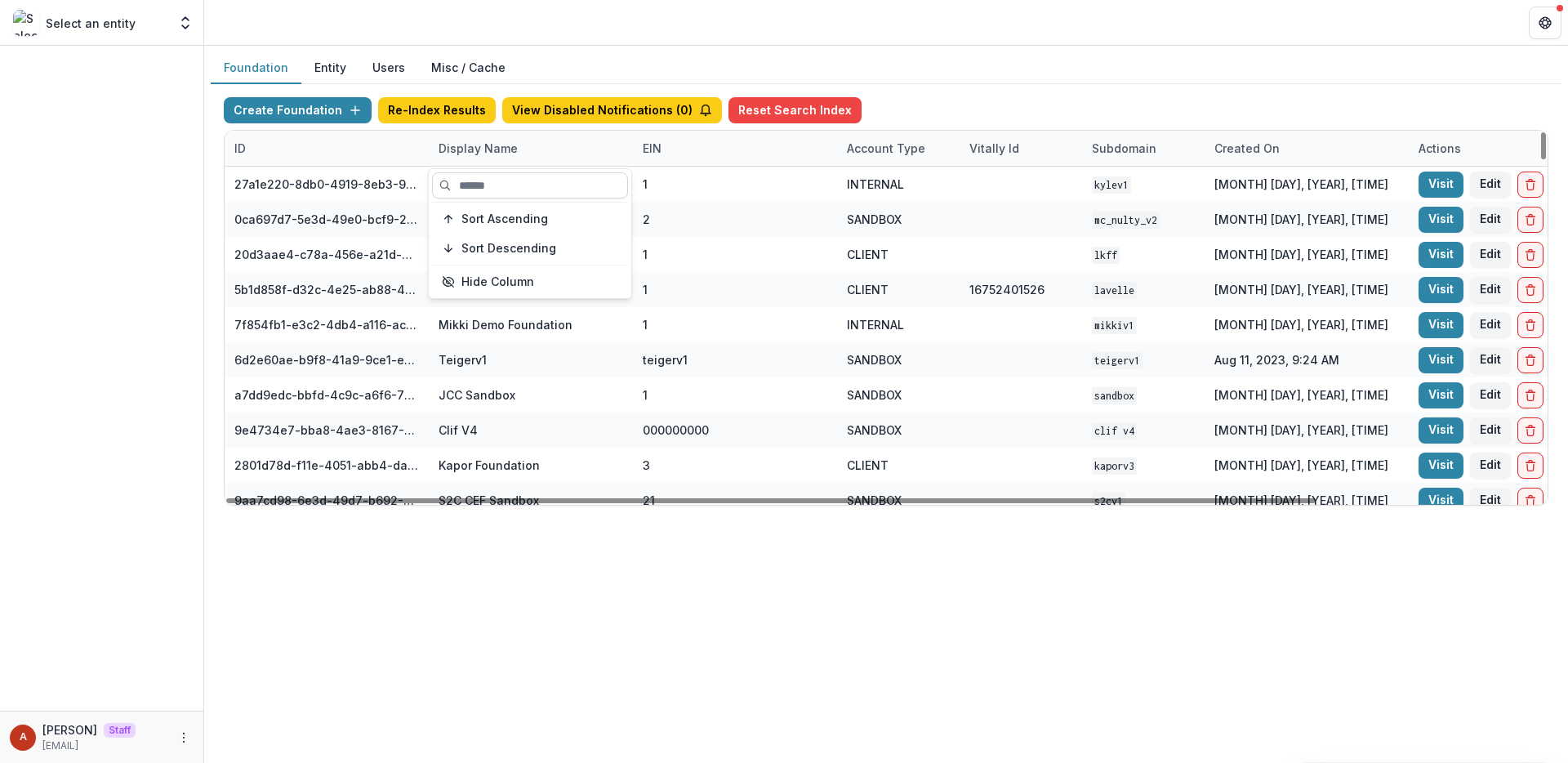 click at bounding box center (530, 185) 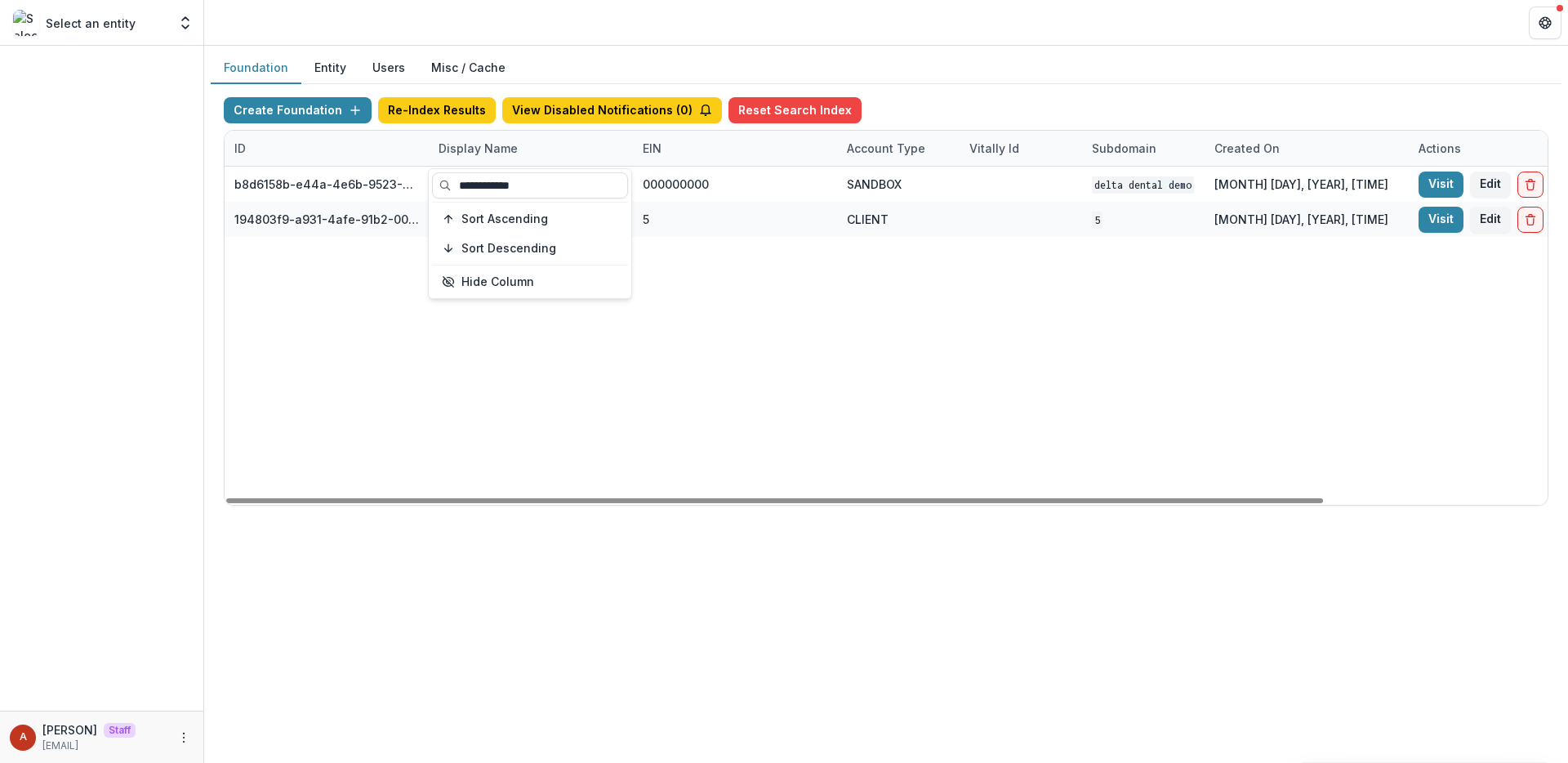 type on "**********" 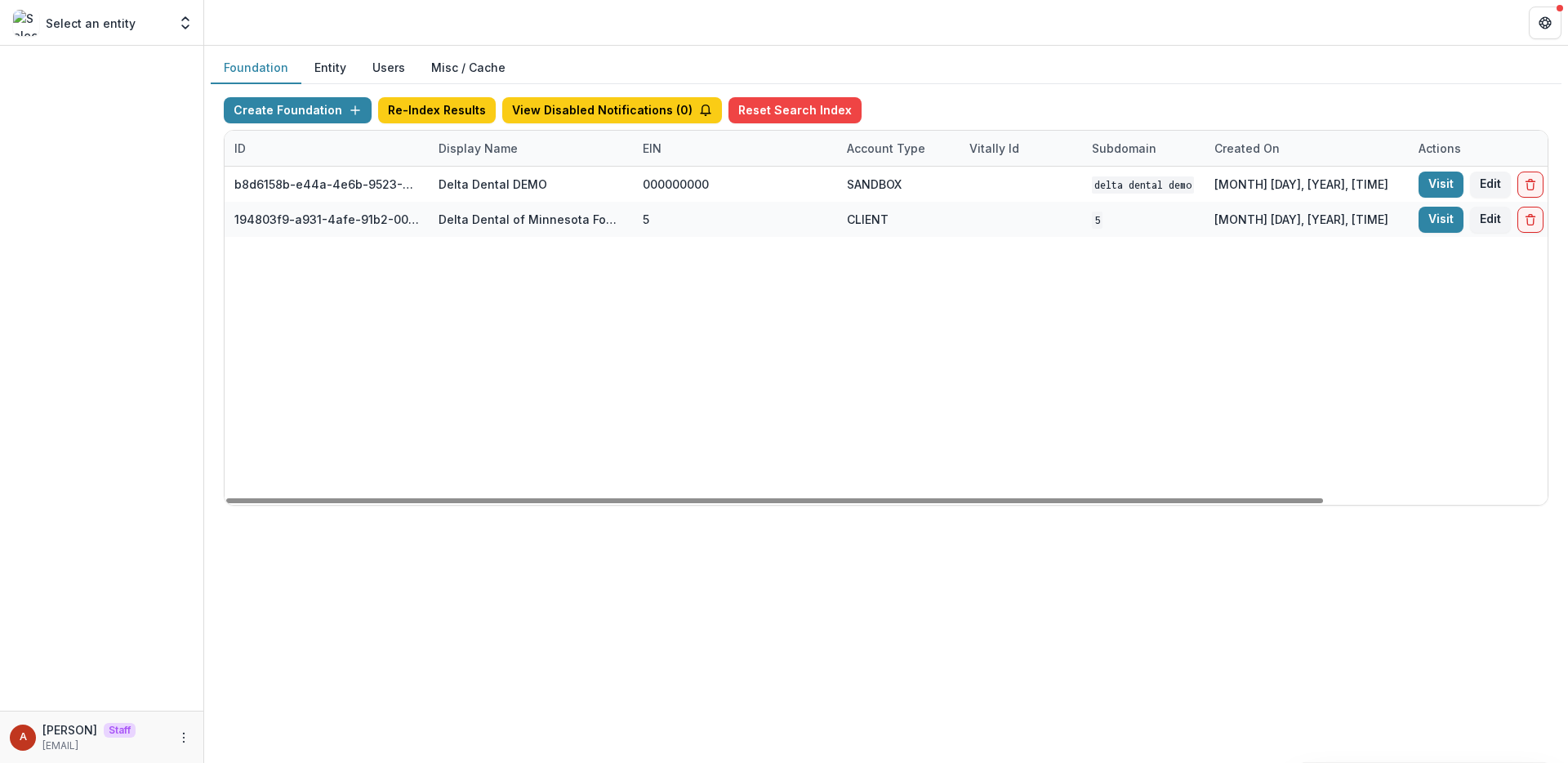 click on "b8d6158b-e44a-4e6b-9523-731bbbd4a617 Delta Dental DEMO 000000000 SANDBOX Delta Dental DEMO Mar 10, 2025, 5:09 PM Visit Edit Feature Flags 194803f9-a931-4afe-91b2-00f83015814d Delta Dental of Minnesota Foundation & Community Giving 5 CLIENT 5 Jul 15, 2025, 2:56 PM Visit Edit Feature Flags" at bounding box center (1021, 336) 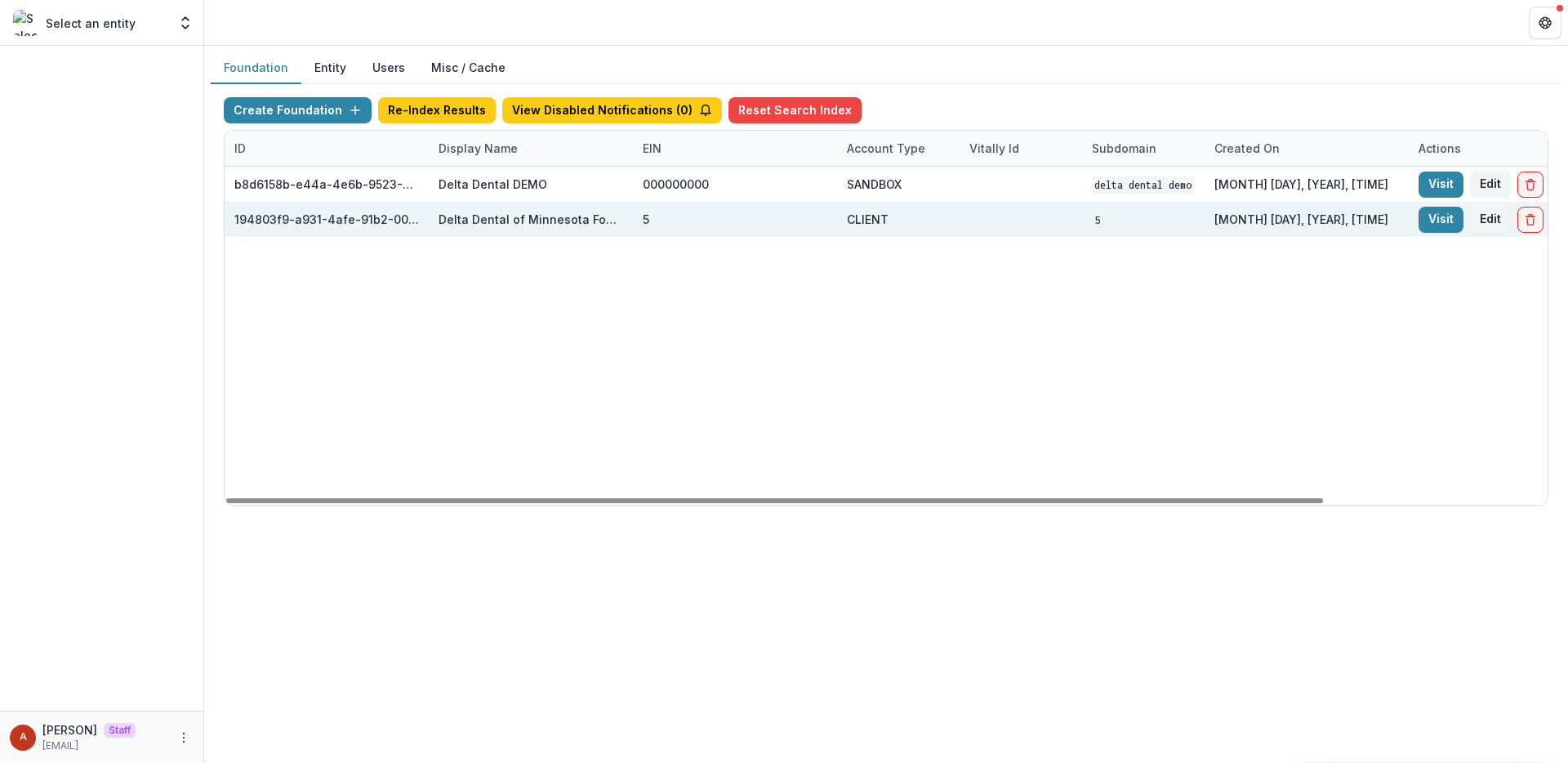 scroll, scrollTop: 0, scrollLeft: 270, axis: horizontal 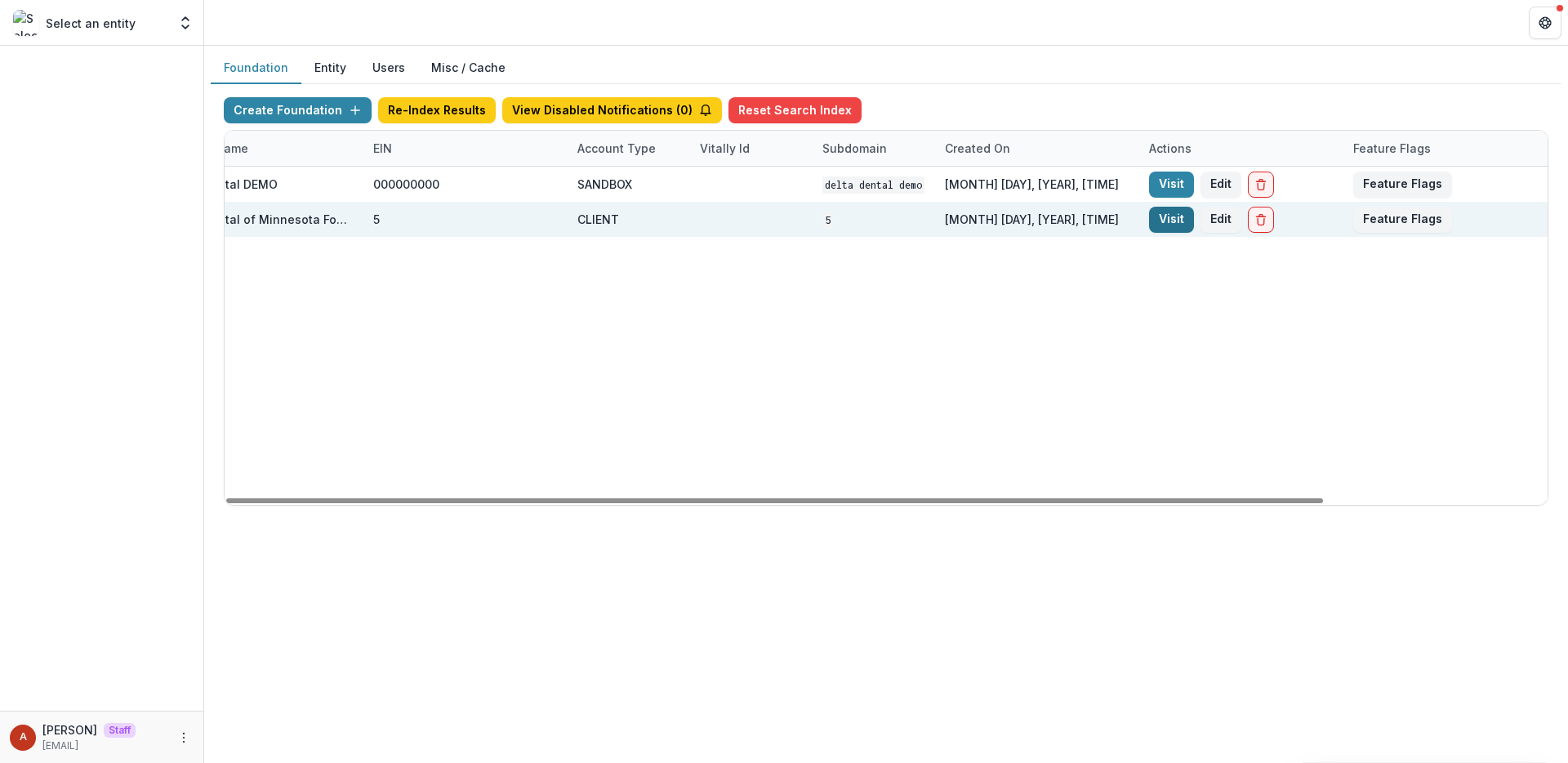 click on "Visit" at bounding box center (1171, 220) 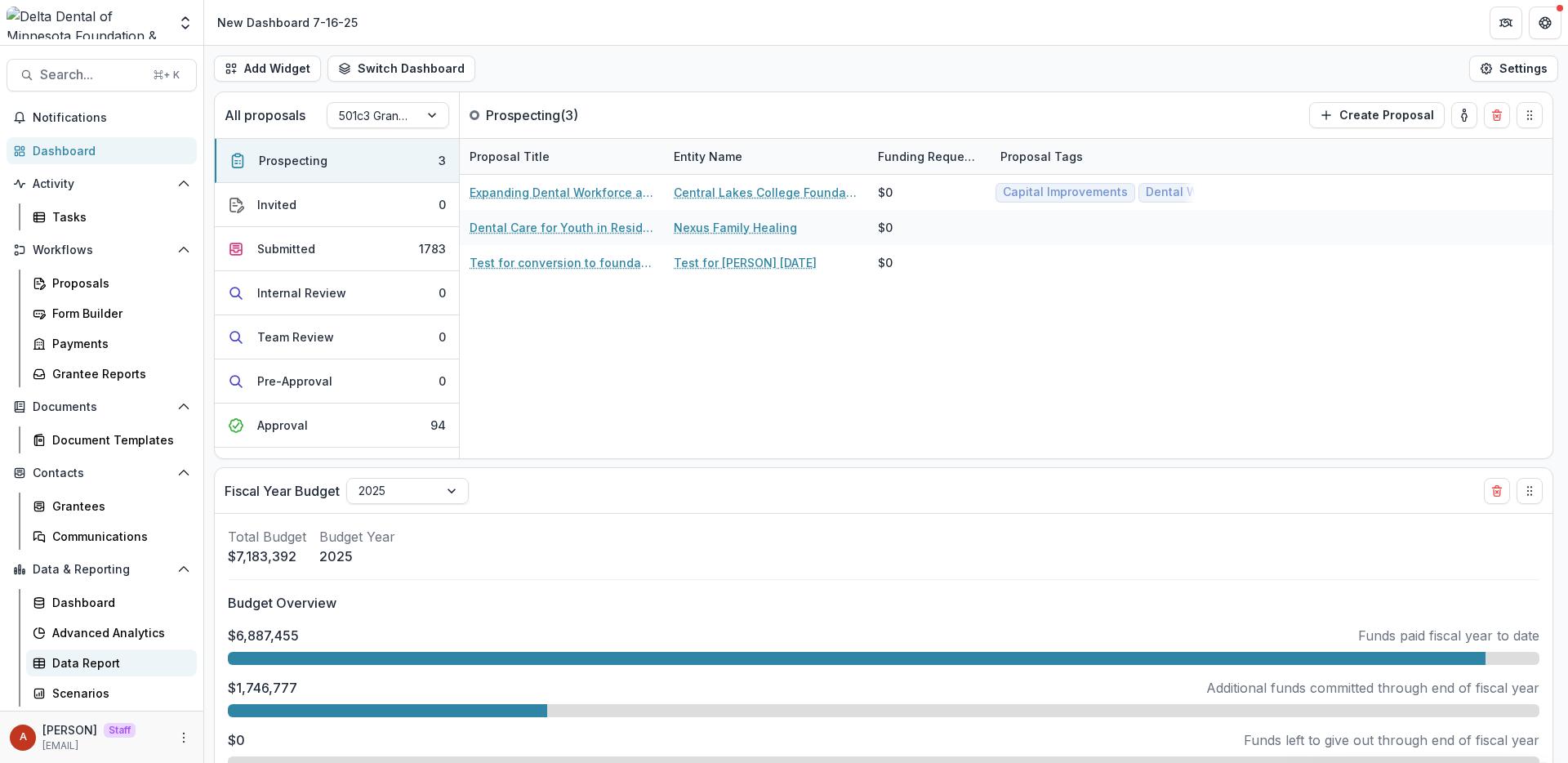 click on "Data Report" at bounding box center [111, 663] 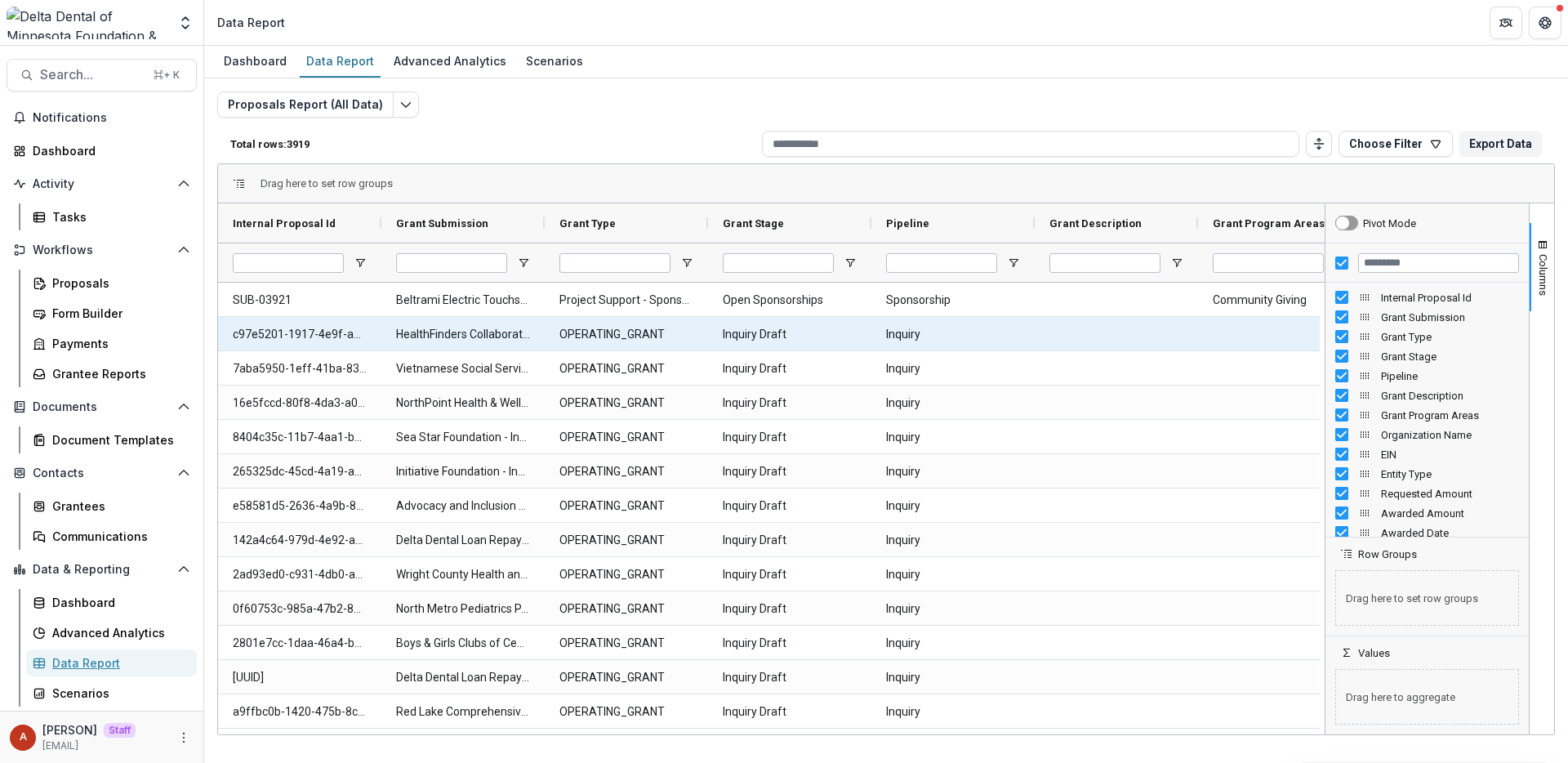 scroll, scrollTop: 511, scrollLeft: 0, axis: vertical 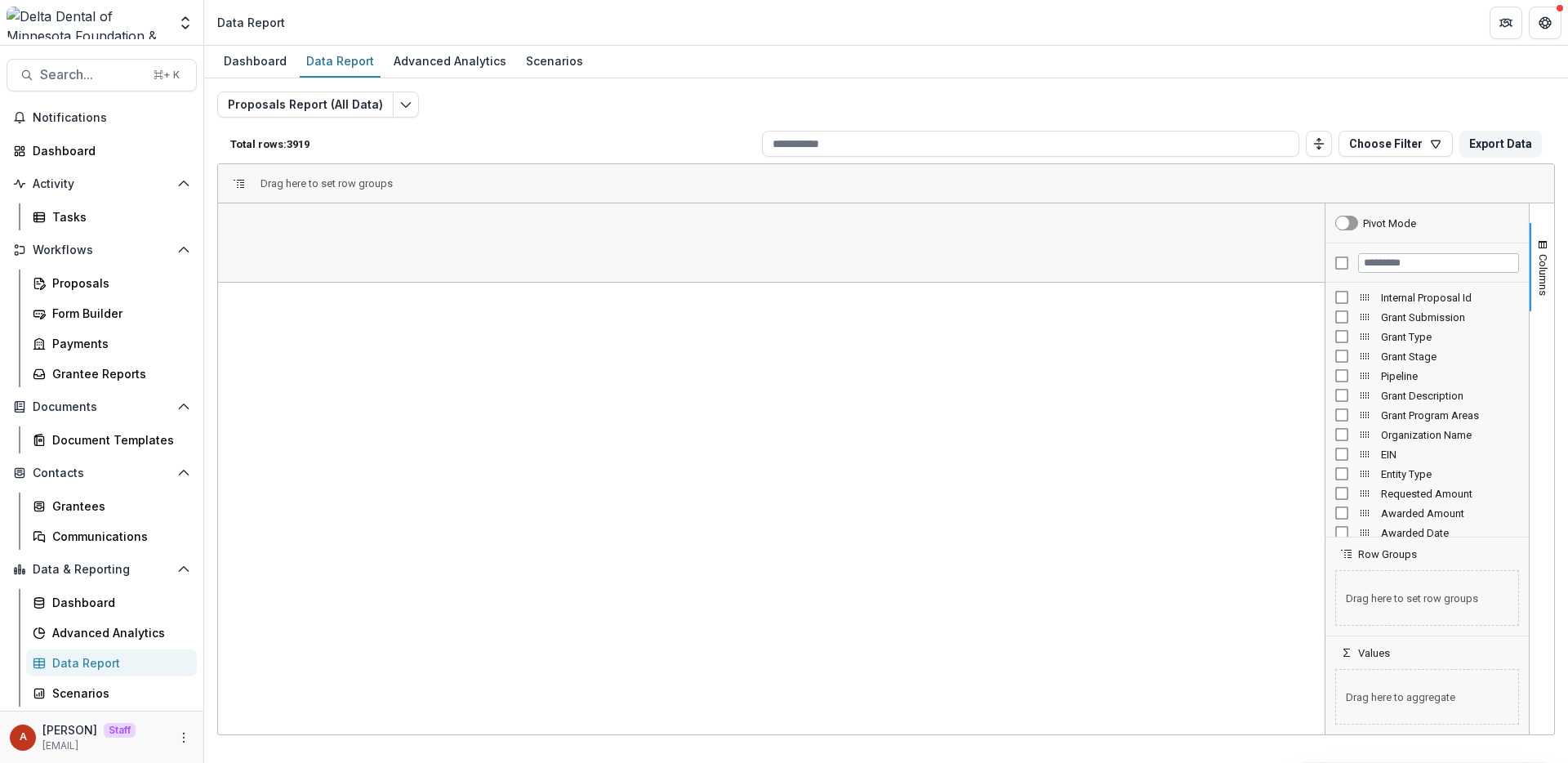 click at bounding box center [768, 66312] 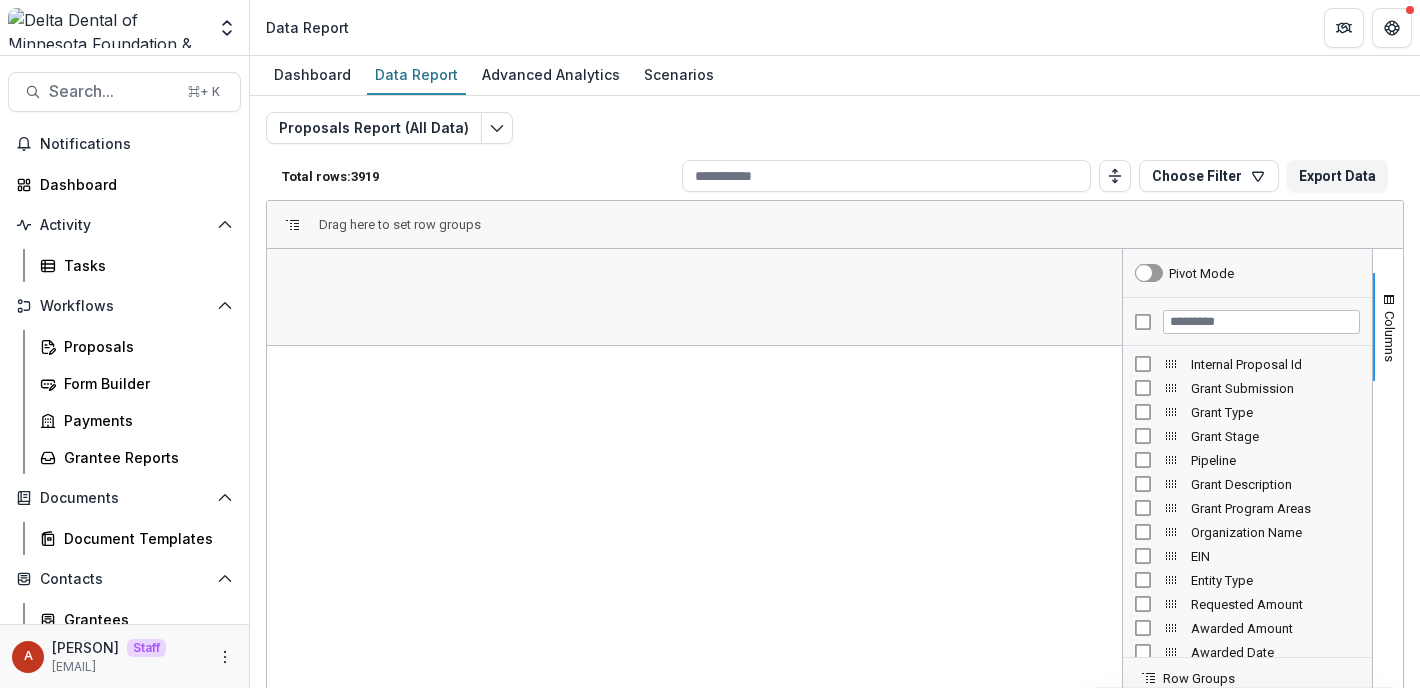 scroll, scrollTop: 1471, scrollLeft: 0, axis: vertical 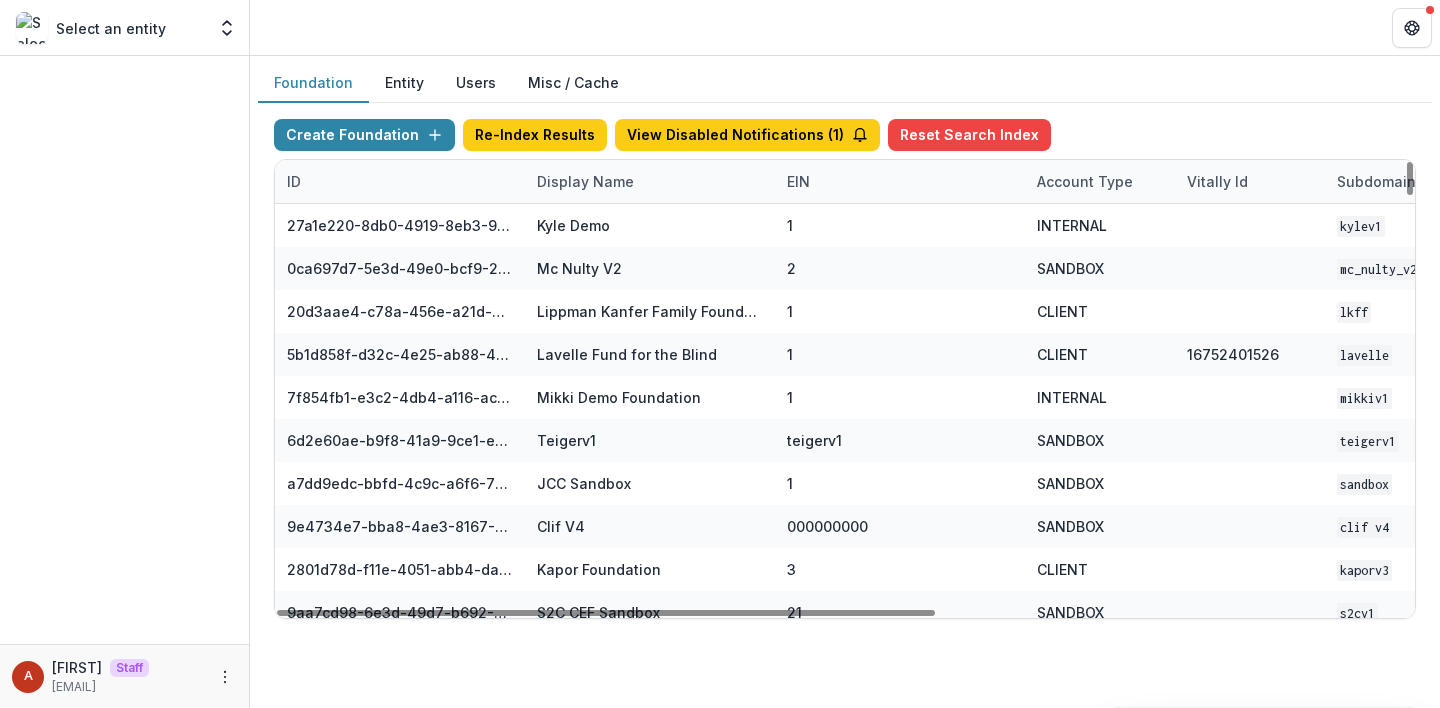 click on "Display Name" at bounding box center (585, 181) 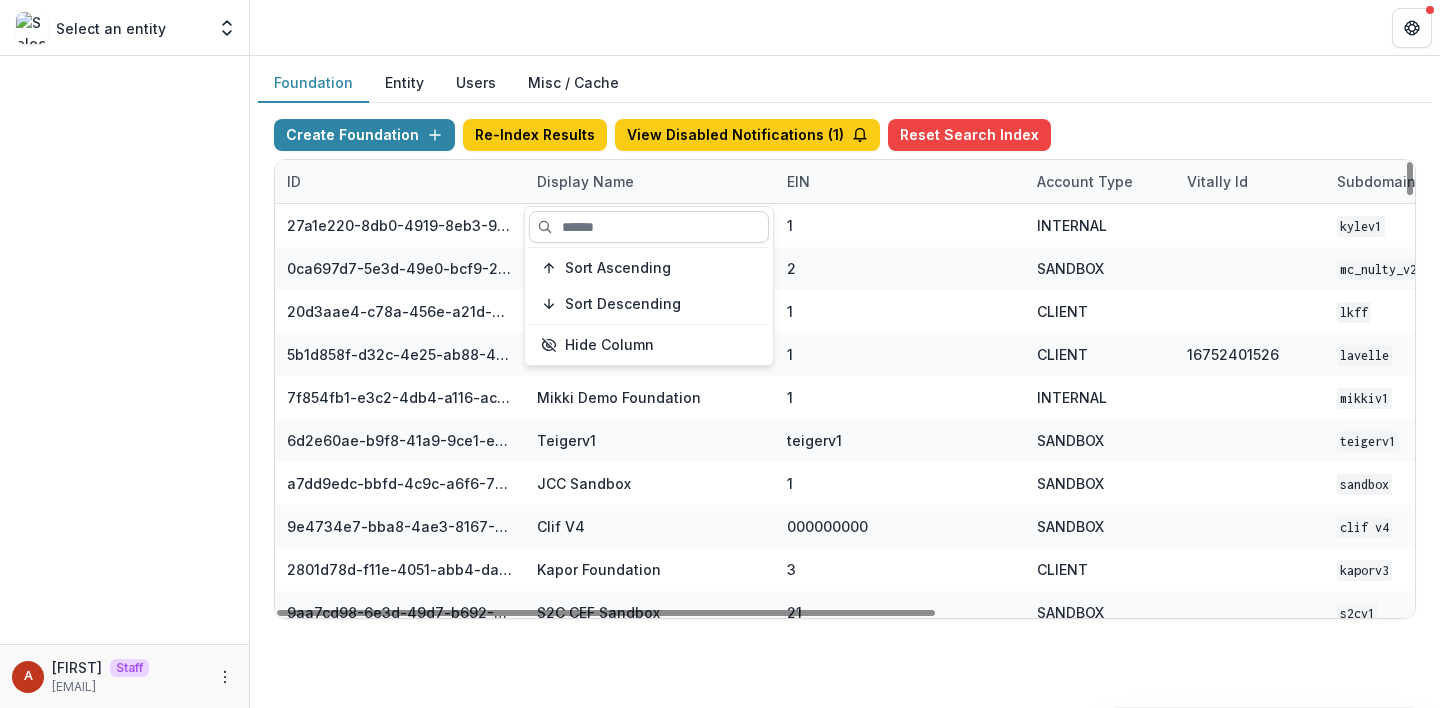 click at bounding box center (649, 227) 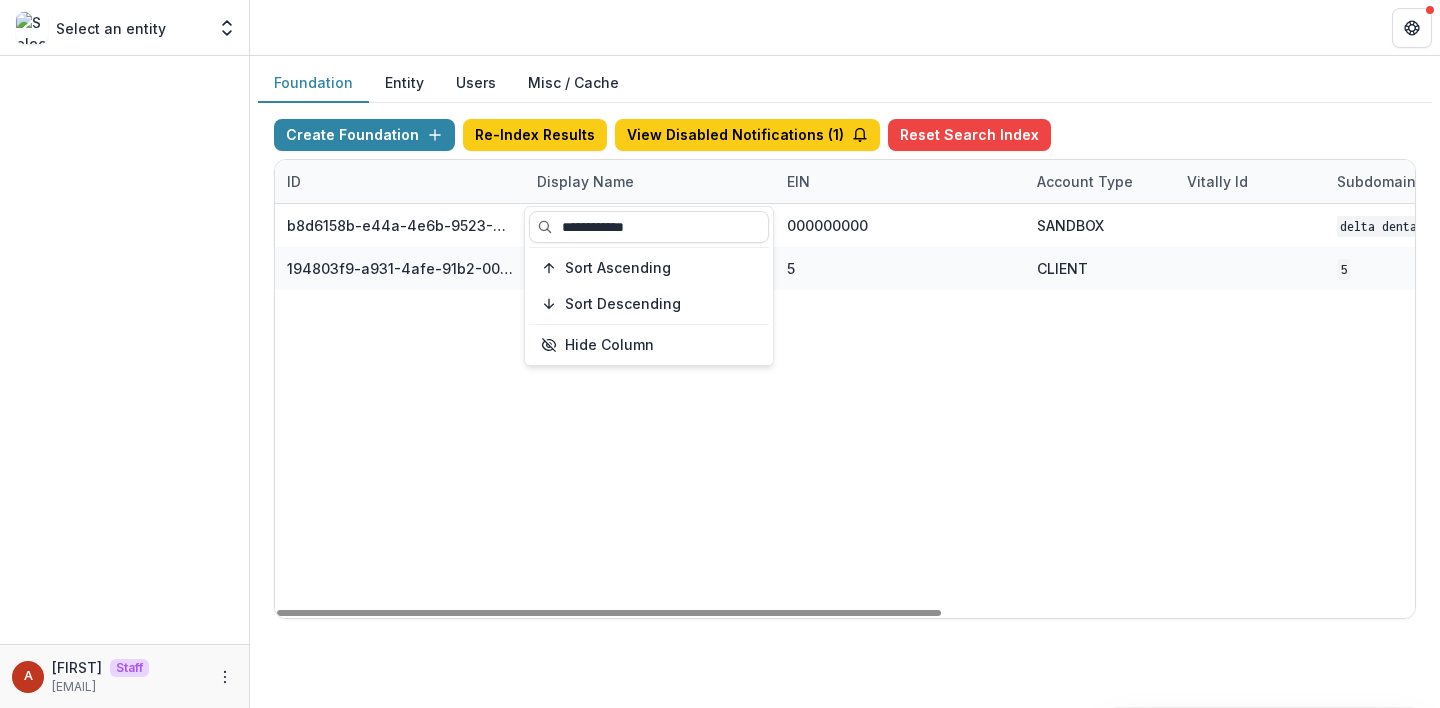 type on "**********" 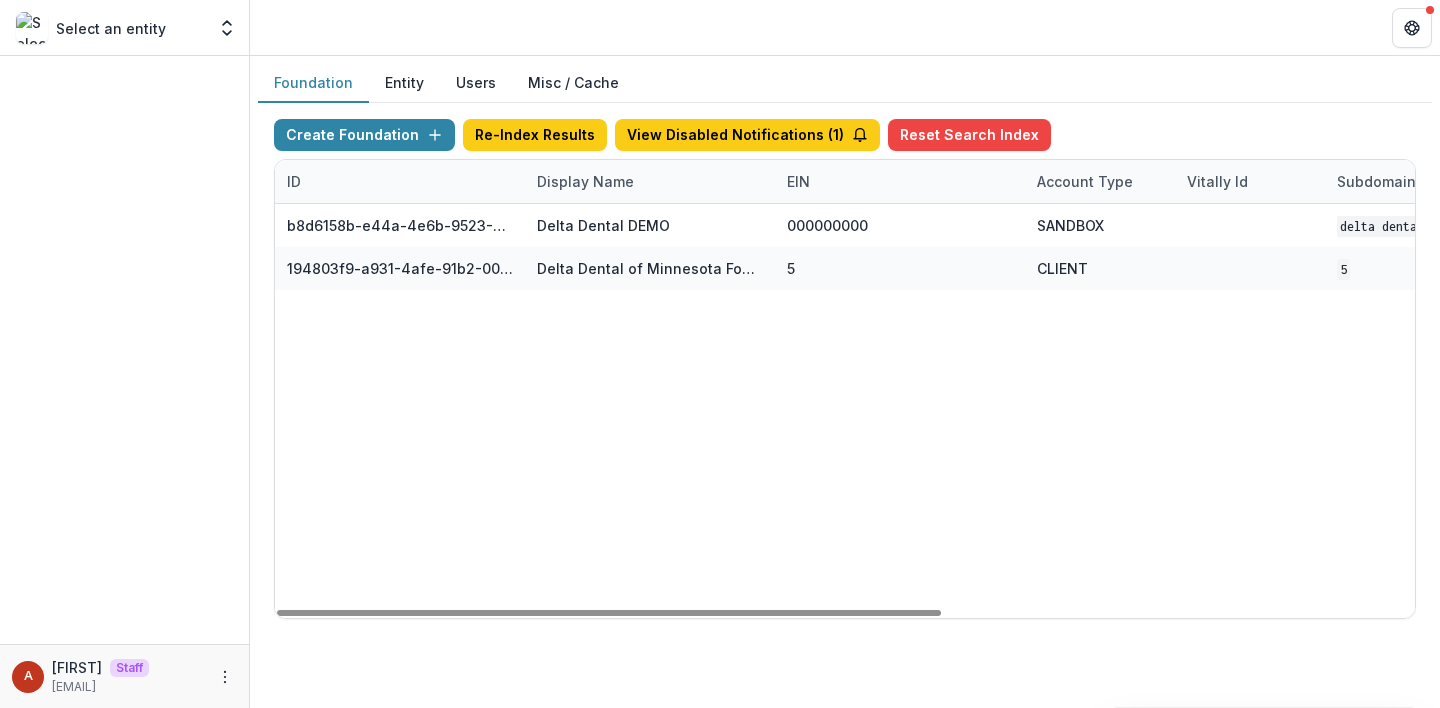 click at bounding box center [845, 27] 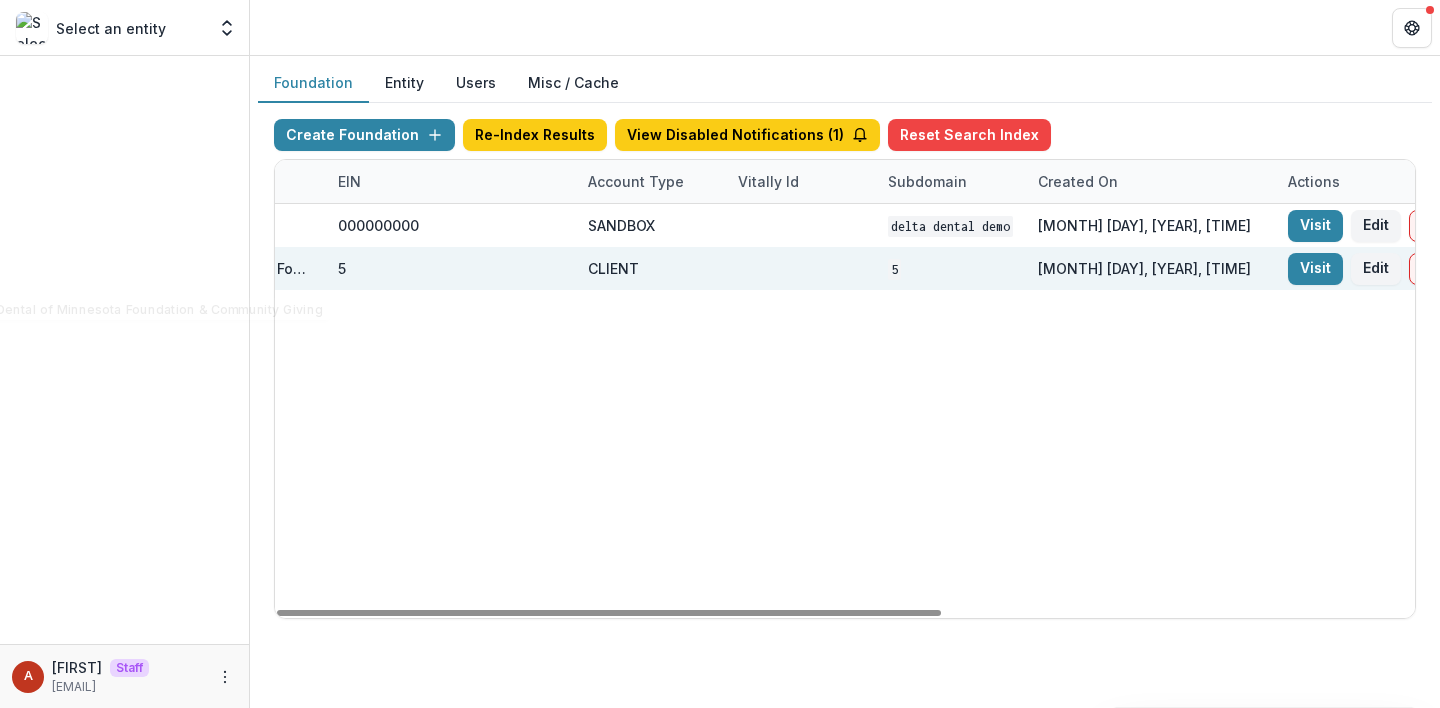 scroll, scrollTop: 0, scrollLeft: 810, axis: horizontal 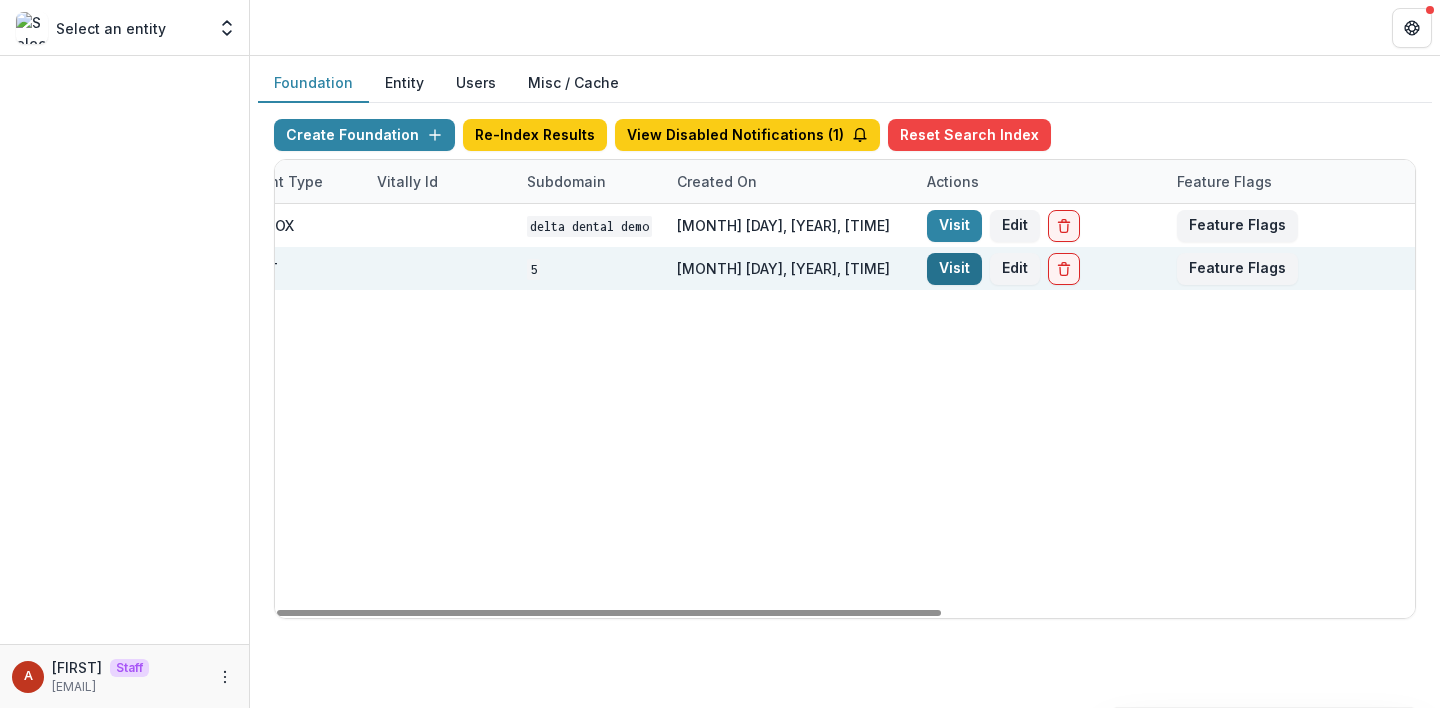 click on "Visit" at bounding box center [954, 269] 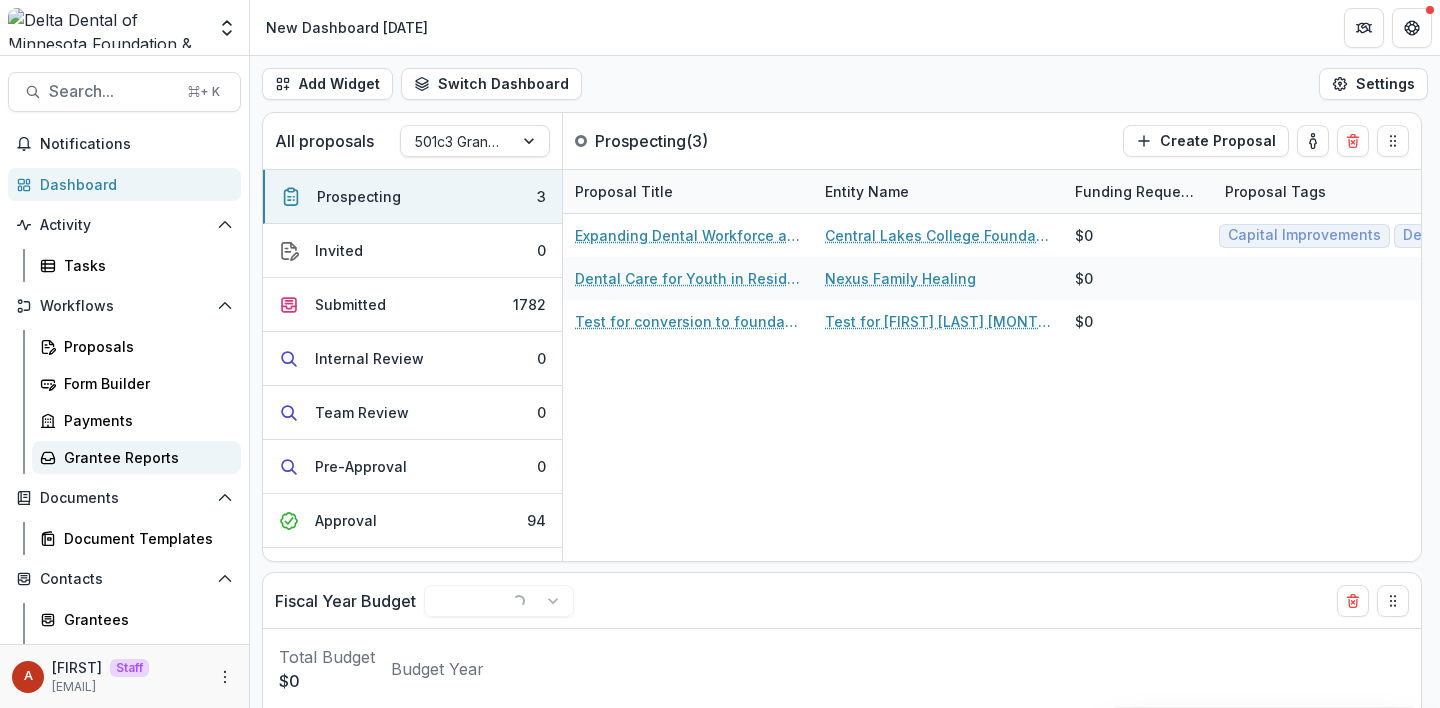 click on "Grantee Reports" at bounding box center [144, 457] 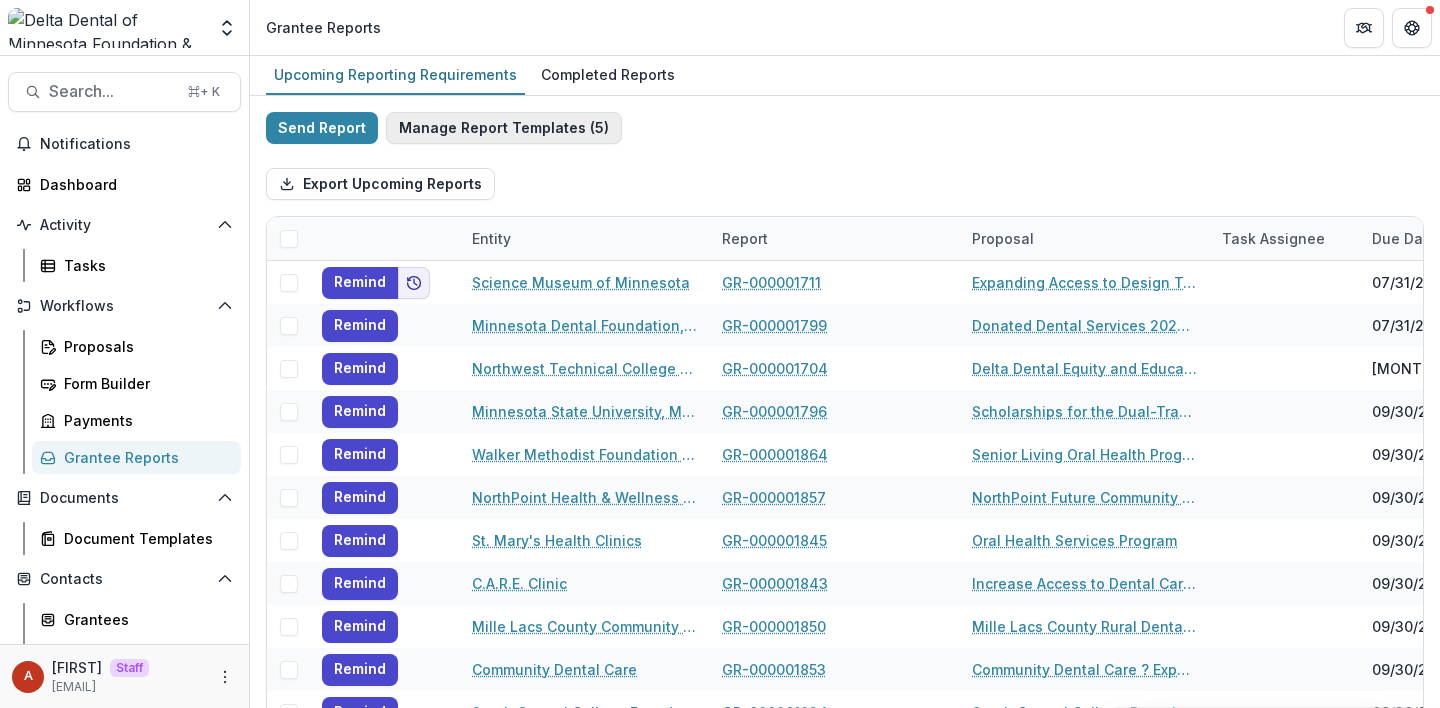click on "Manage Report Templates ( 5 )" at bounding box center (504, 128) 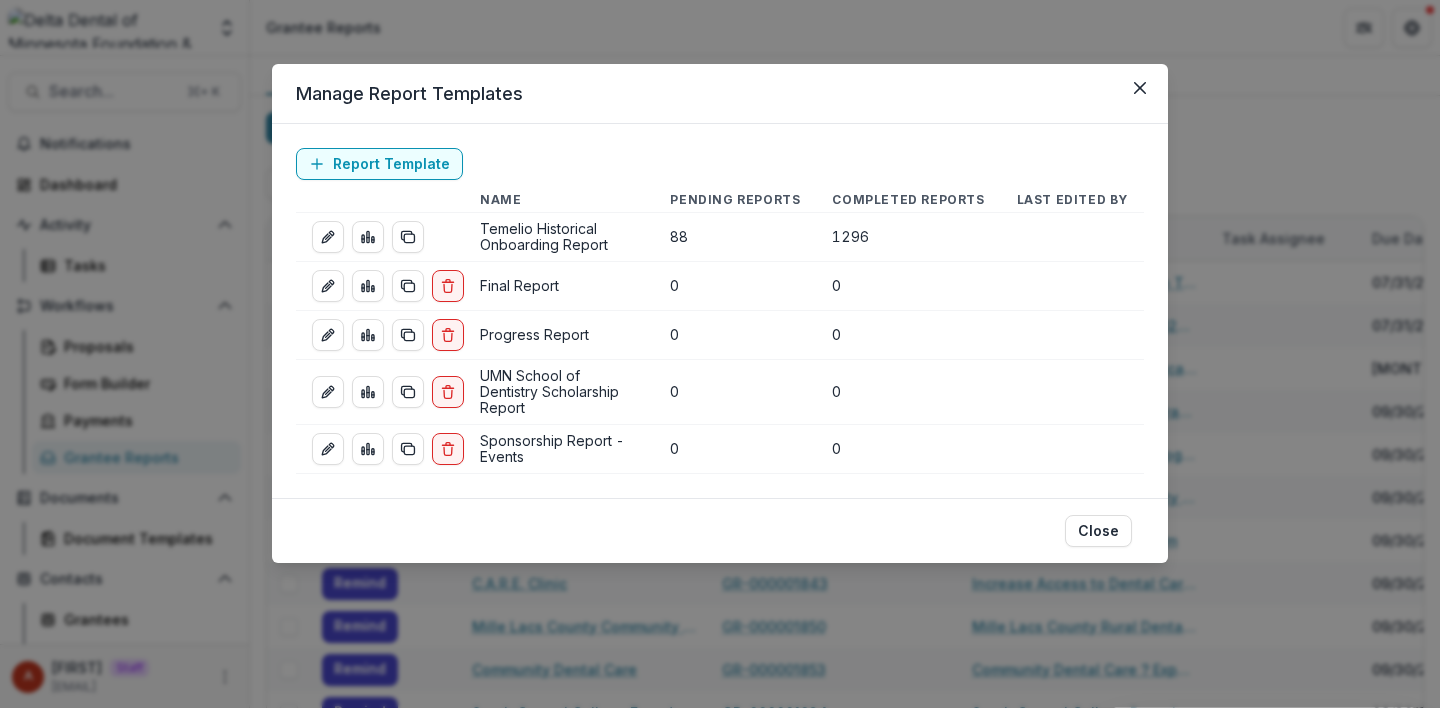 click on "Manage Report Templates Report Template Name Pending Reports Completed Reports Last Edited By Temelio Historical Onboarding Report 88 1296 Final Report 0 0 Progress Report 0 0 UMN School of Dentistry Scholarship Report 0 0 Sponsorship Report - Events 0 0 Close" at bounding box center (720, 354) 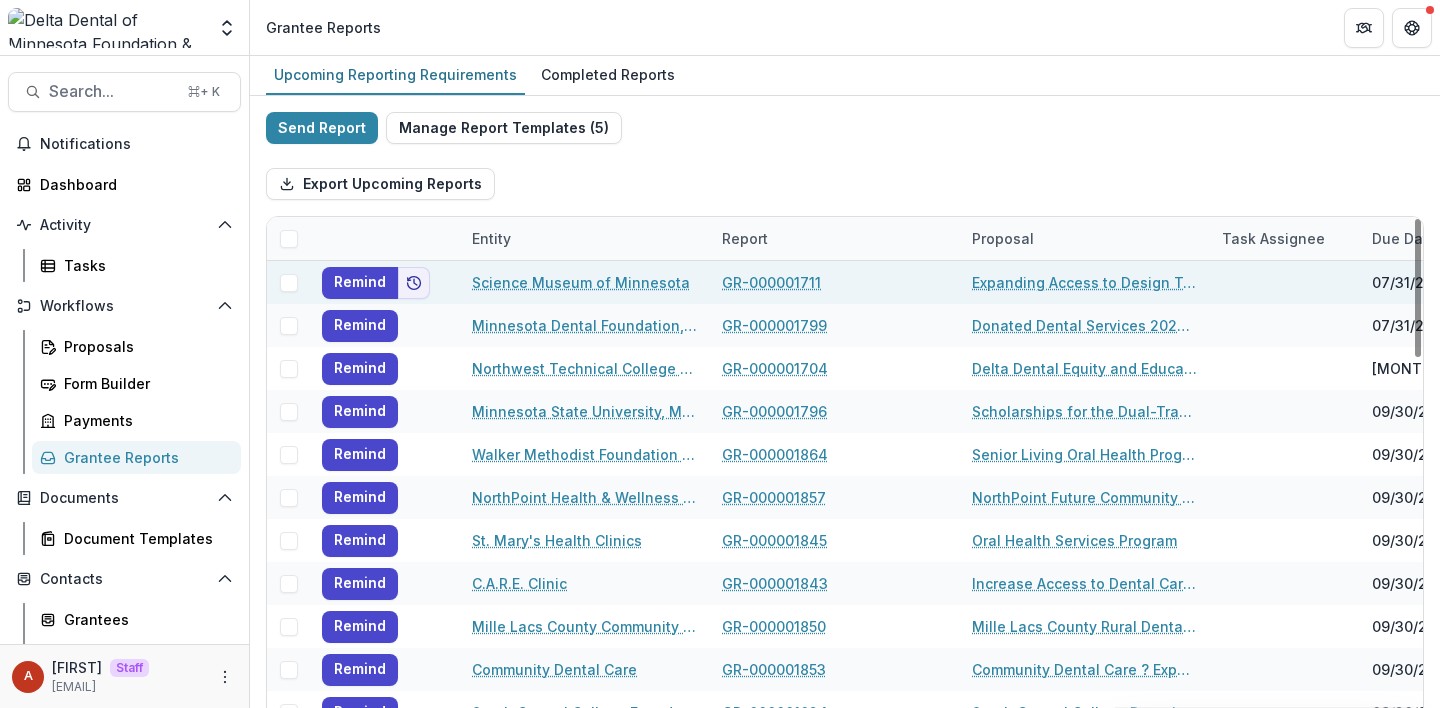 click on "GR-000001711" at bounding box center [771, 282] 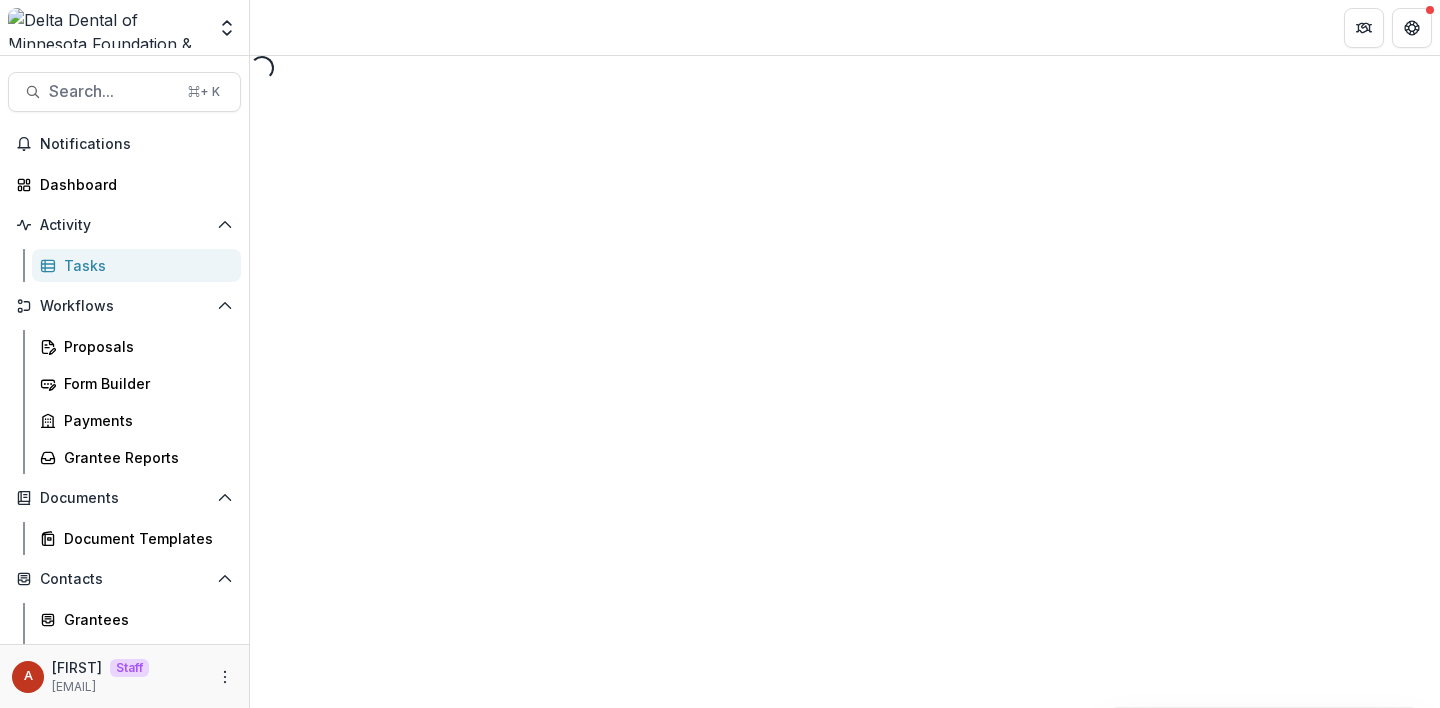 select on "********" 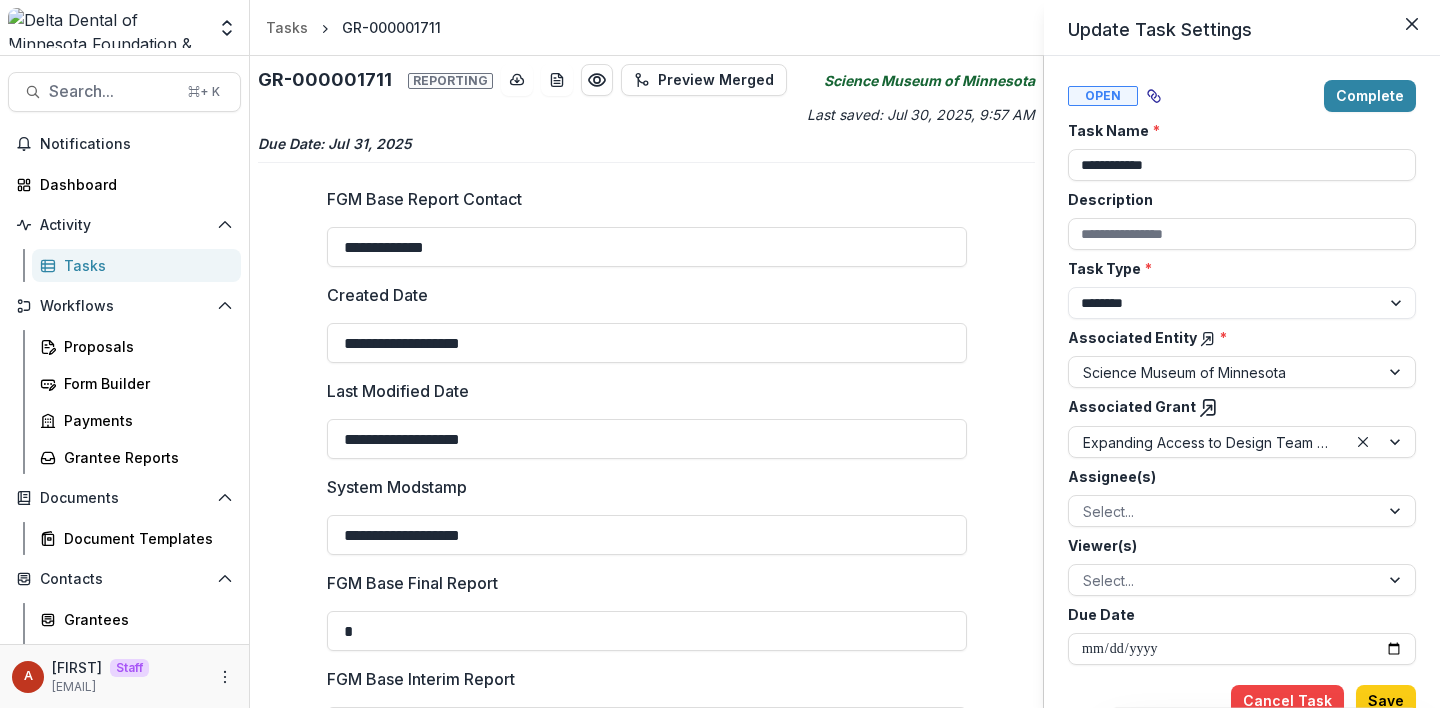 click on "**********" at bounding box center (720, 354) 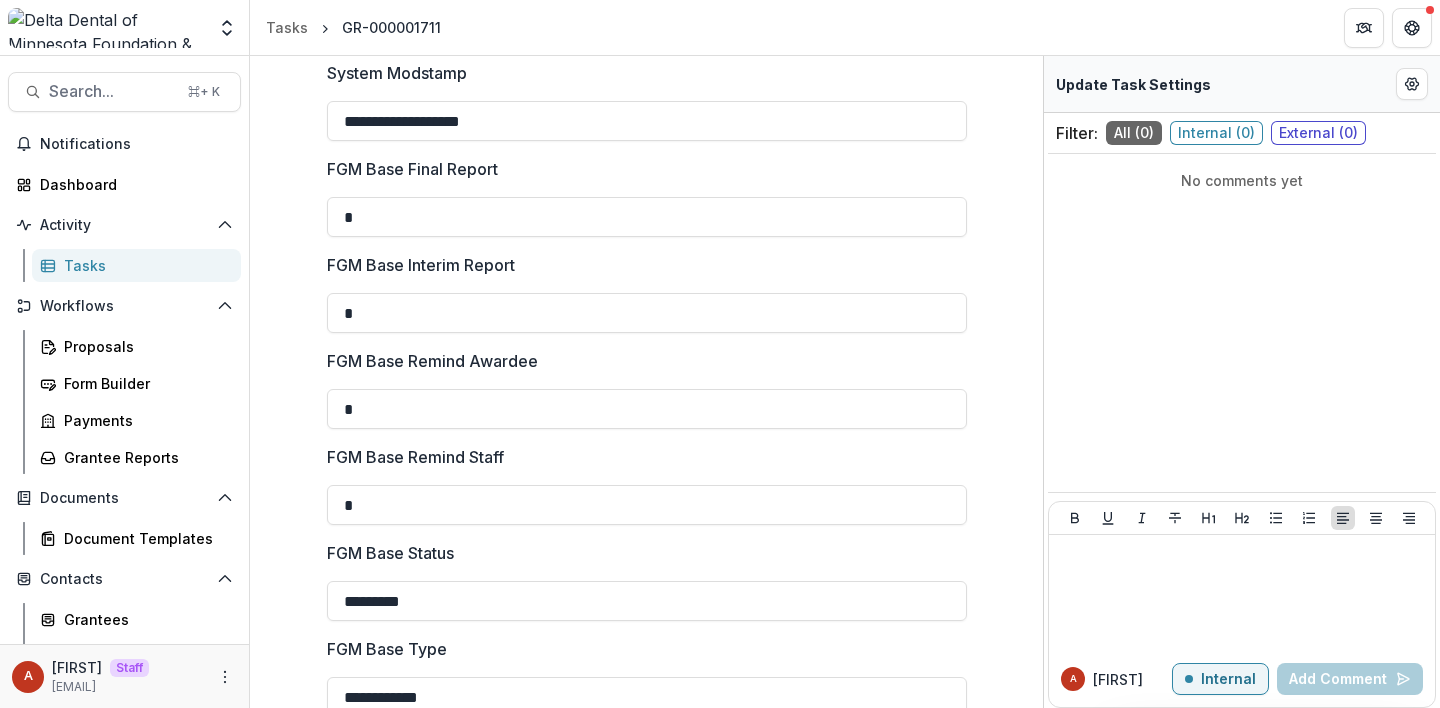scroll, scrollTop: 1231, scrollLeft: 0, axis: vertical 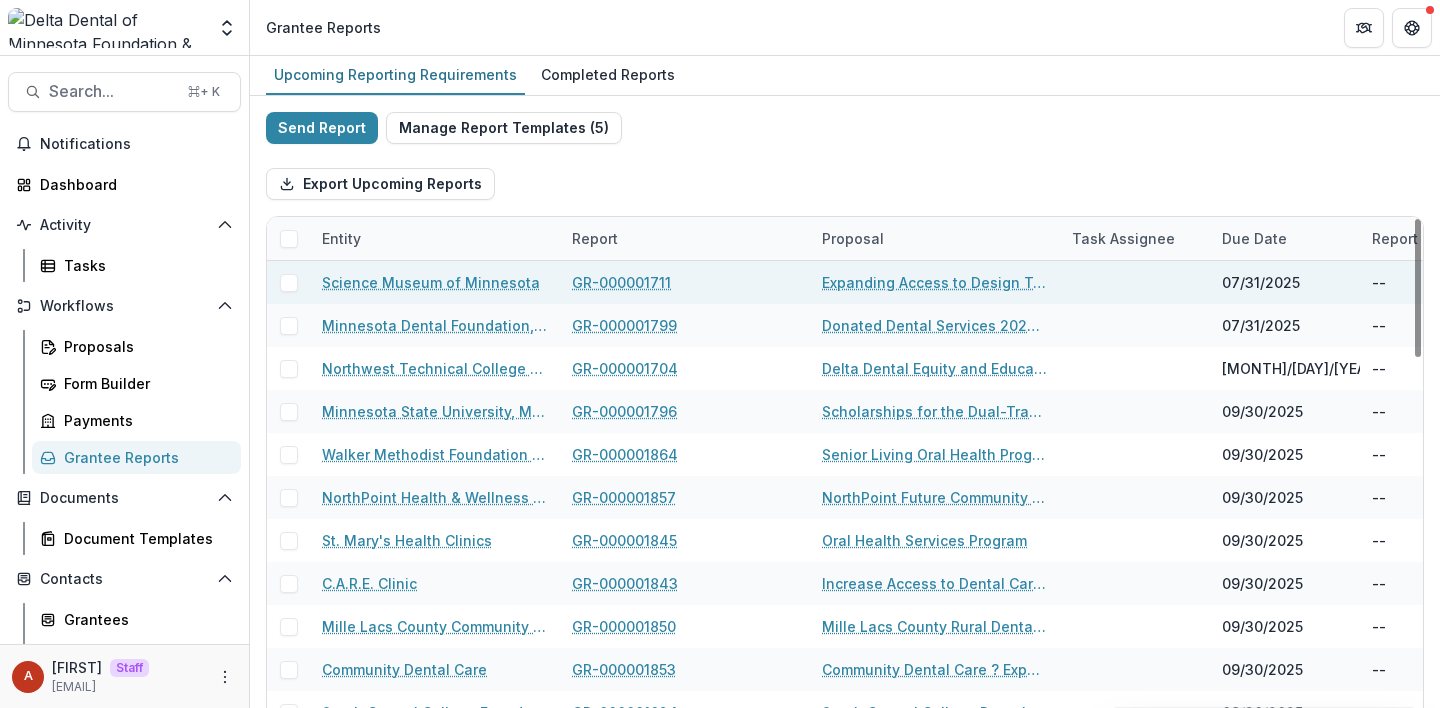 click on "GR-000001711" at bounding box center [621, 282] 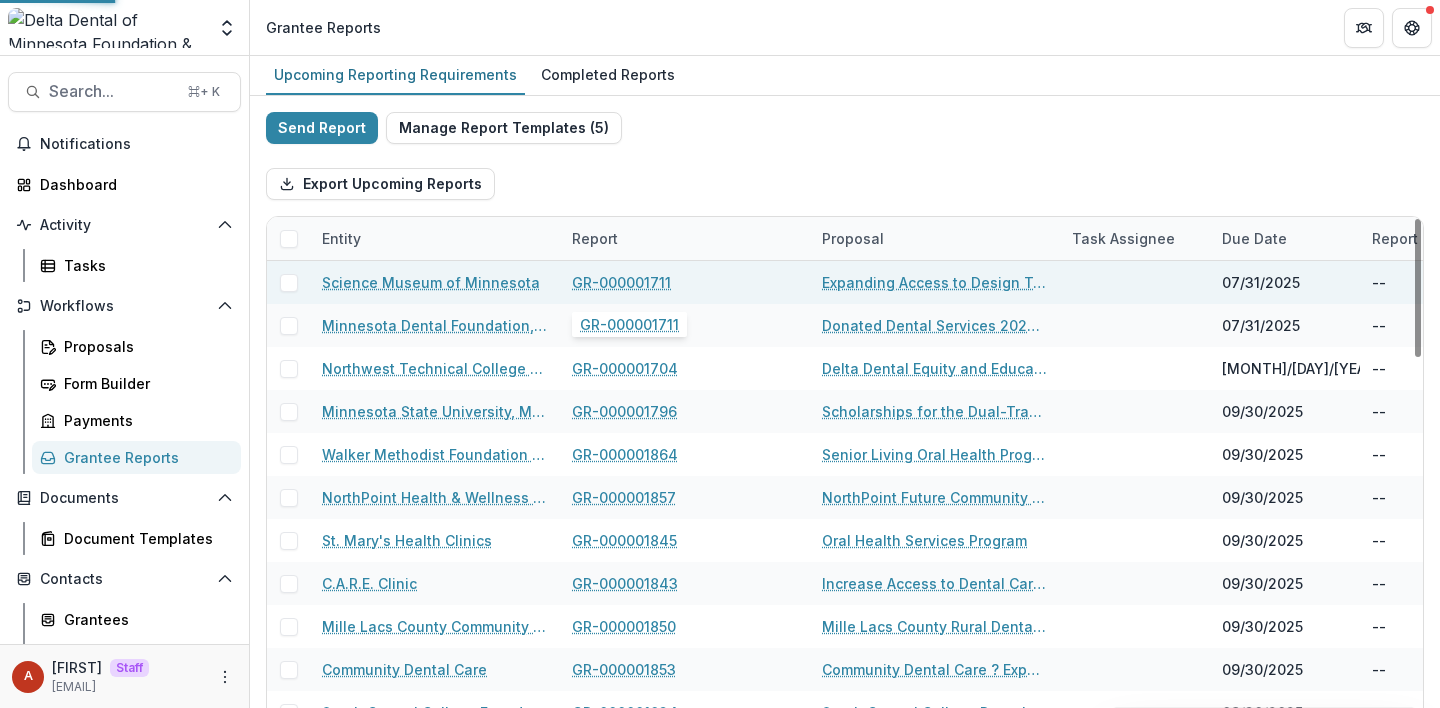 select on "********" 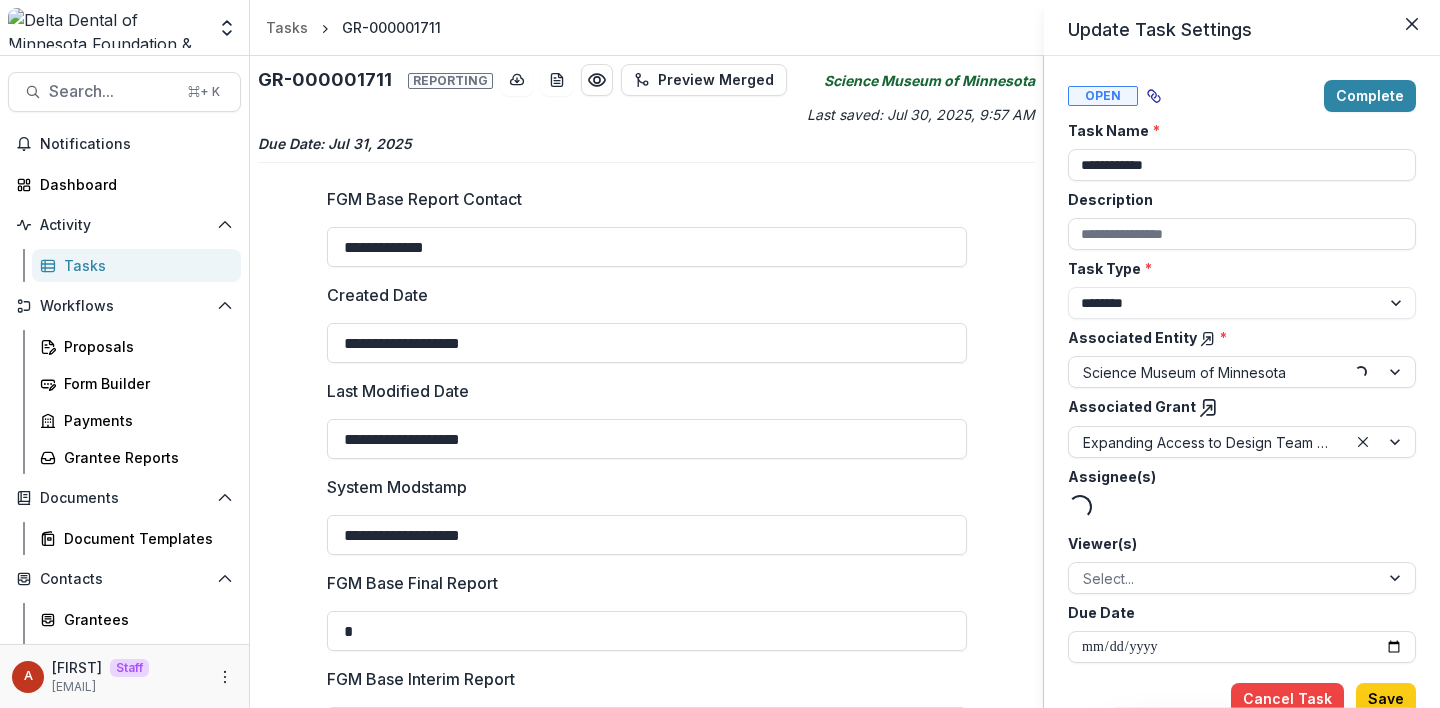 click on "**********" at bounding box center (720, 354) 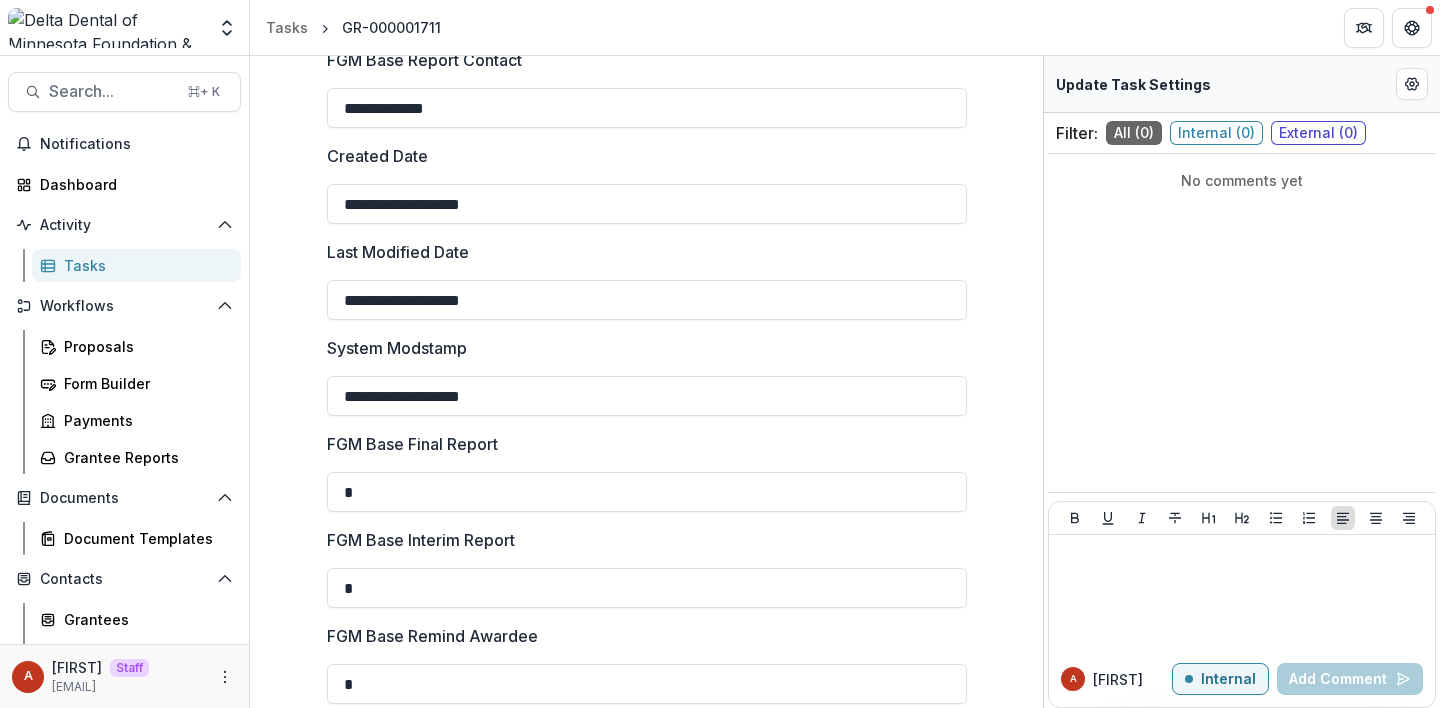 scroll, scrollTop: 0, scrollLeft: 0, axis: both 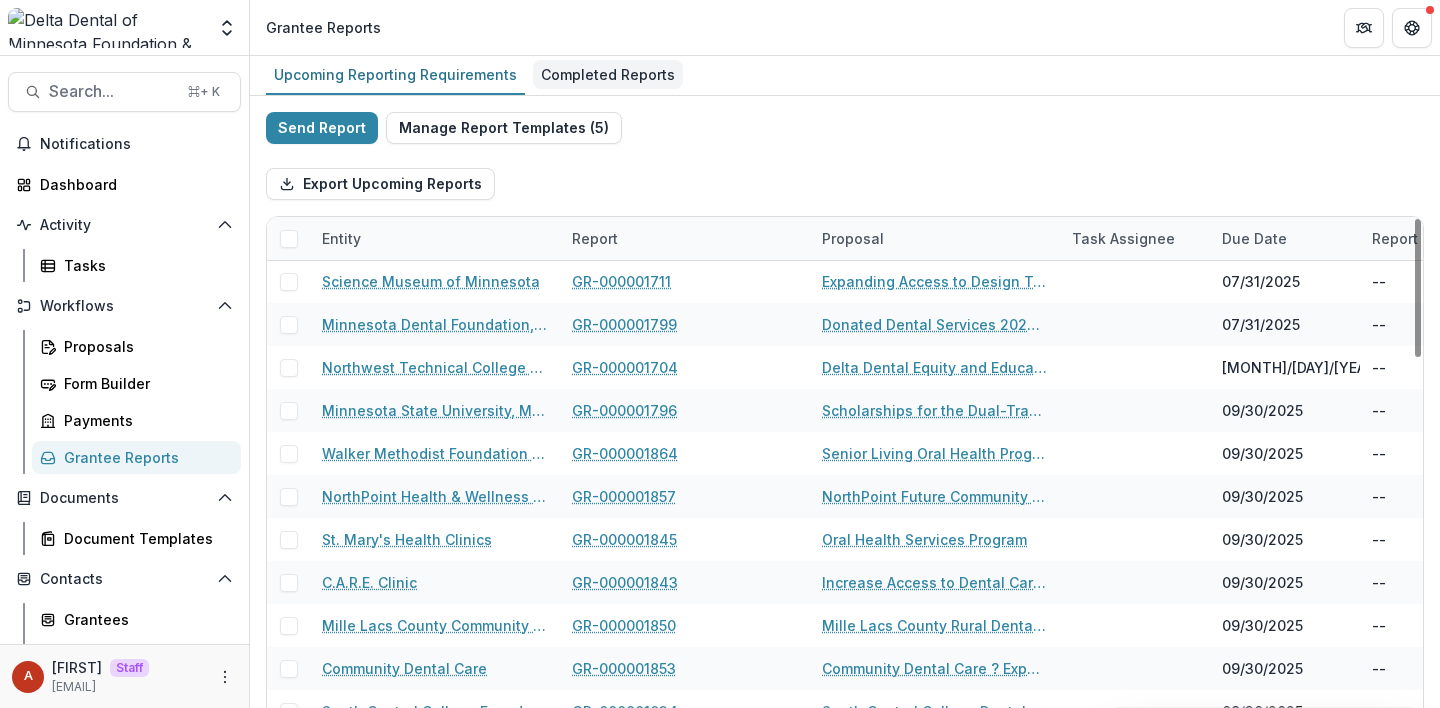 click on "Completed Reports" at bounding box center [608, 75] 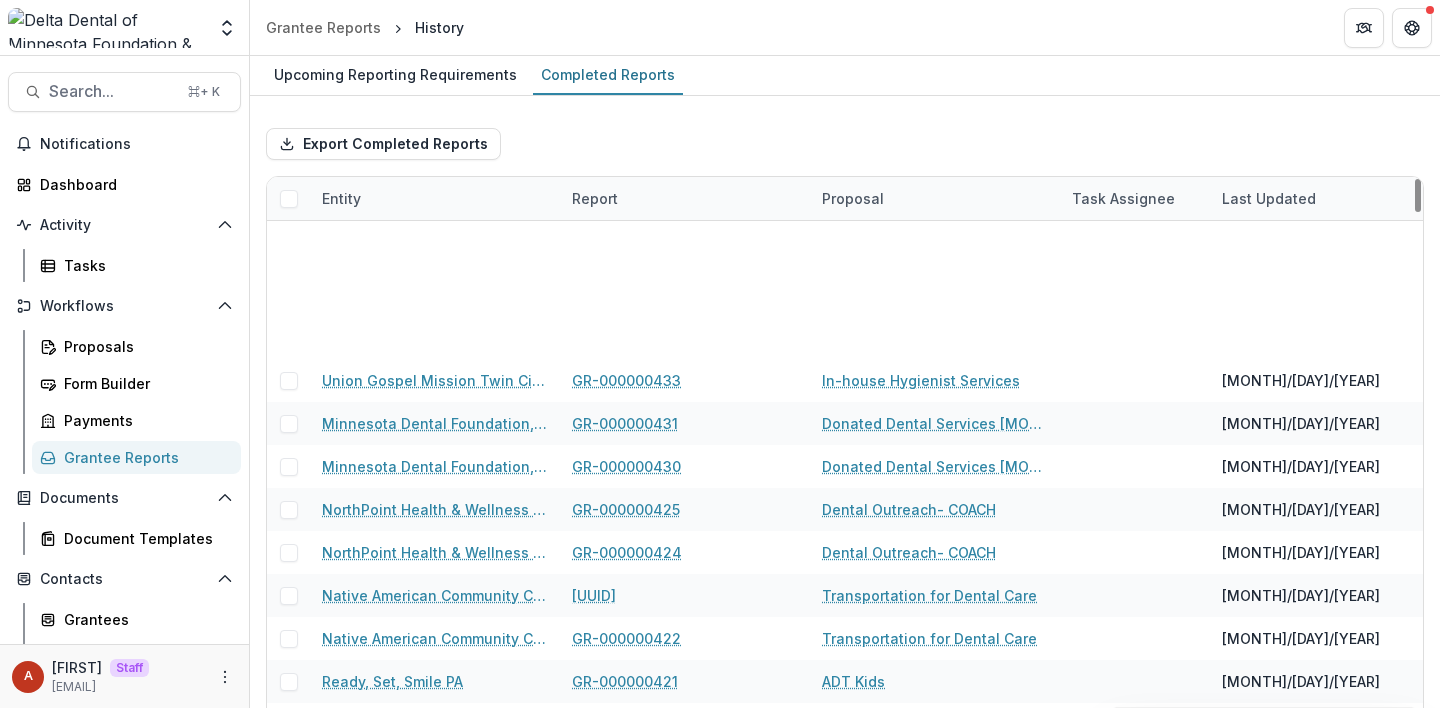 scroll, scrollTop: 10974, scrollLeft: 0, axis: vertical 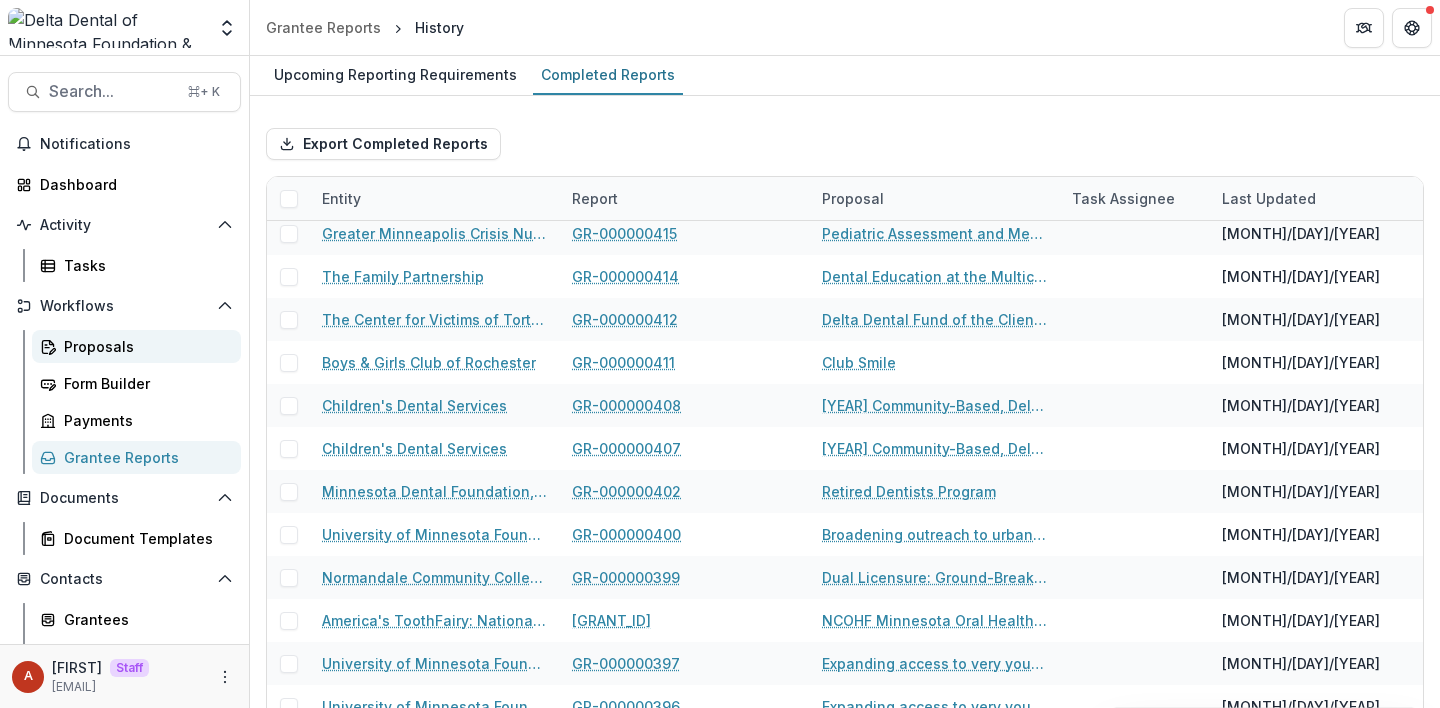 click on "Proposals" at bounding box center (144, 346) 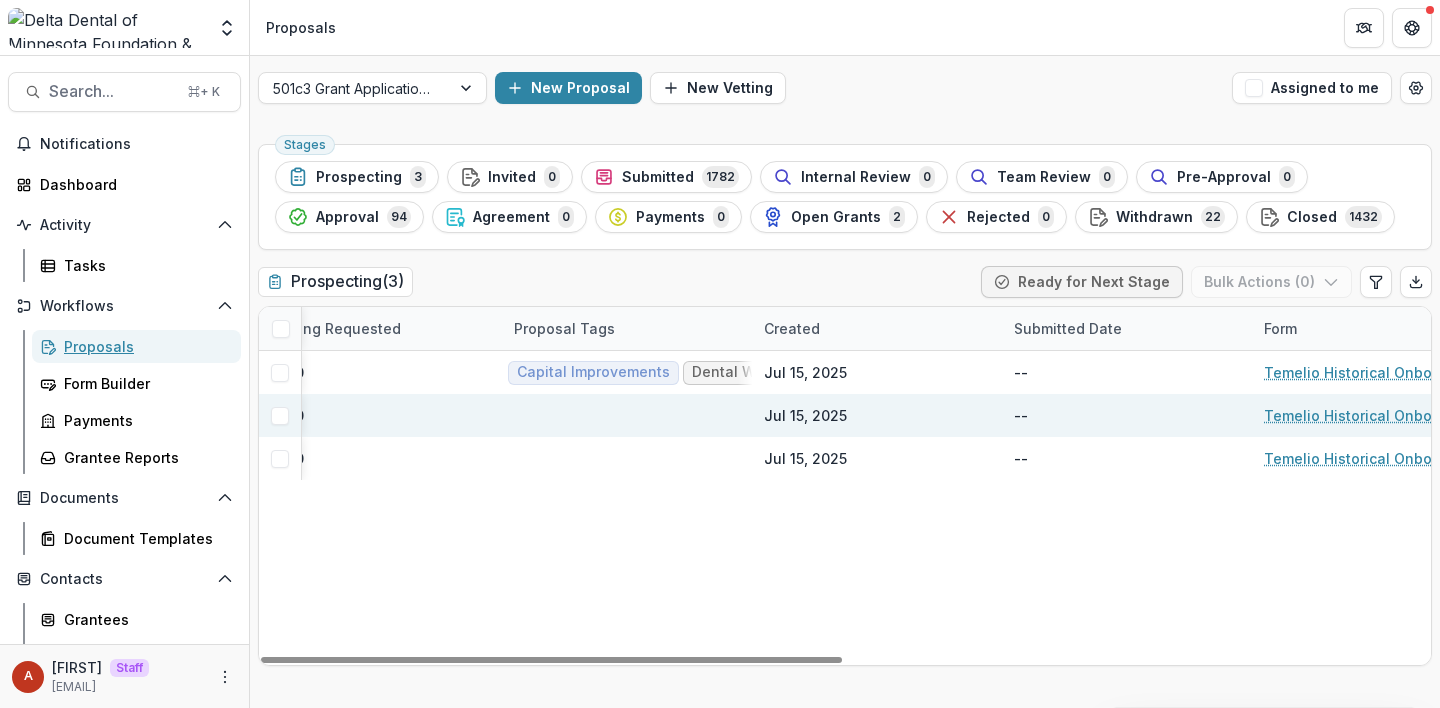 scroll, scrollTop: 0, scrollLeft: 698, axis: horizontal 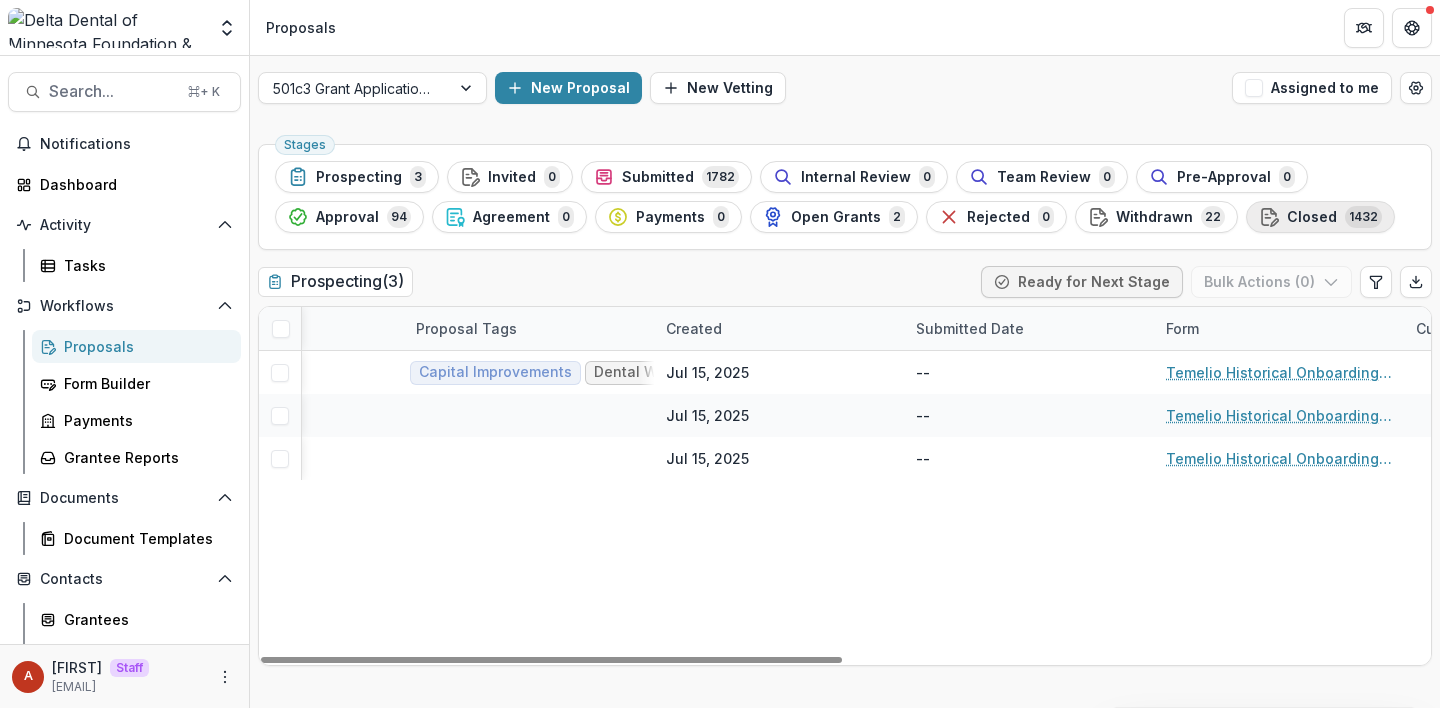 click on "Closed" at bounding box center [1312, 217] 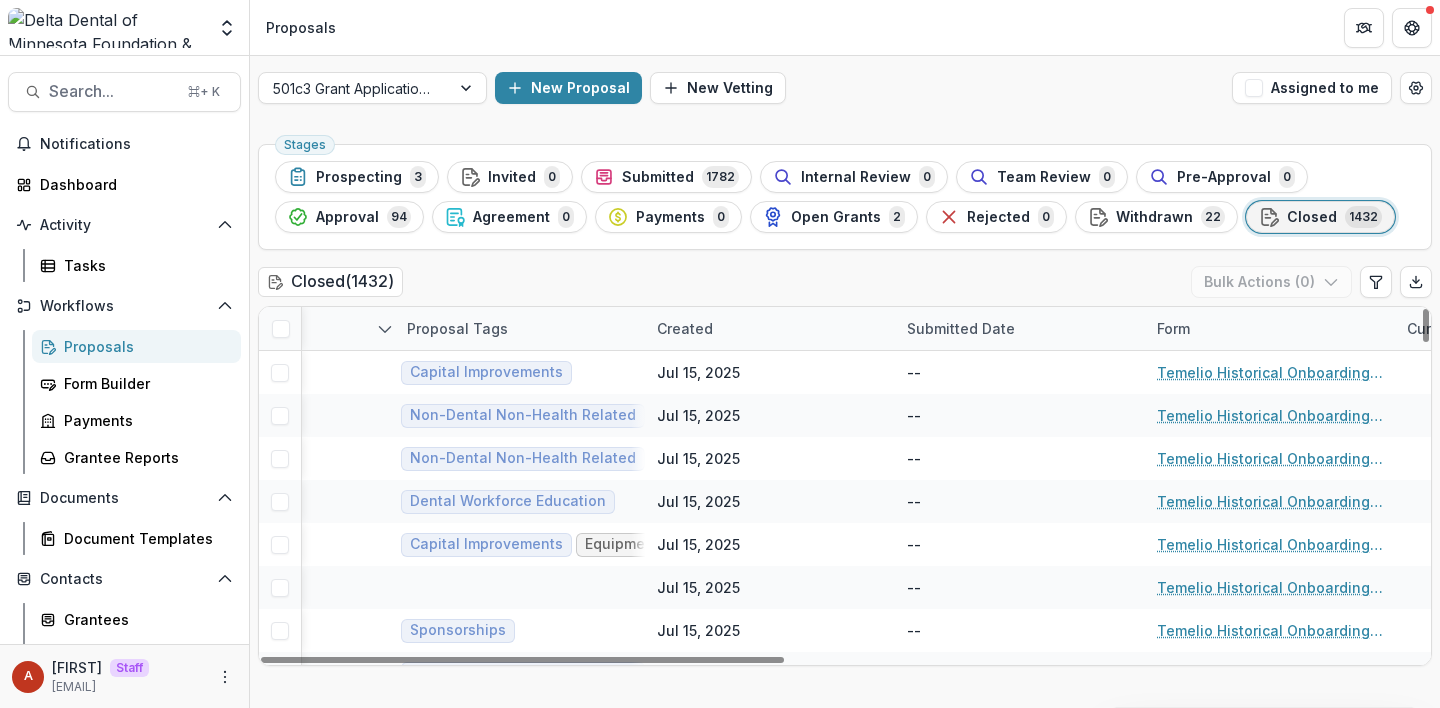 scroll, scrollTop: 0, scrollLeft: 554, axis: horizontal 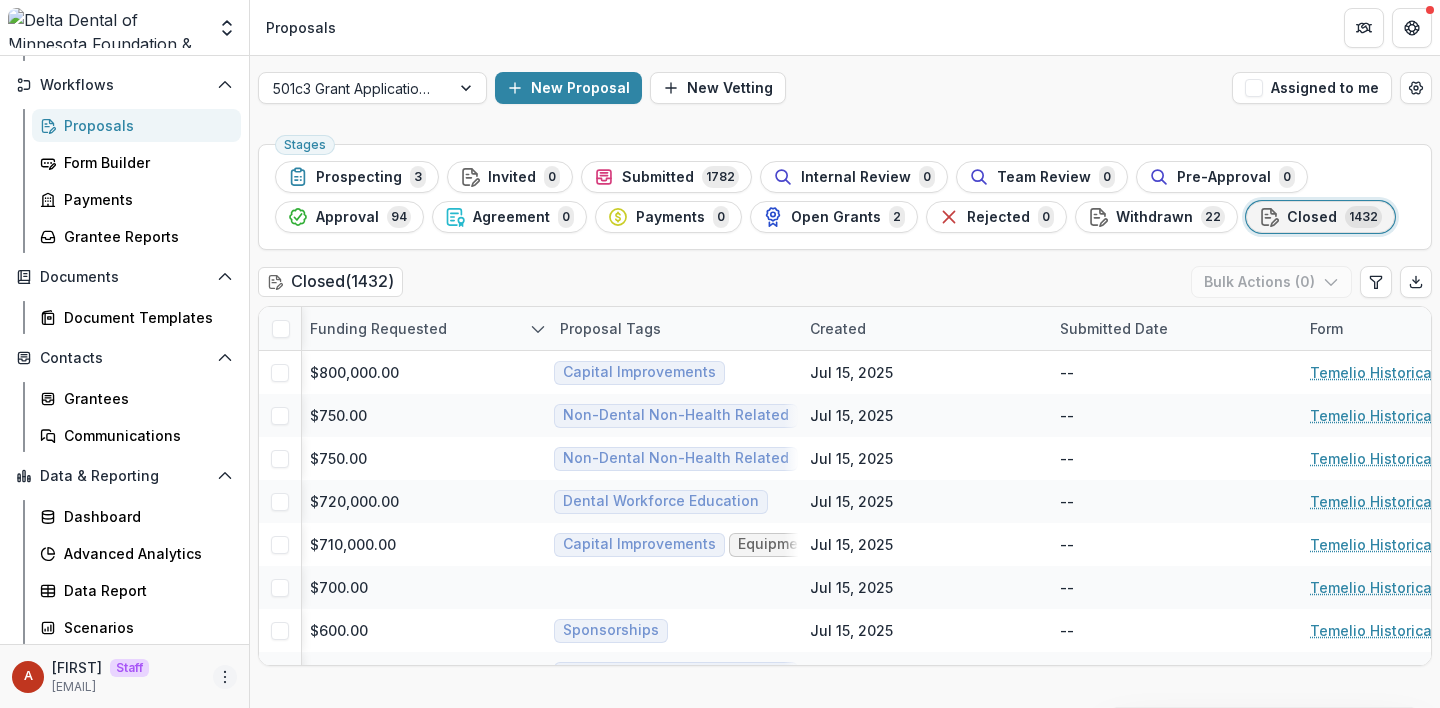 click at bounding box center [225, 677] 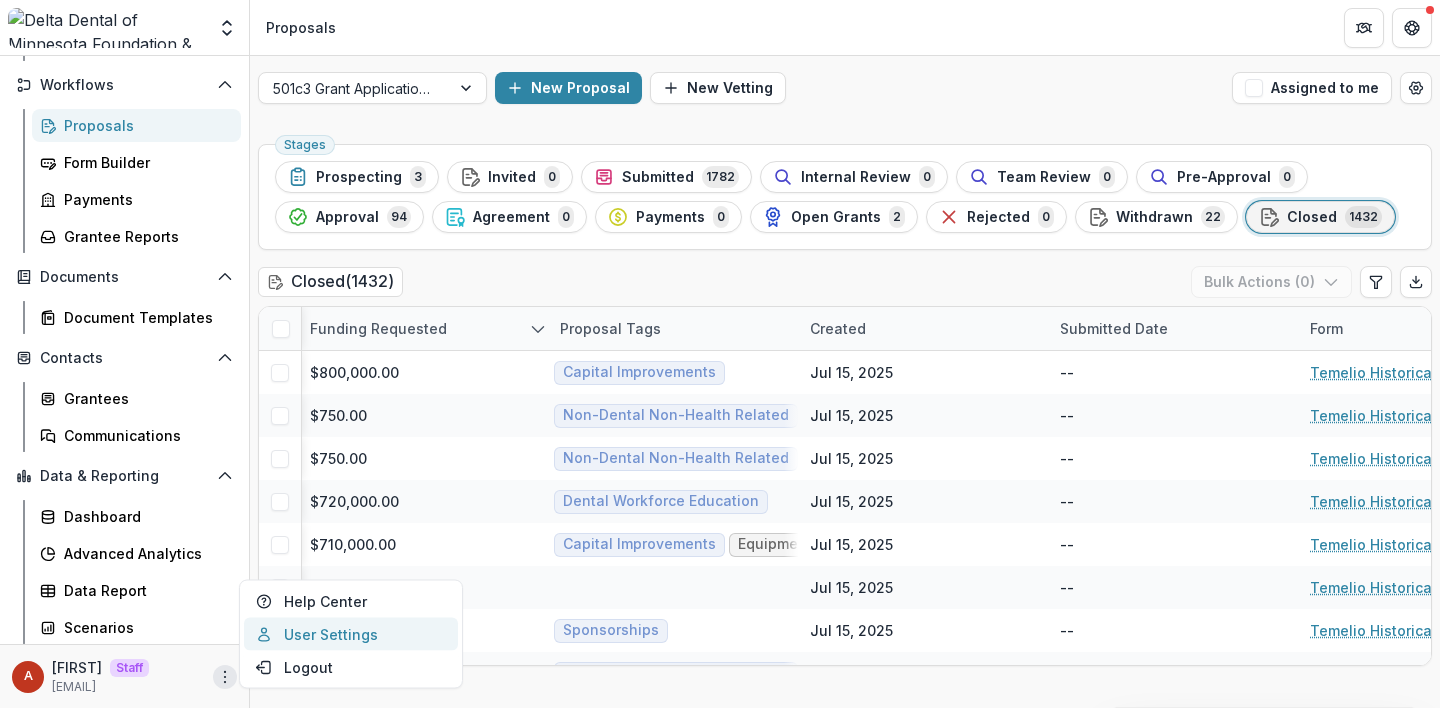 click on "User Settings" at bounding box center [351, 634] 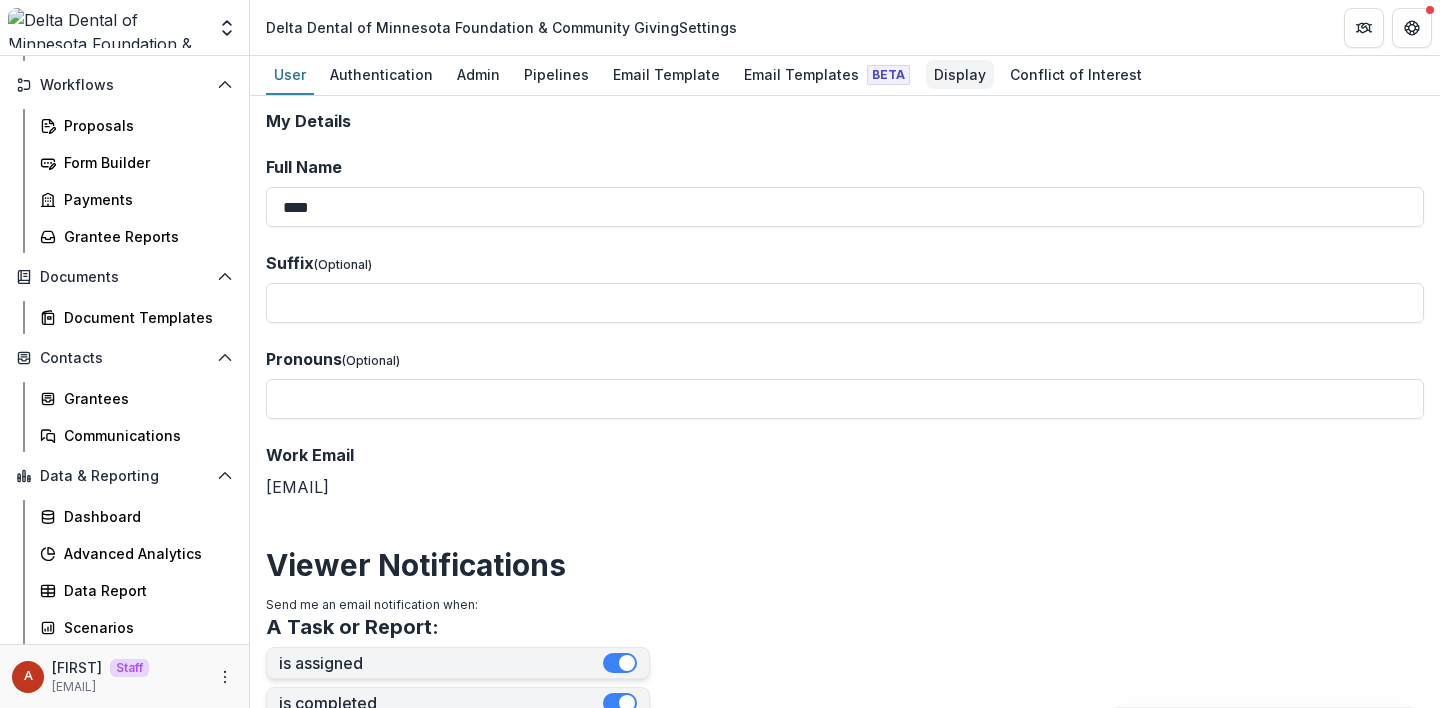 click on "Display" at bounding box center (960, 74) 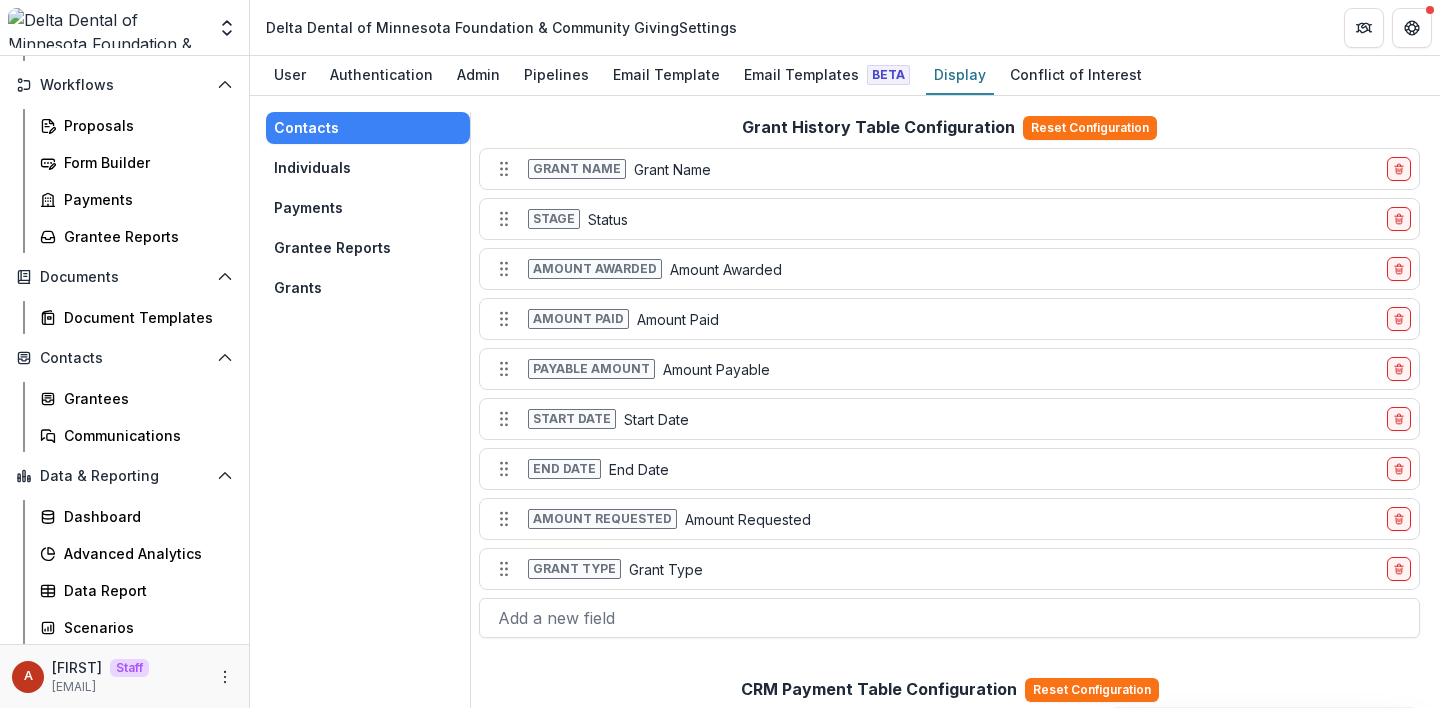 click on "Grantee Reports" at bounding box center [368, 248] 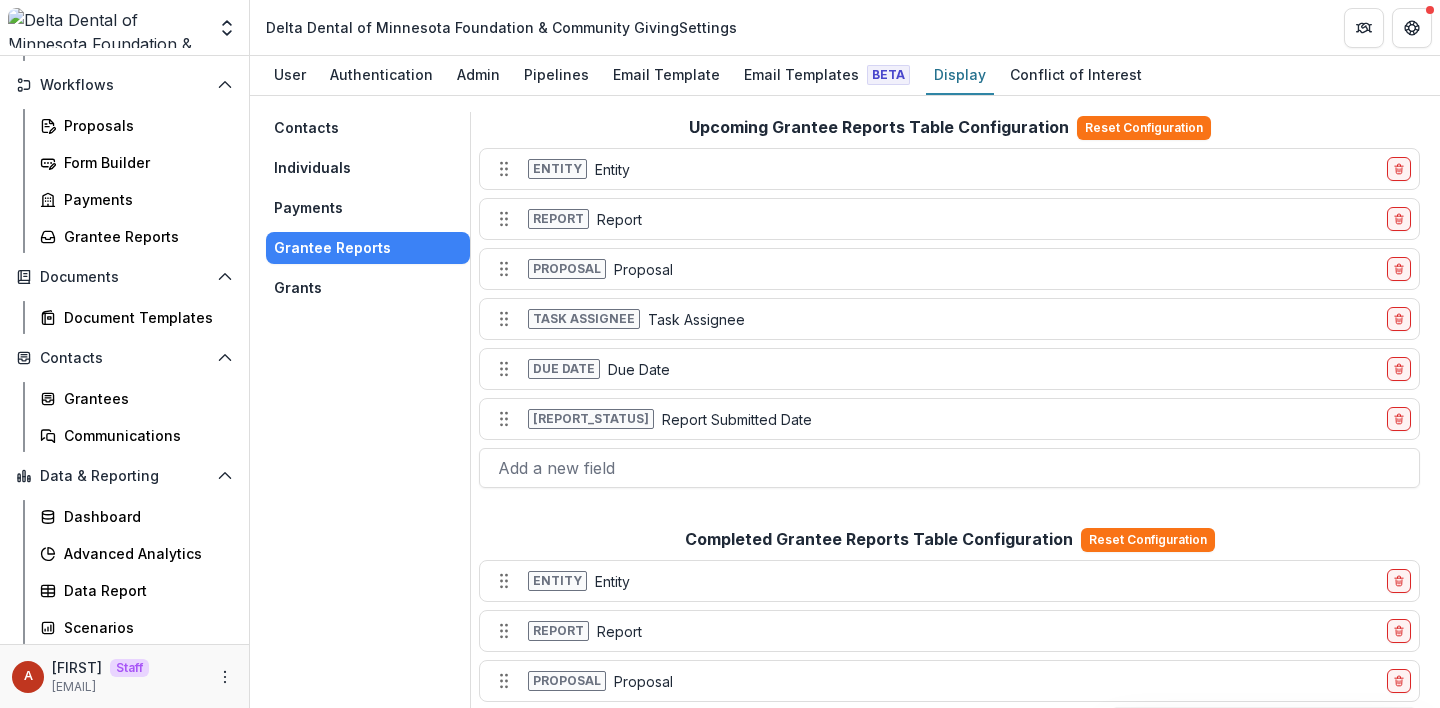 scroll, scrollTop: 212, scrollLeft: 0, axis: vertical 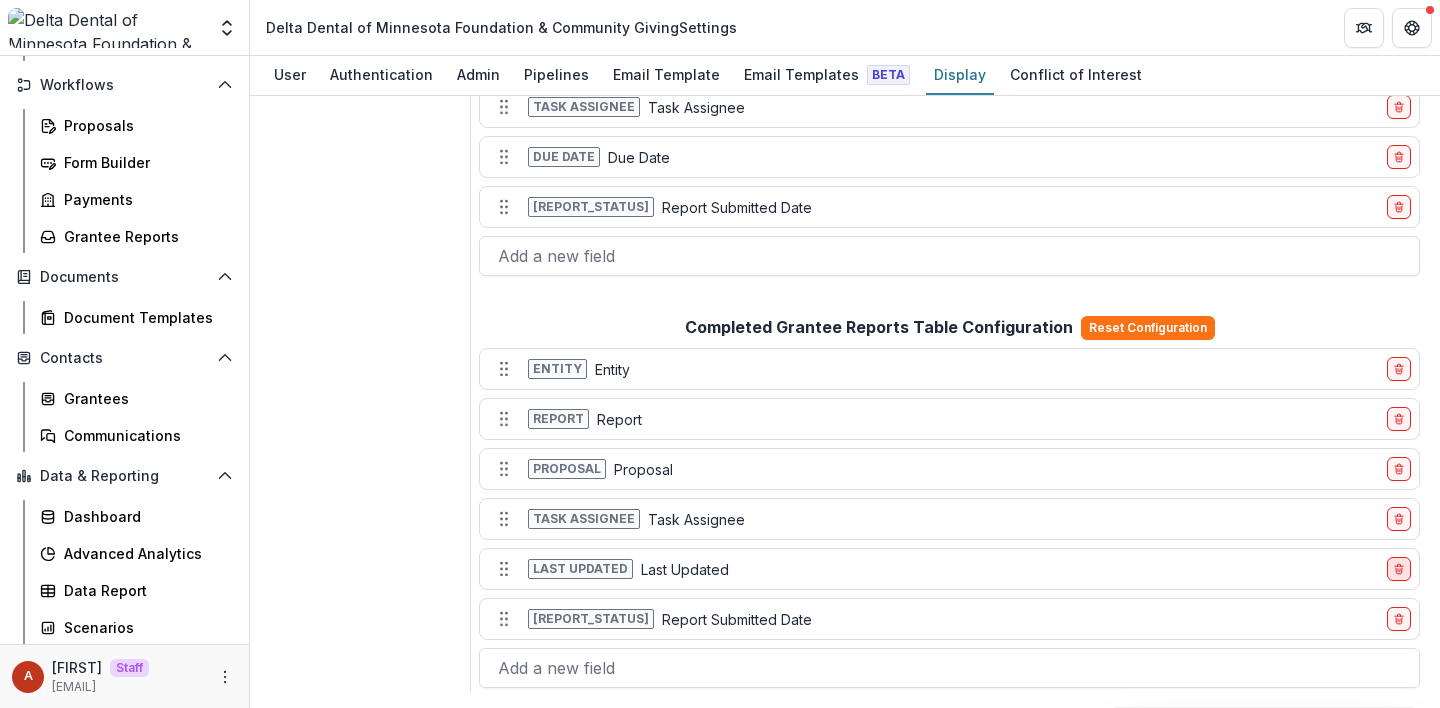 click 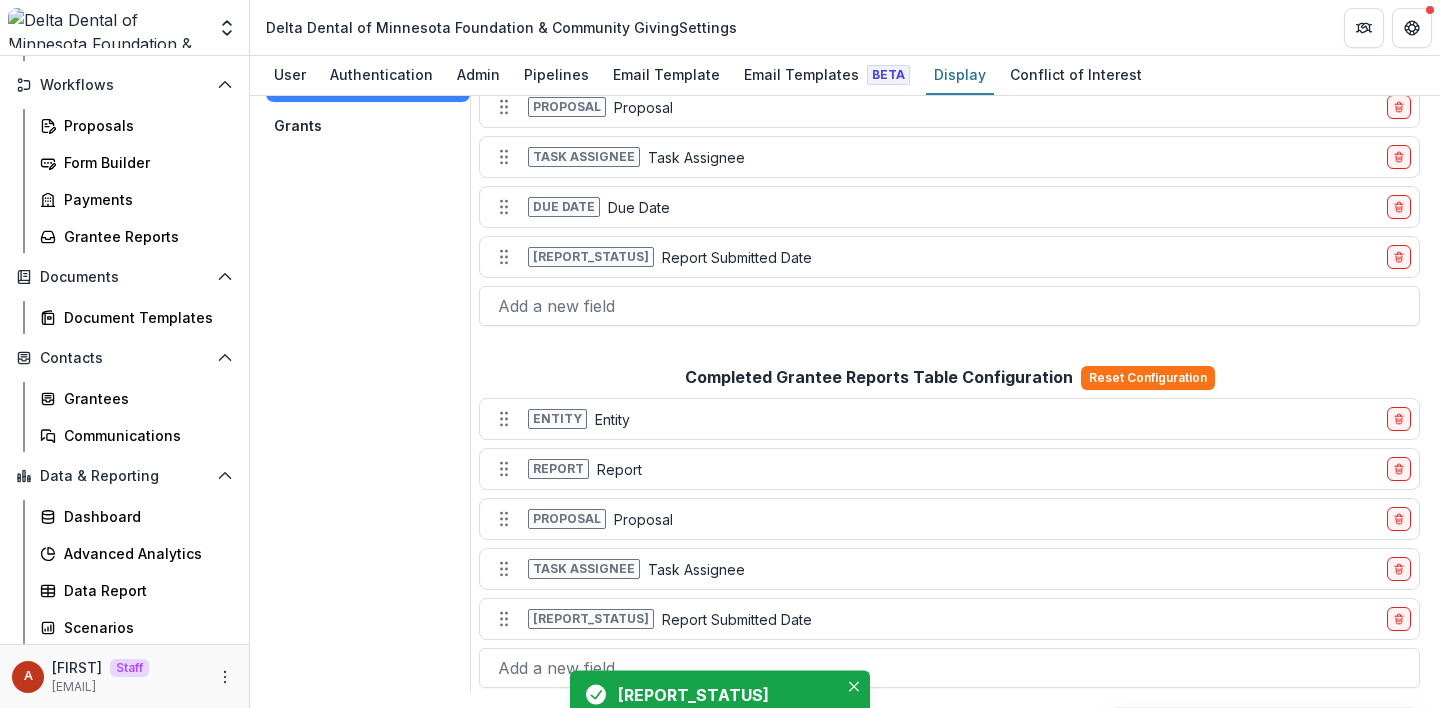 click on "Grantee Reports History Configuration Updated" at bounding box center (720, 695) 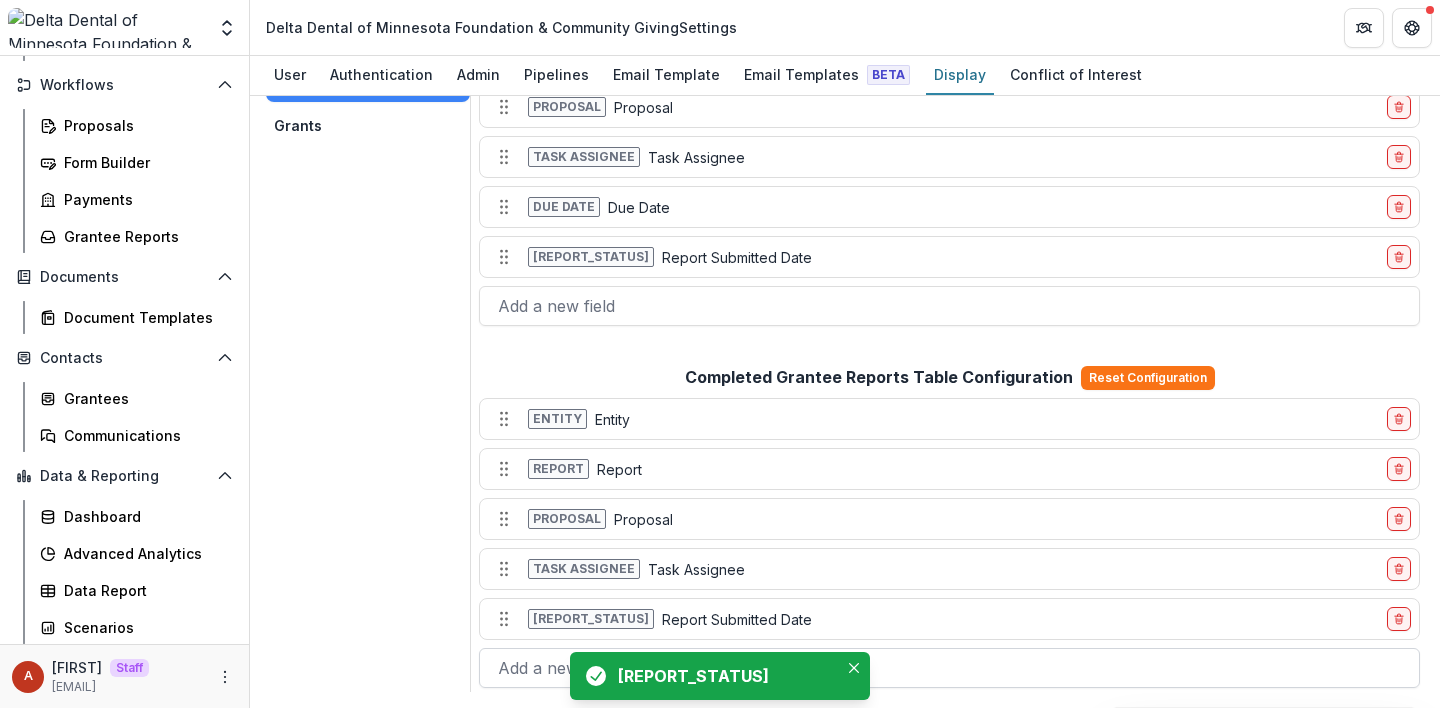 click on "Add a new field" at bounding box center [949, 668] 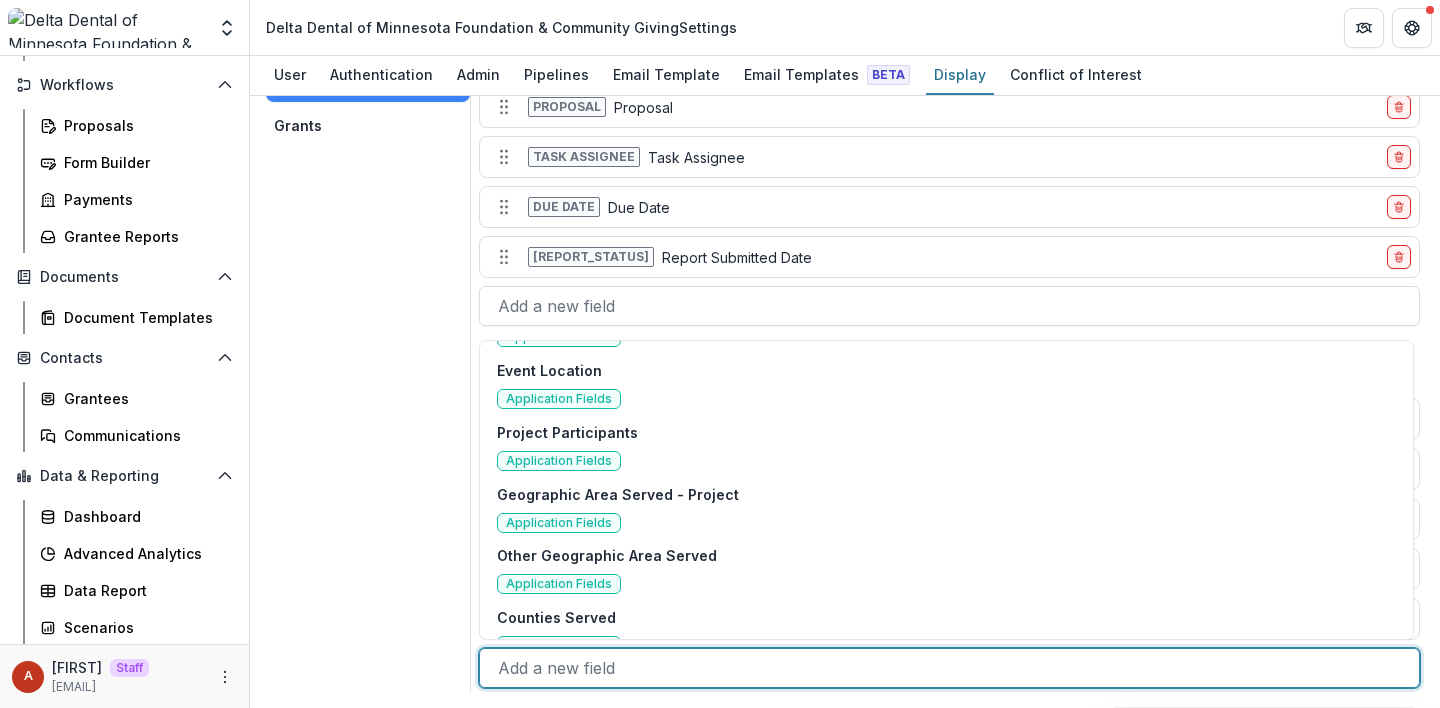 scroll, scrollTop: 17580, scrollLeft: 0, axis: vertical 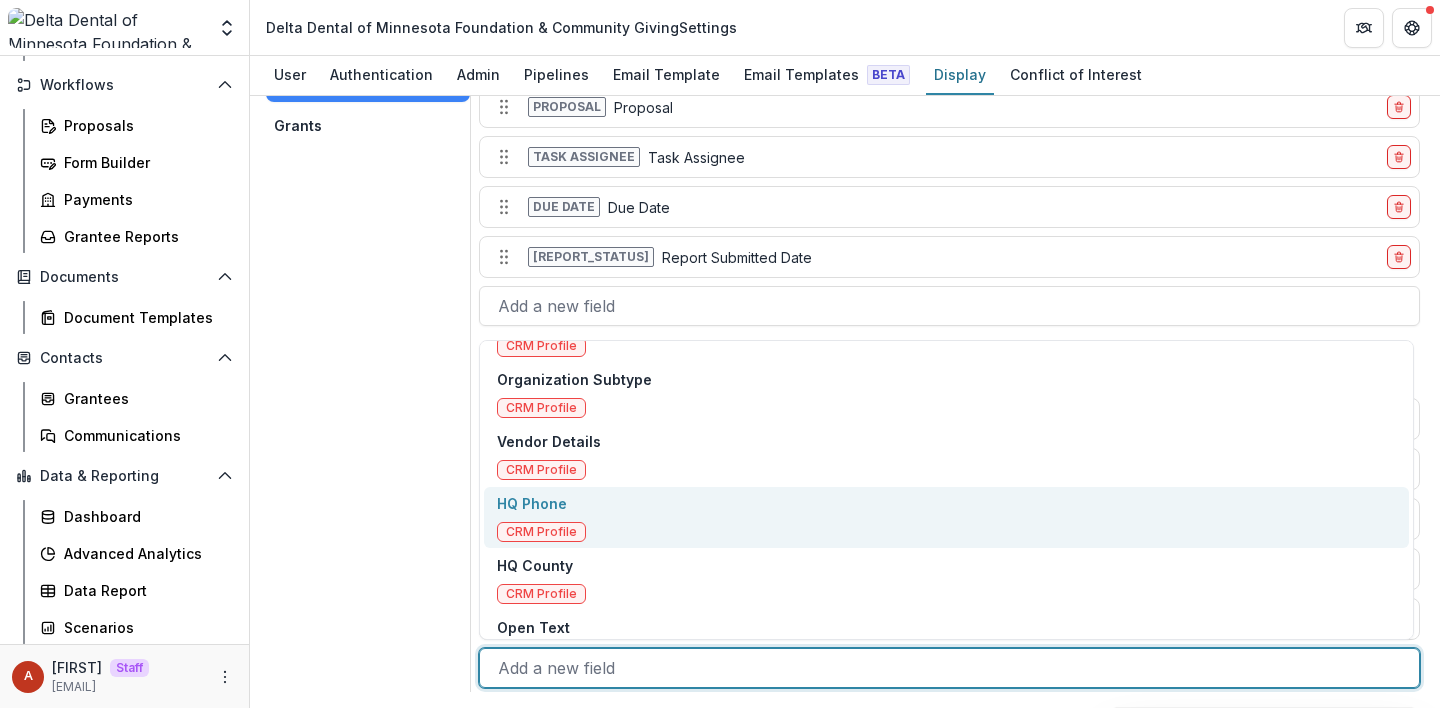 click on "Contacts Individuals Payments Grantee Reports Grants" at bounding box center [368, 321] 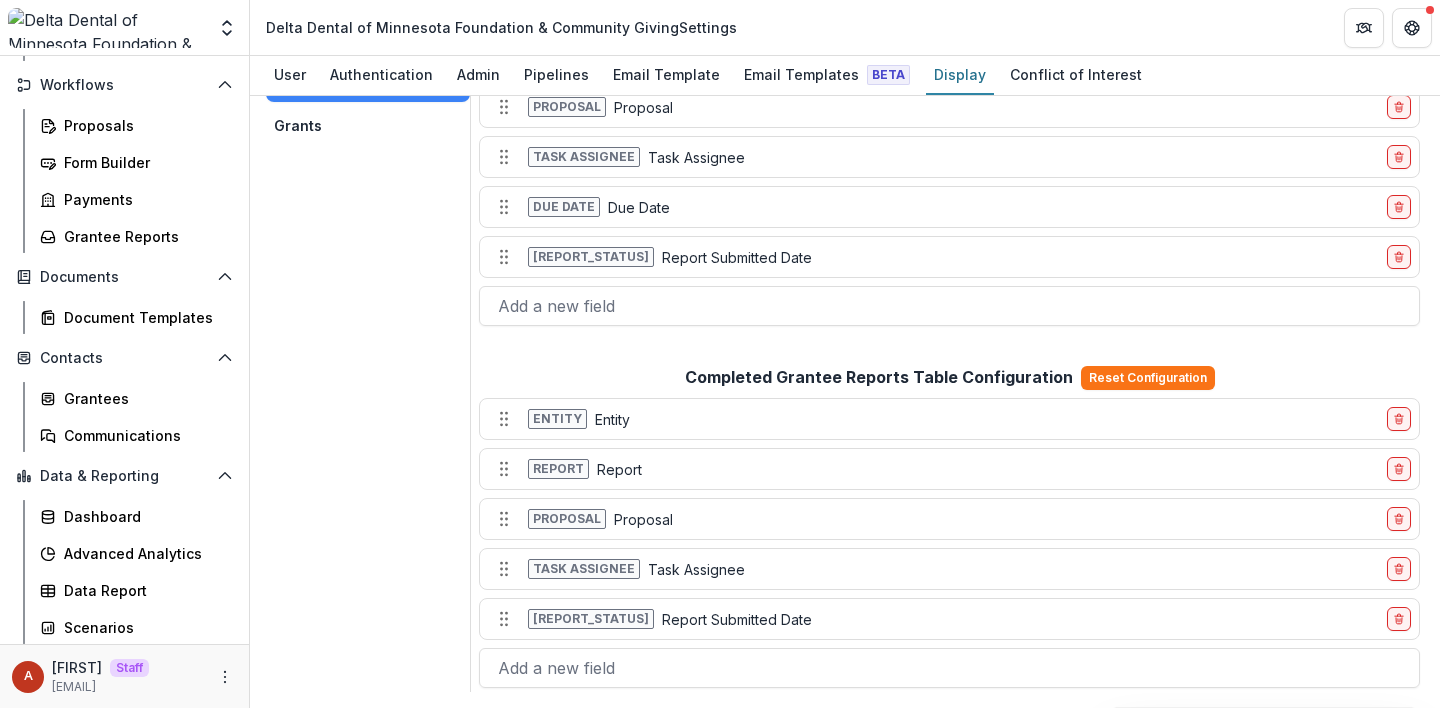 scroll, scrollTop: 0, scrollLeft: 0, axis: both 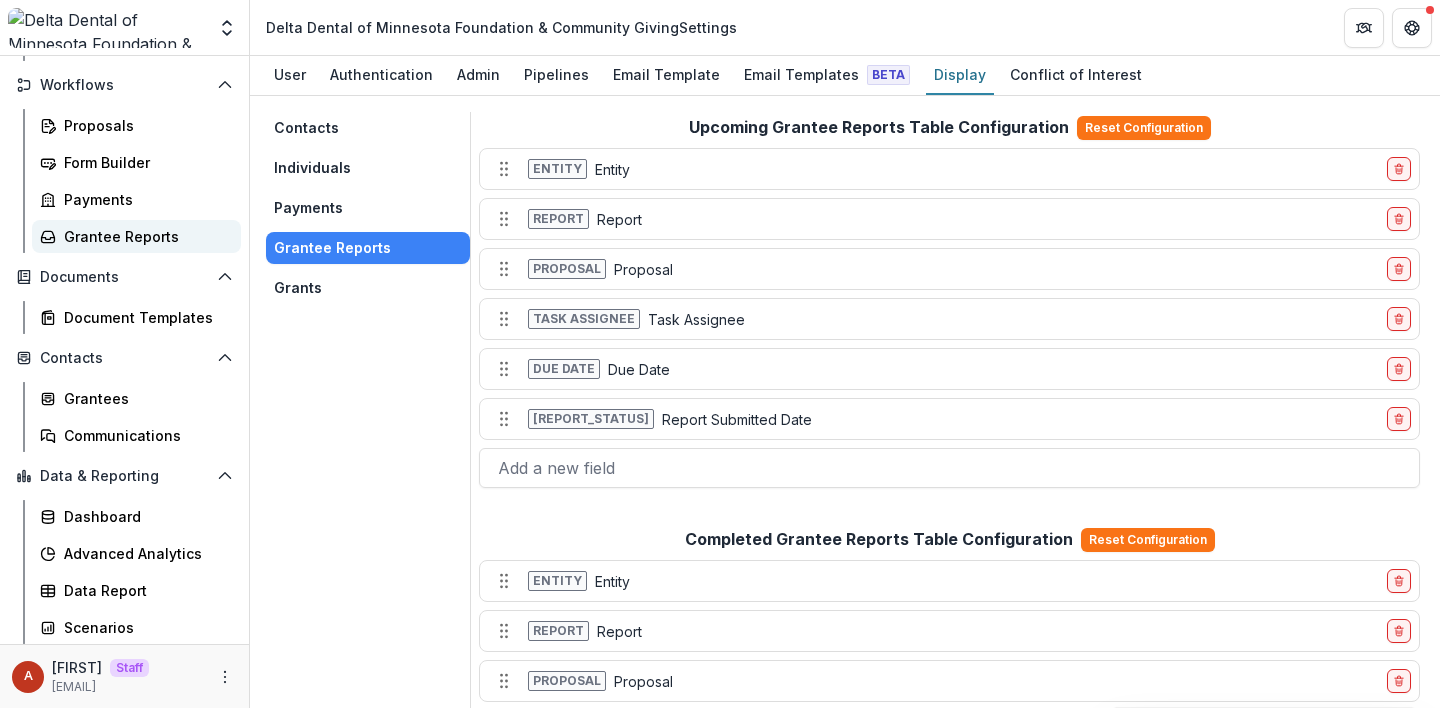click on "Grantee Reports" at bounding box center [144, 236] 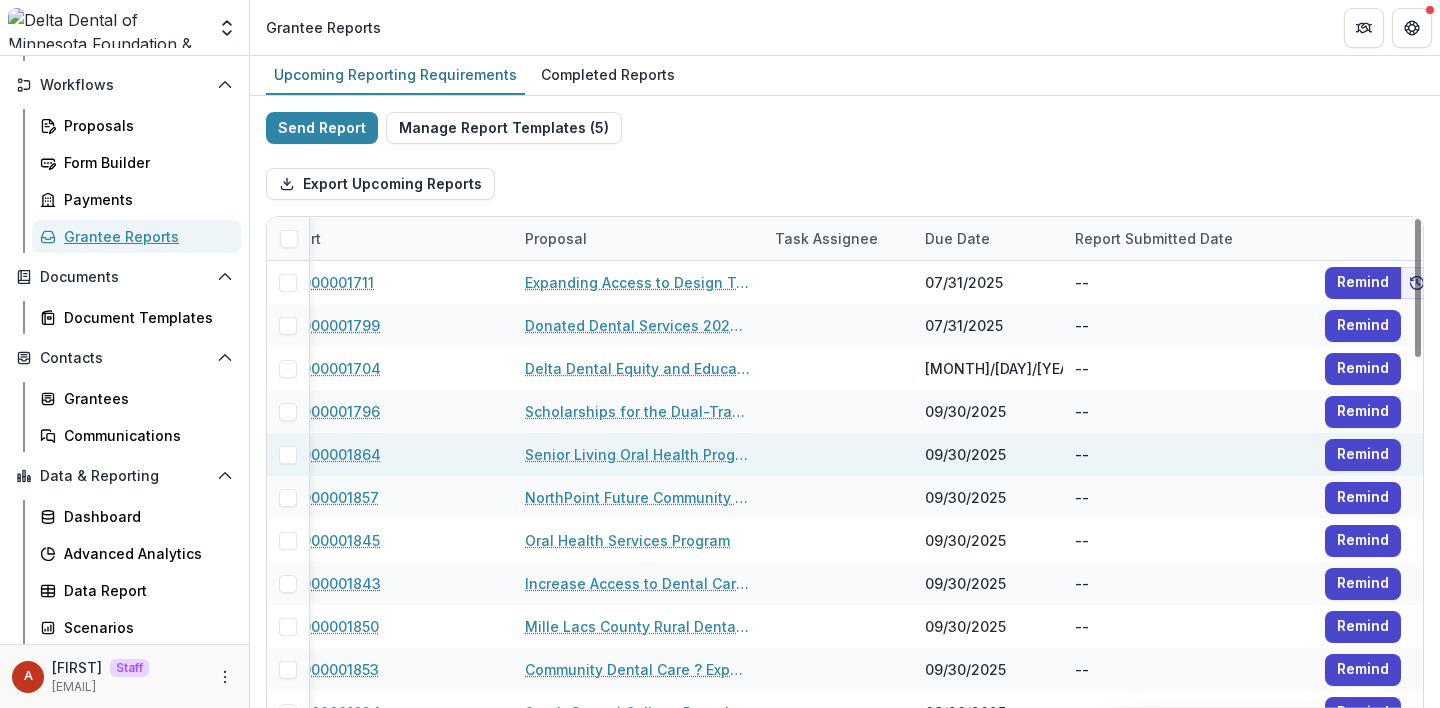 scroll, scrollTop: 0, scrollLeft: 343, axis: horizontal 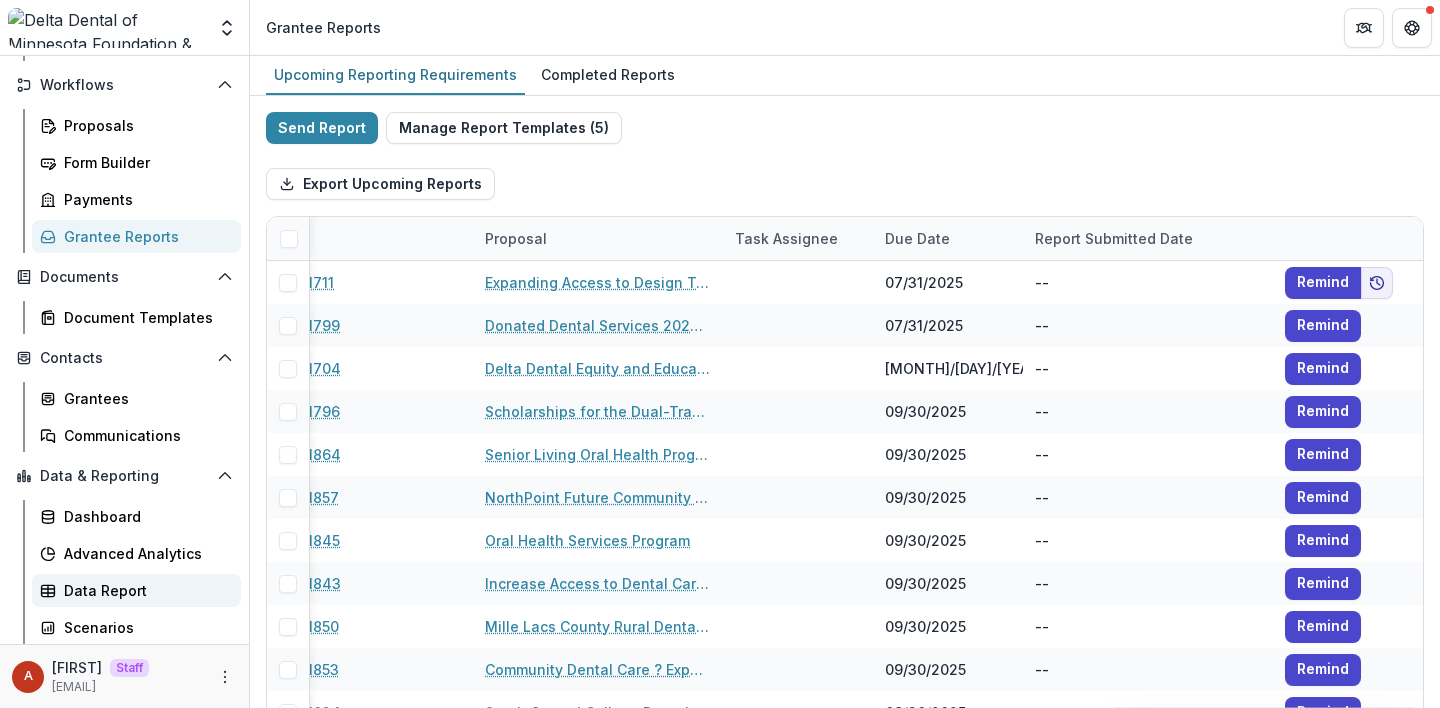 click on "Data Report" at bounding box center [144, 590] 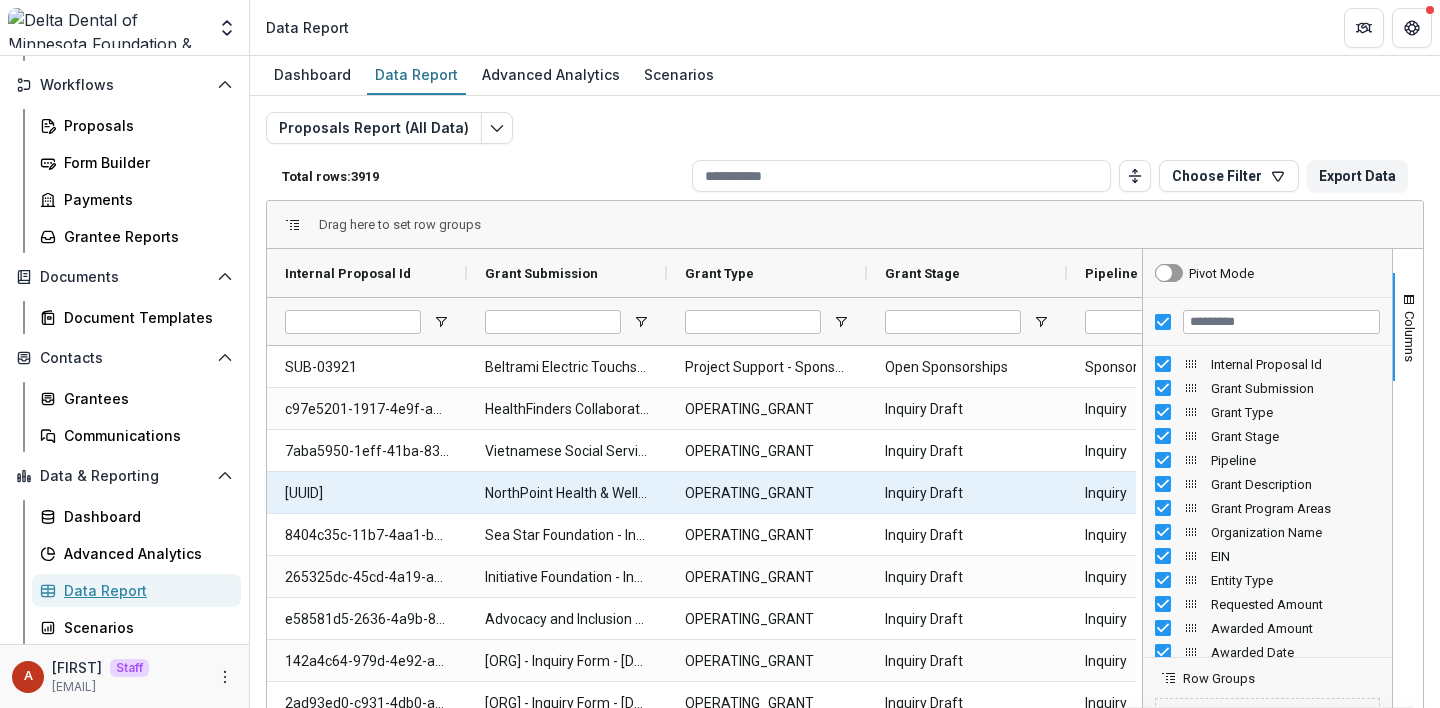 scroll, scrollTop: 167, scrollLeft: 0, axis: vertical 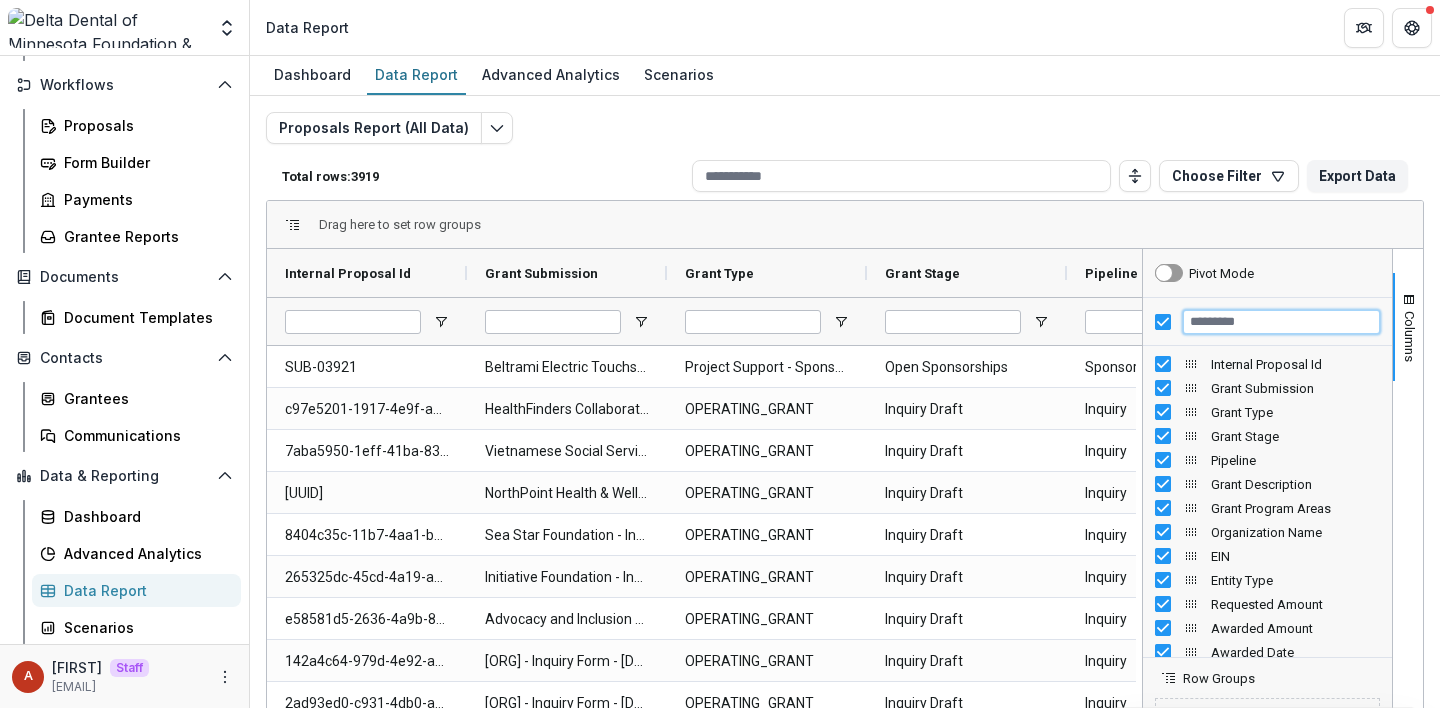 click at bounding box center [1281, 322] 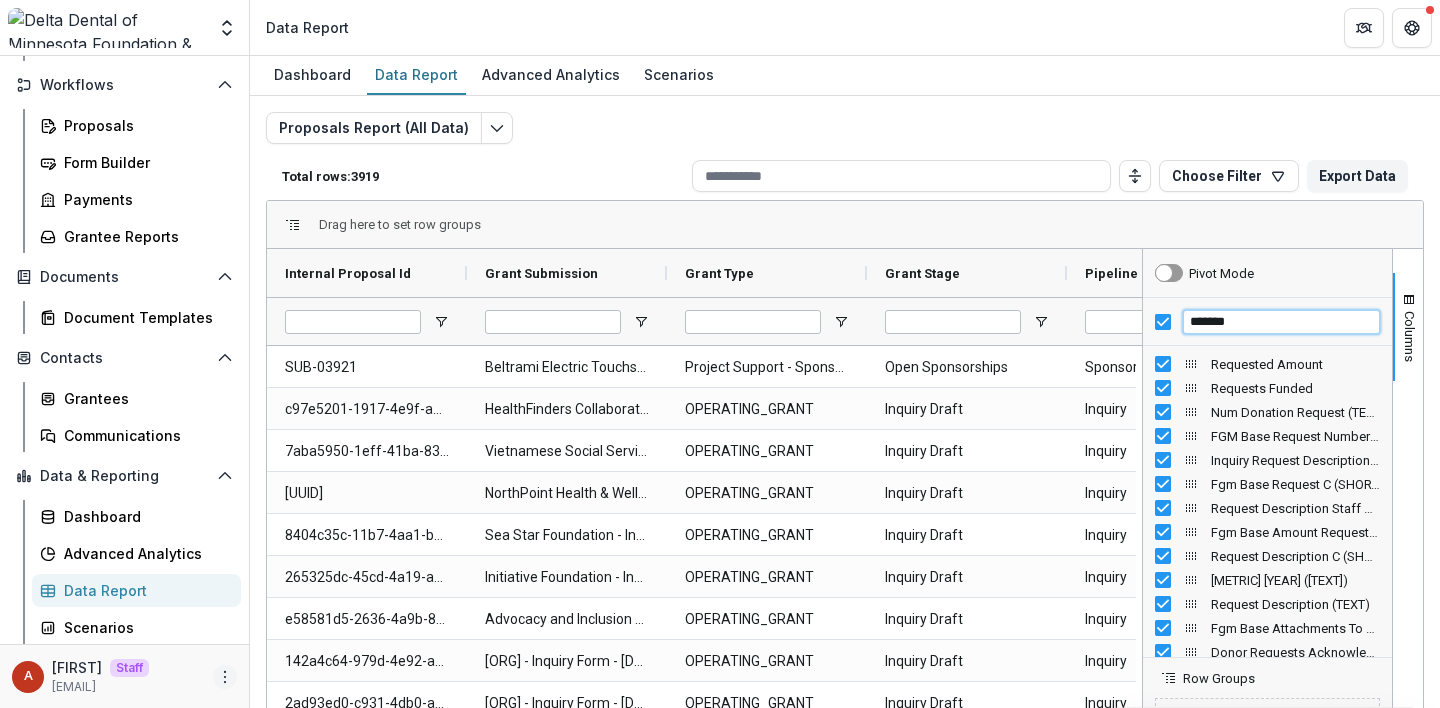 type on "*******" 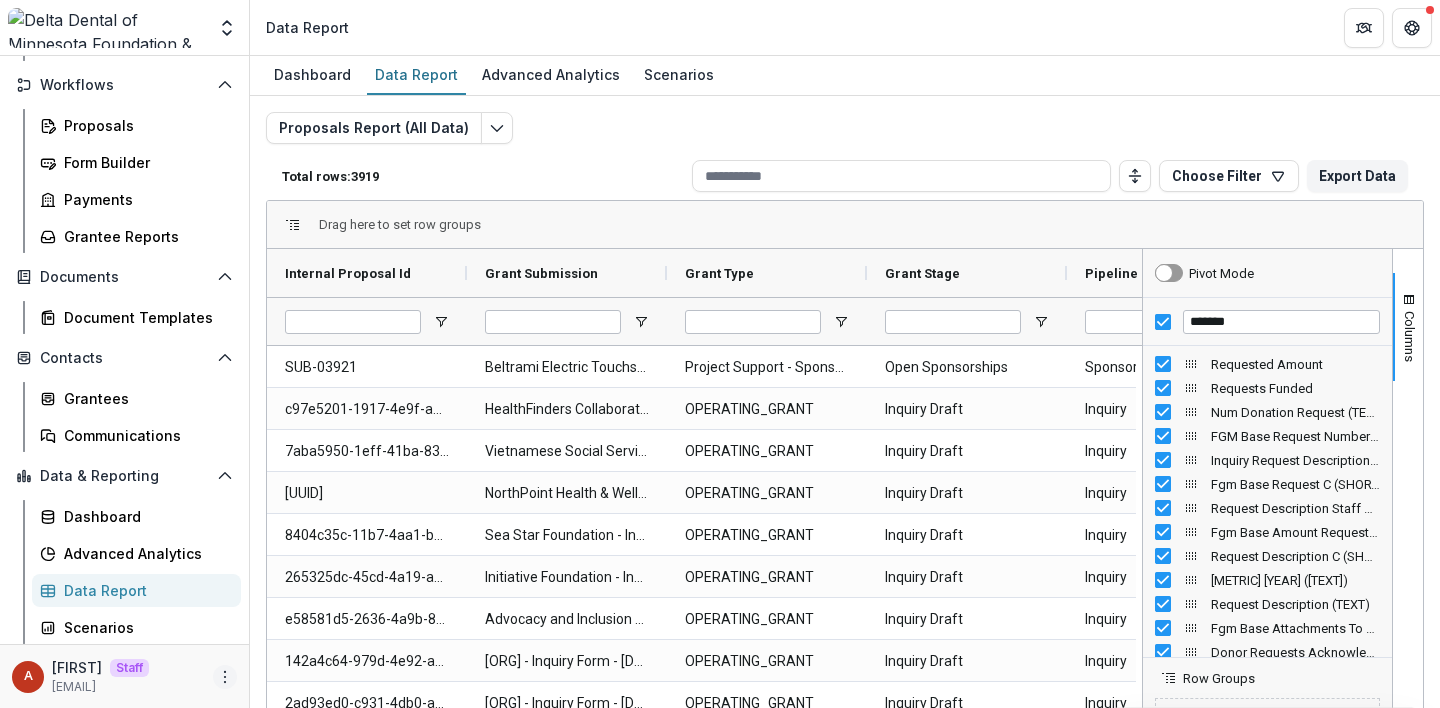 click at bounding box center [225, 677] 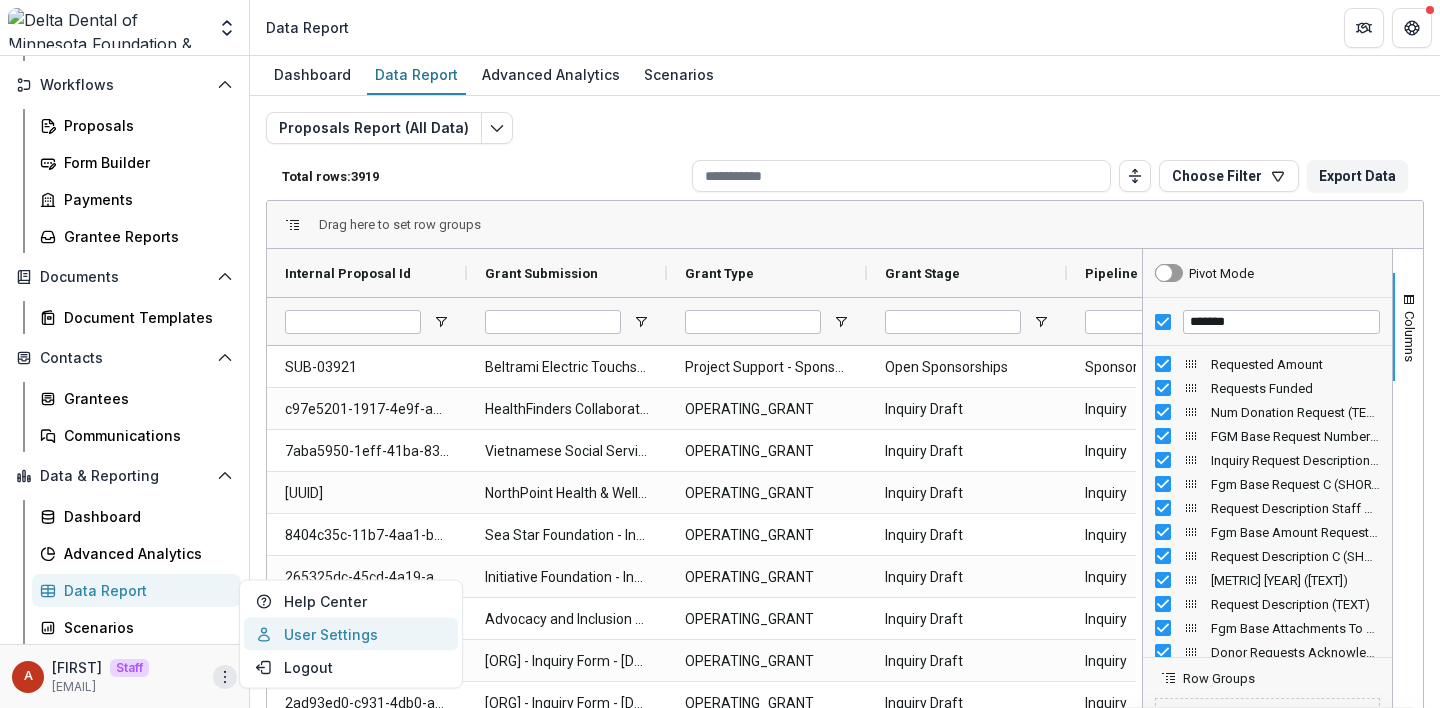click on "User Settings" at bounding box center [351, 634] 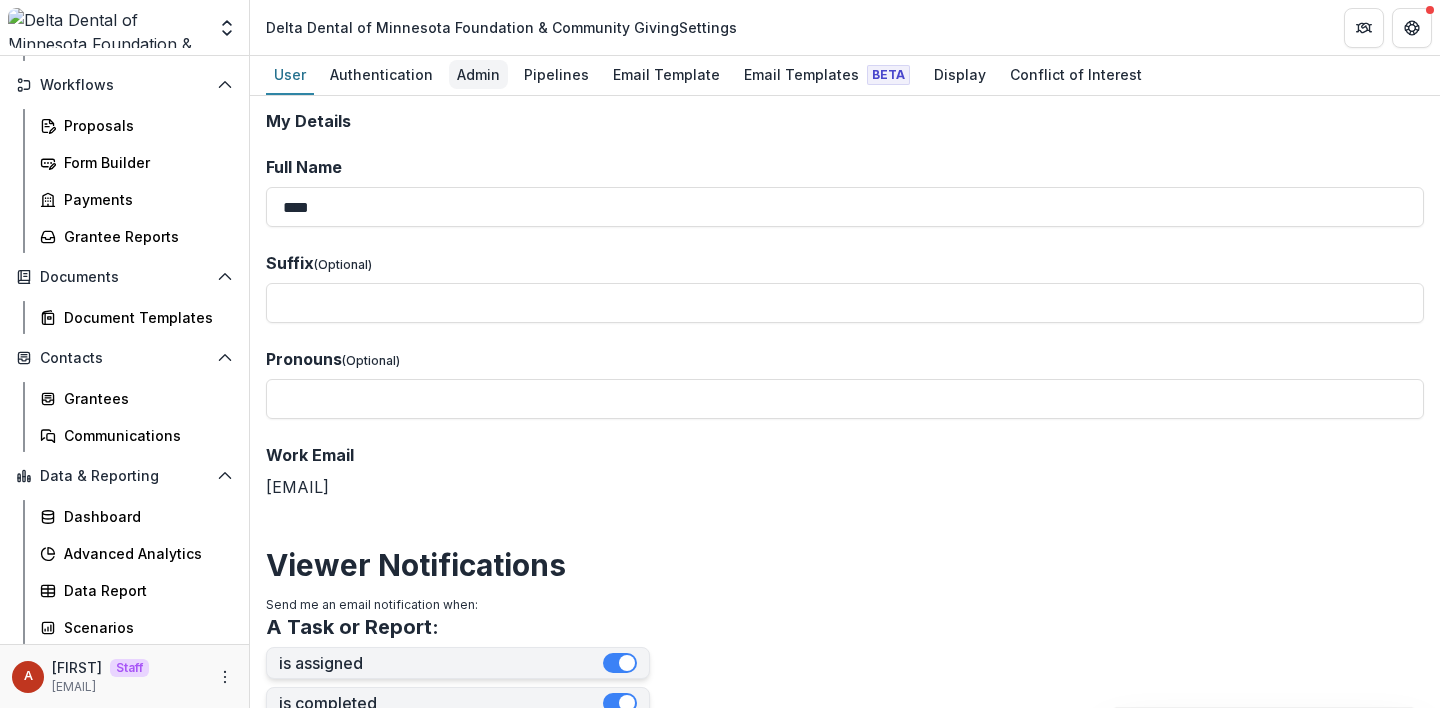 click on "Admin" at bounding box center (478, 74) 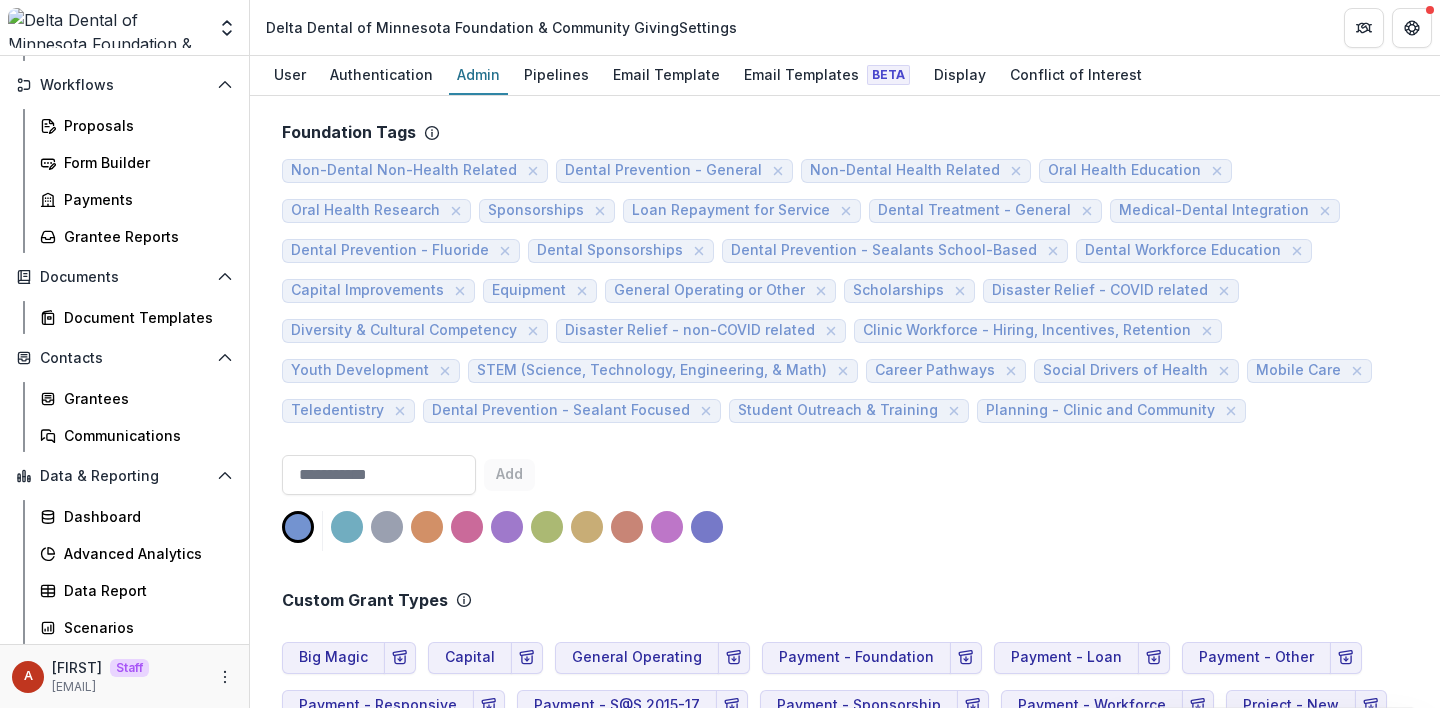 scroll, scrollTop: 867, scrollLeft: 0, axis: vertical 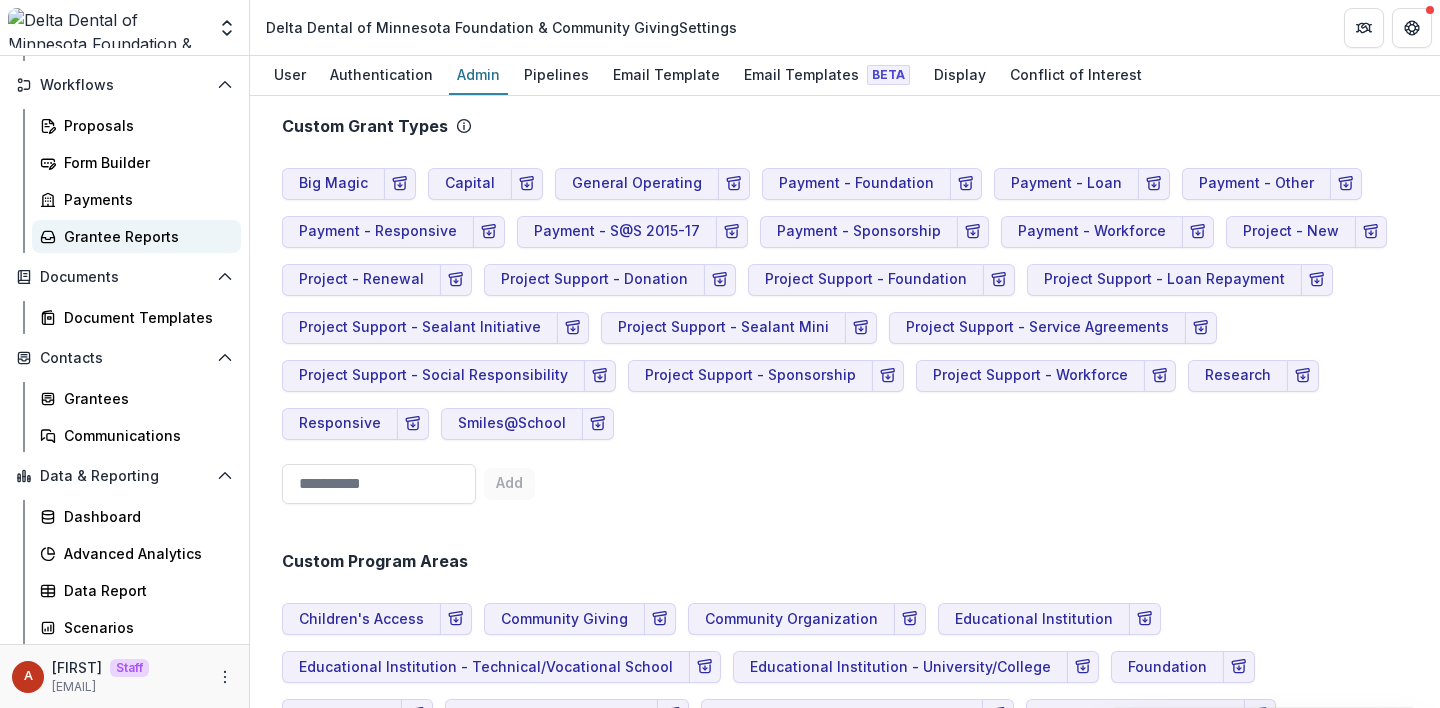 click on "Grantee Reports" at bounding box center [144, 236] 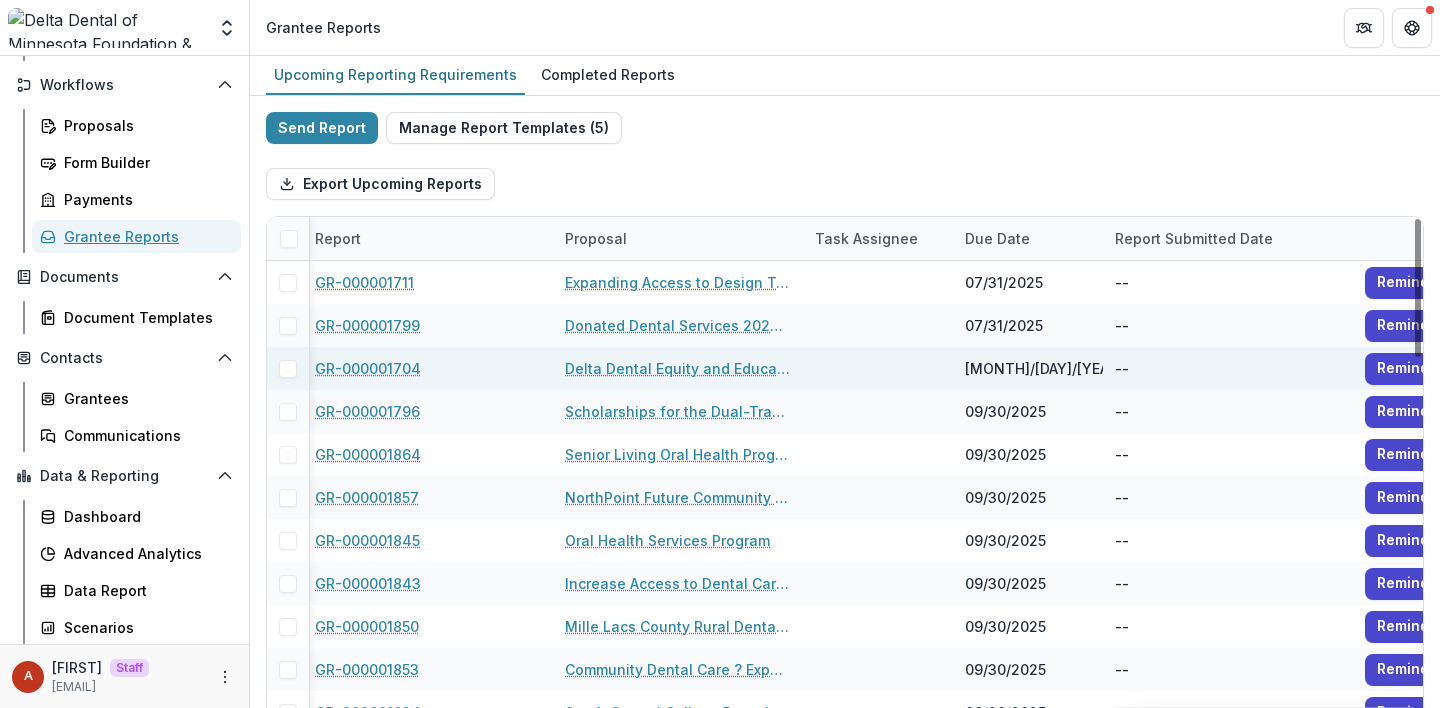 scroll, scrollTop: 0, scrollLeft: 343, axis: horizontal 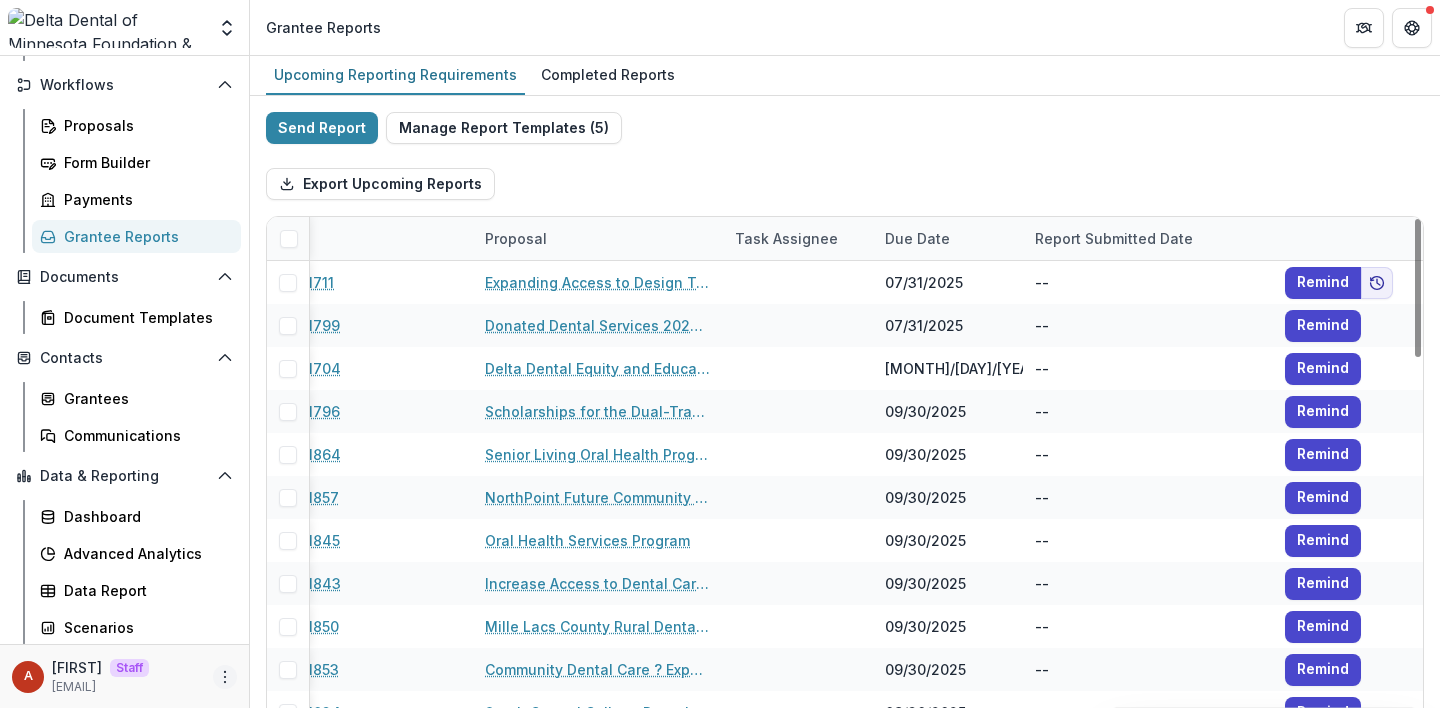 click 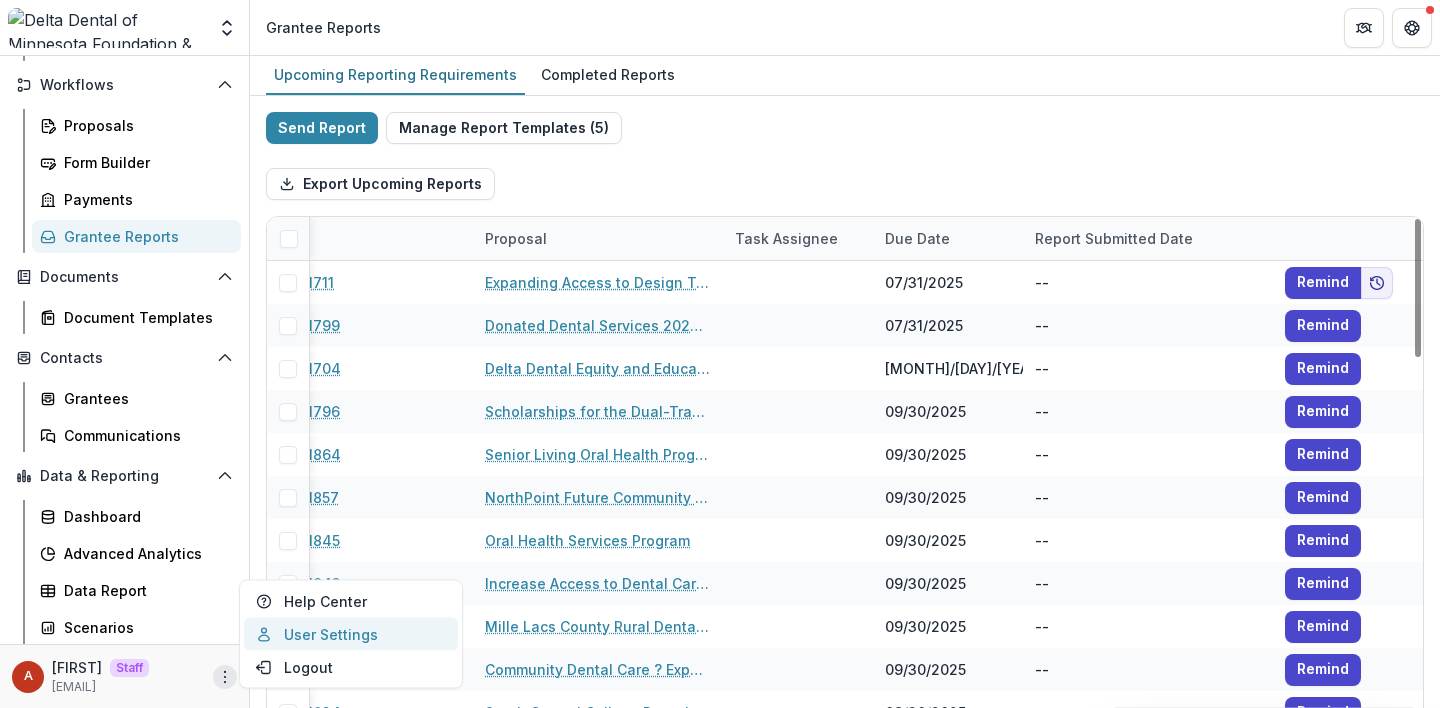 click on "User Settings" at bounding box center [351, 634] 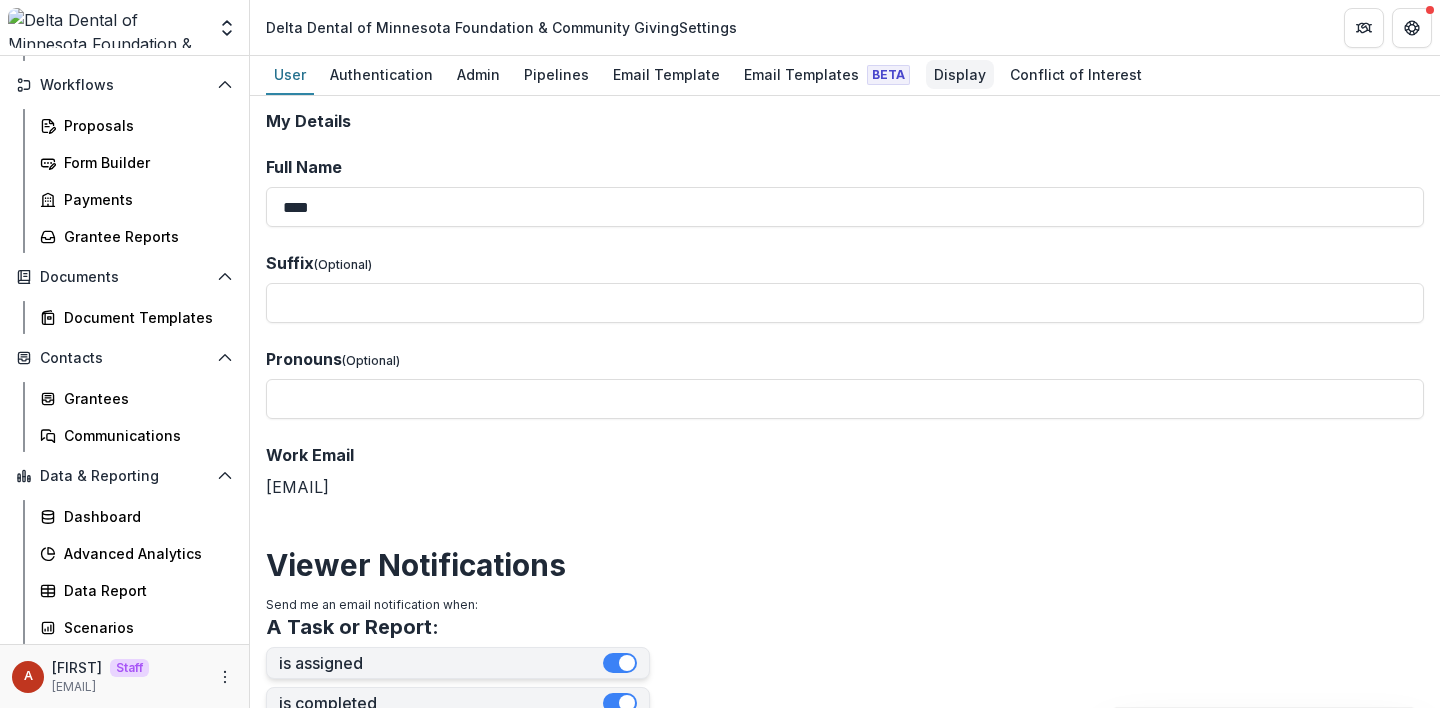 click on "Display" at bounding box center (960, 74) 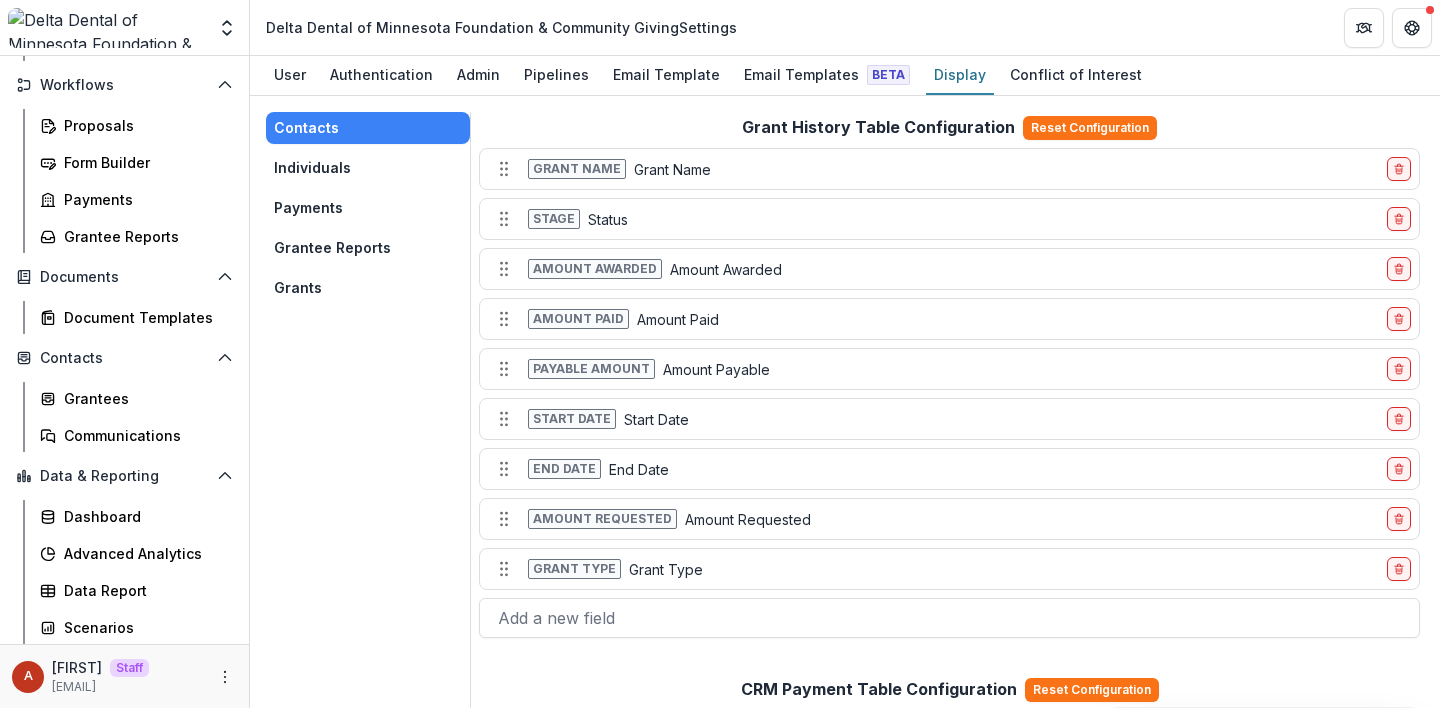 click on "Grantee Reports" at bounding box center (368, 248) 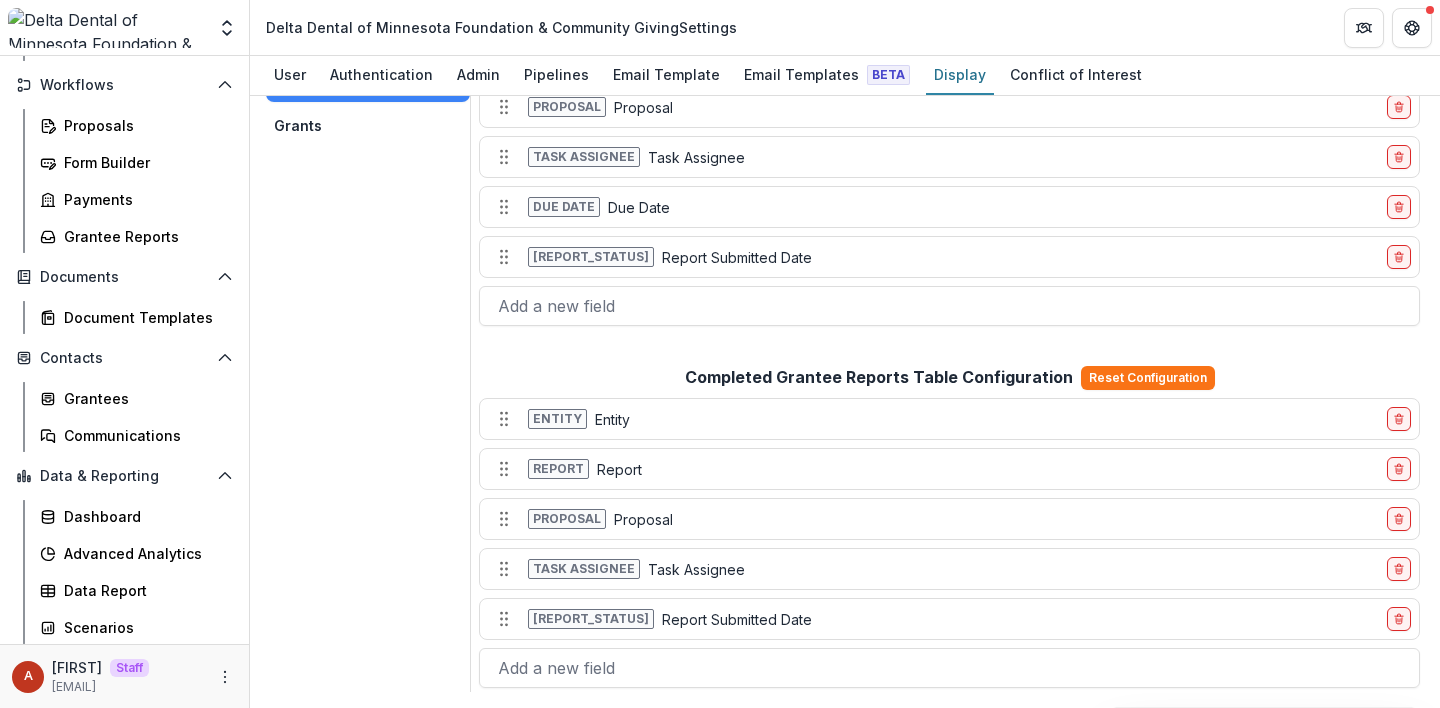 scroll, scrollTop: 0, scrollLeft: 0, axis: both 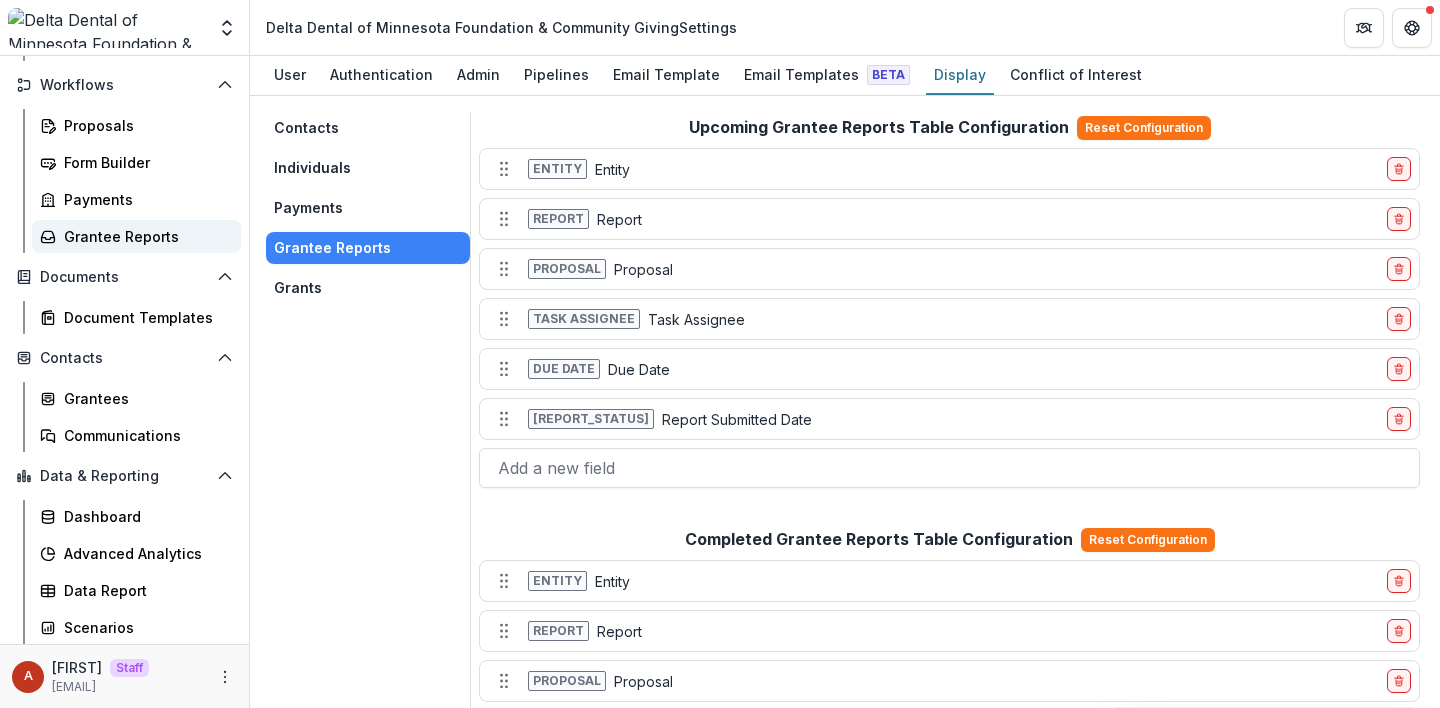 click on "Grantee Reports" at bounding box center [136, 236] 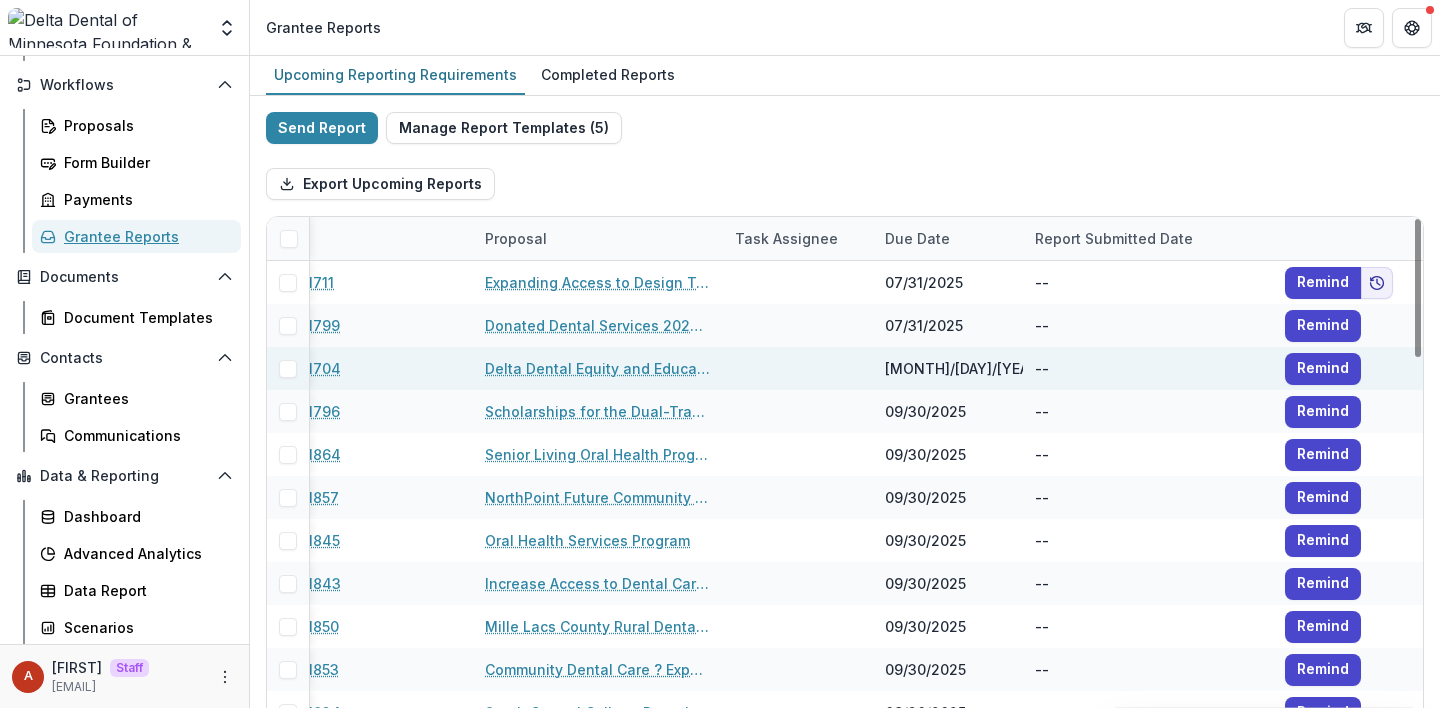 scroll, scrollTop: 0, scrollLeft: 0, axis: both 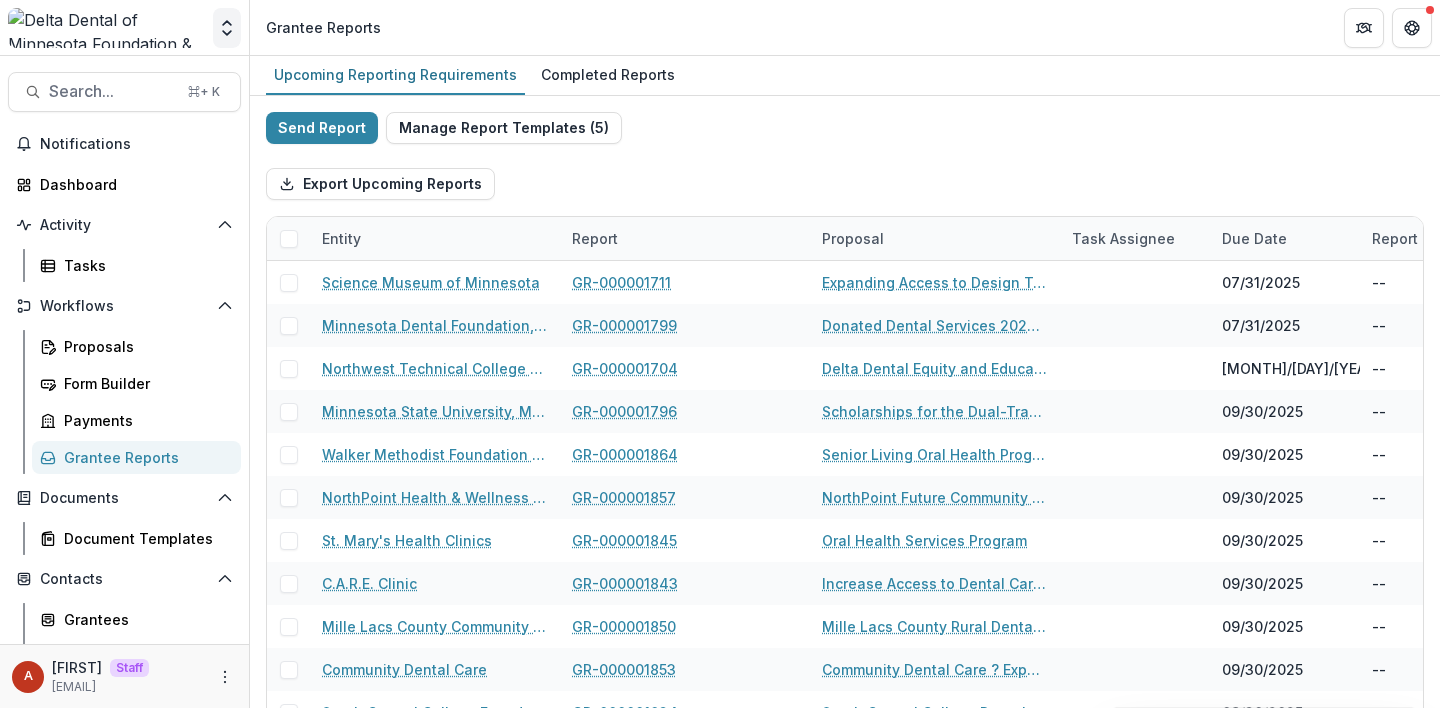 click 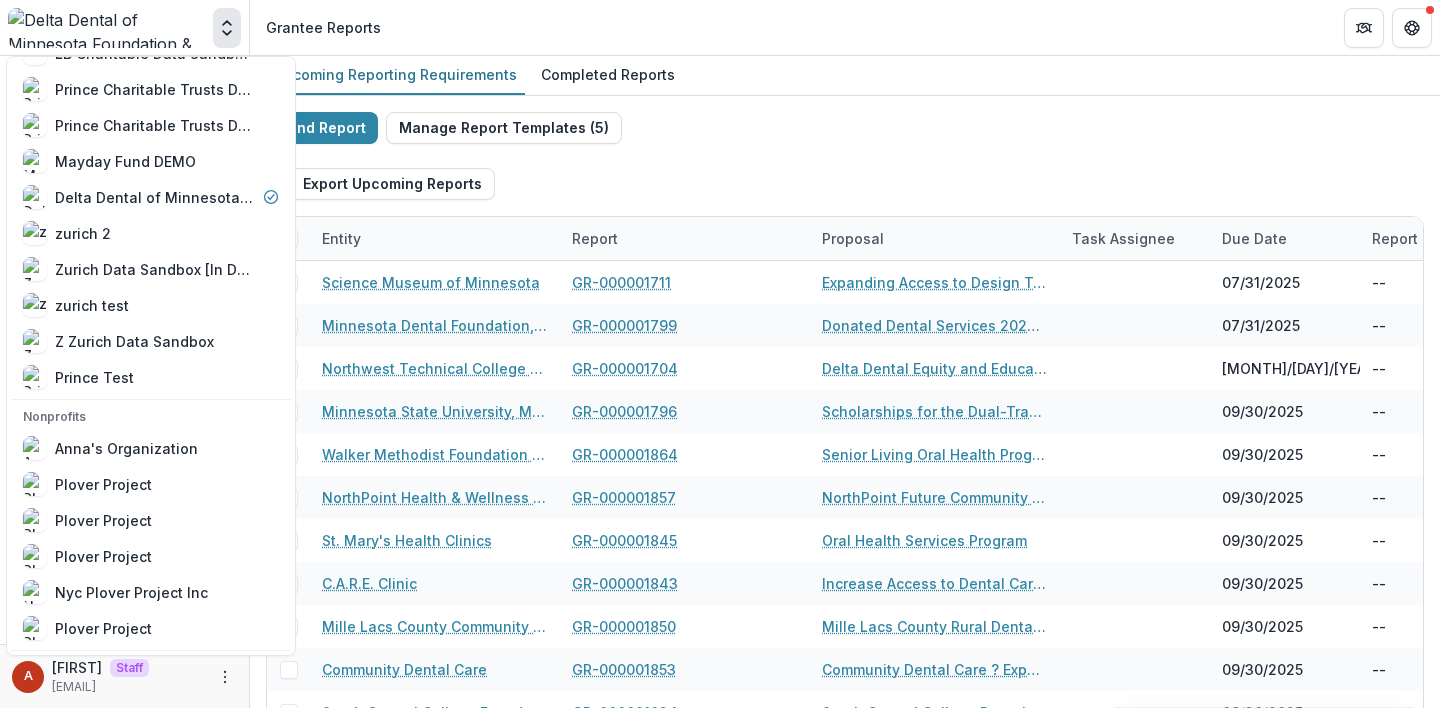 scroll, scrollTop: 2042, scrollLeft: 0, axis: vertical 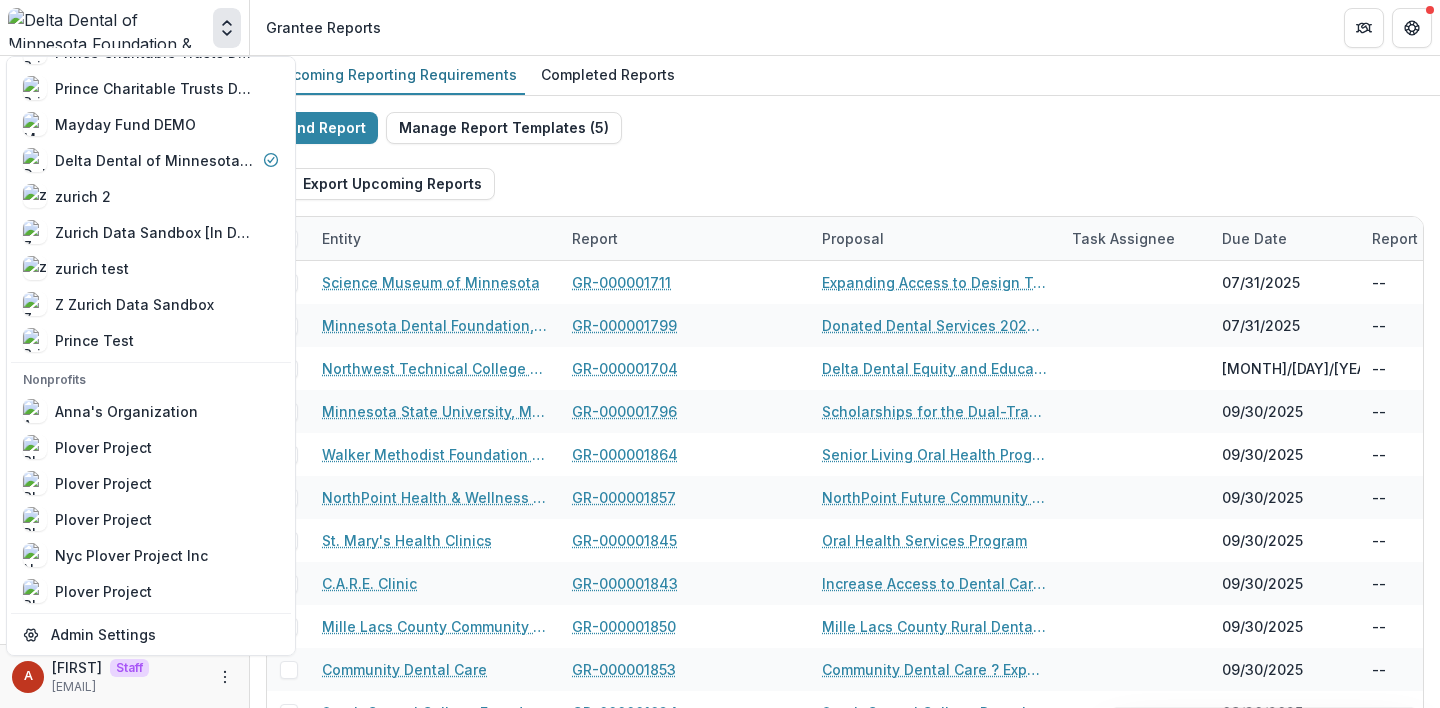 click on "Send Report Manage Report Templates ( 5 ) Export Upcoming Reports Entity Report Proposal Task Assignee Due Date Report Submitted Date Science Museum of Minnesota GR-000001711 Expanding Access to Design Team programming at the Science Museum of Minnesota?s Kitty Andersen Youth Science Center 07/31/2025 -- Remind Minnesota Dental Foundation, Inc. GR-000001799 Donated Dental Services 2024-2025 07/31/2025 -- Remind Northwest Technical College Foundation GR-000001704 Delta Dental Equity and Education Program 09/15/2025 -- Remind Minnesota State University, Mankato GR-000001796 Scholarships for the Dual-Track Dental Hygiene/Advanced Dental Therapy Students 2024 09/30/2025 -- Remind Walker Methodist Foundation dba Vivie Foundation GR-000001864 Senior Living Oral Health Program - Phase II 09/30/2025 -- Remind NorthPoint Health & Wellness Center GR-000001857 NorthPoint Future Community Dentists Program 09/30/2025 -- Remind St. Mary's Health Clinics GR-000001845 Oral Health Services Program 09/30/2025 -- Remind -- --" at bounding box center [845, 532] 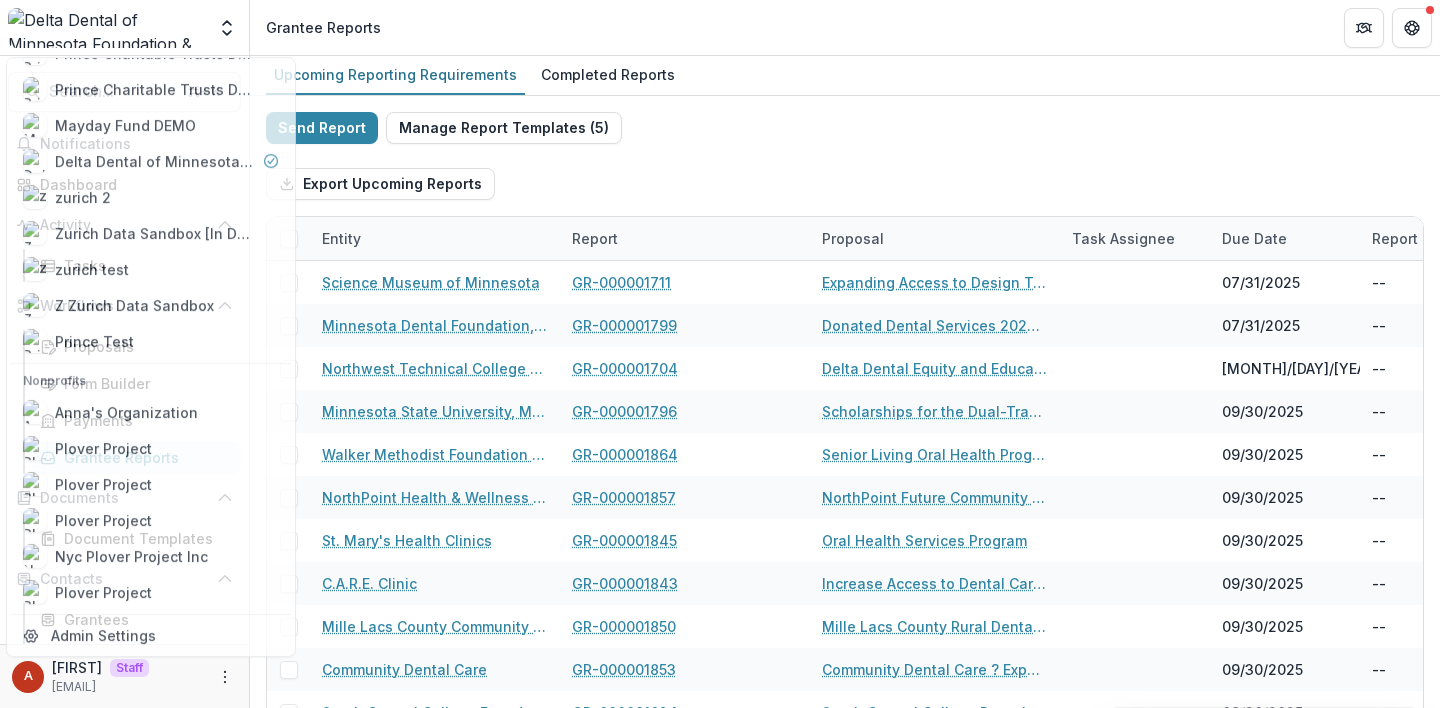 scroll, scrollTop: 0, scrollLeft: 0, axis: both 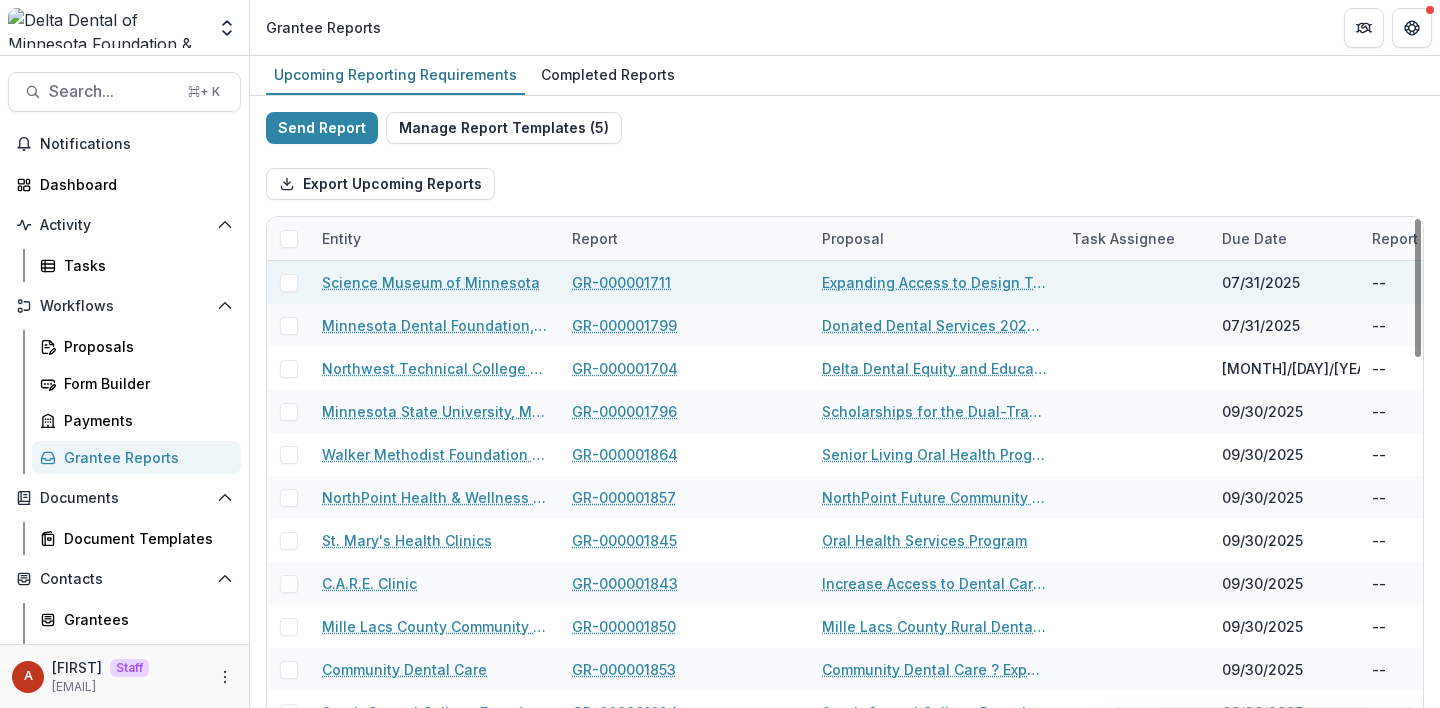 click on "GR-000001711" at bounding box center [621, 282] 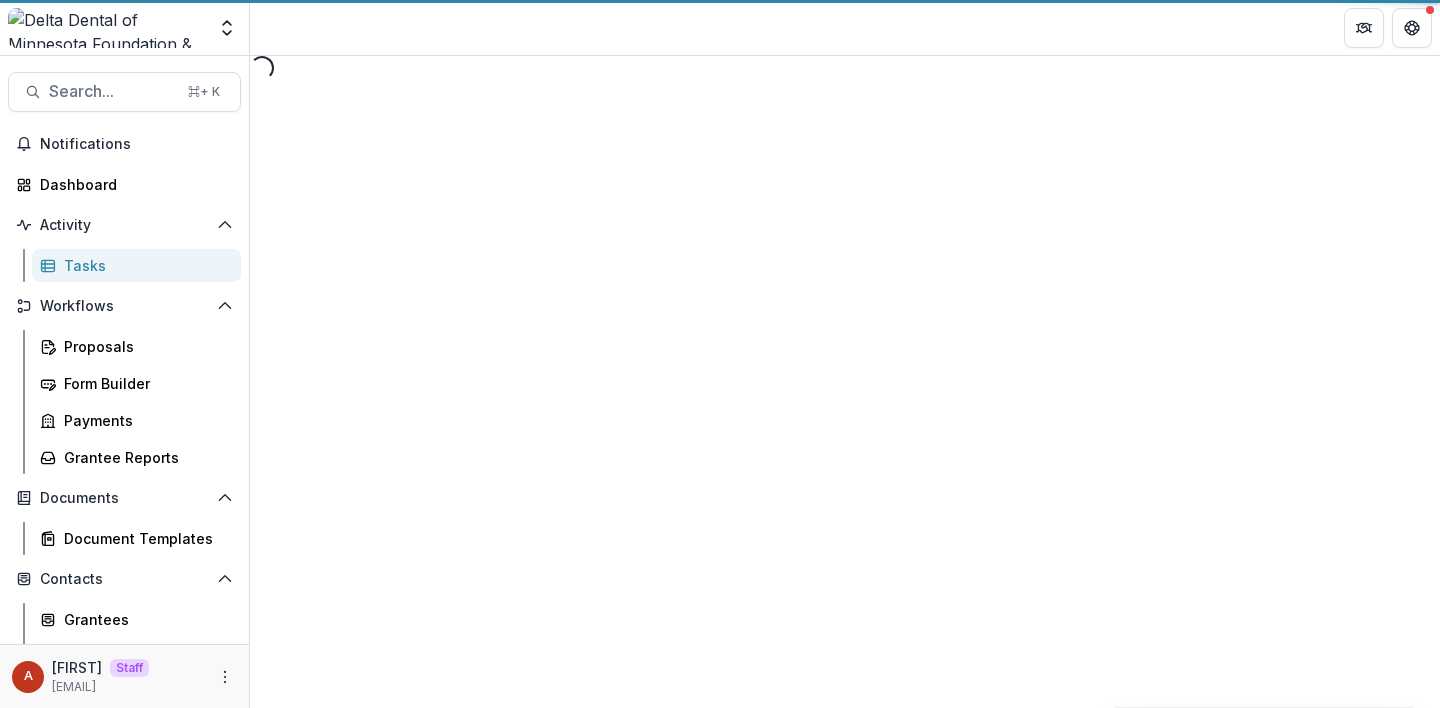 select on "********" 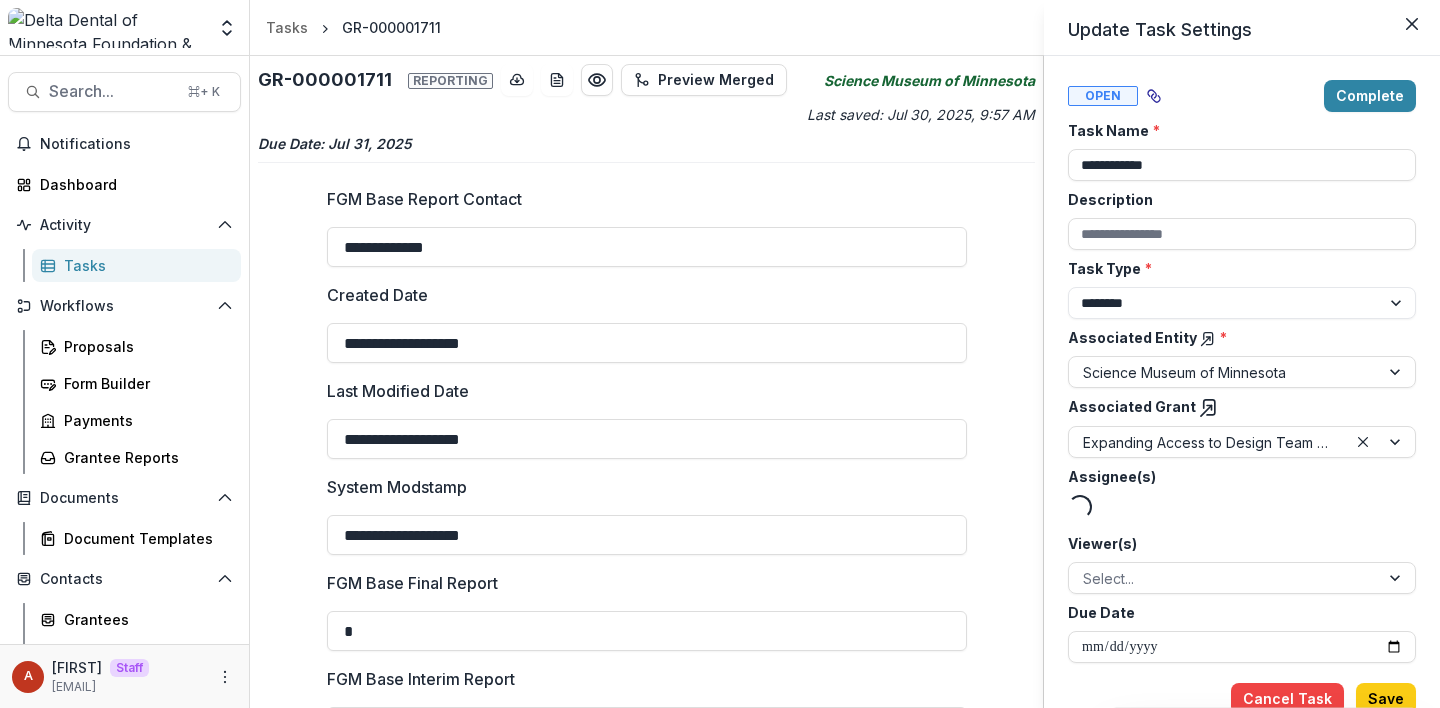 click on "**********" at bounding box center (720, 354) 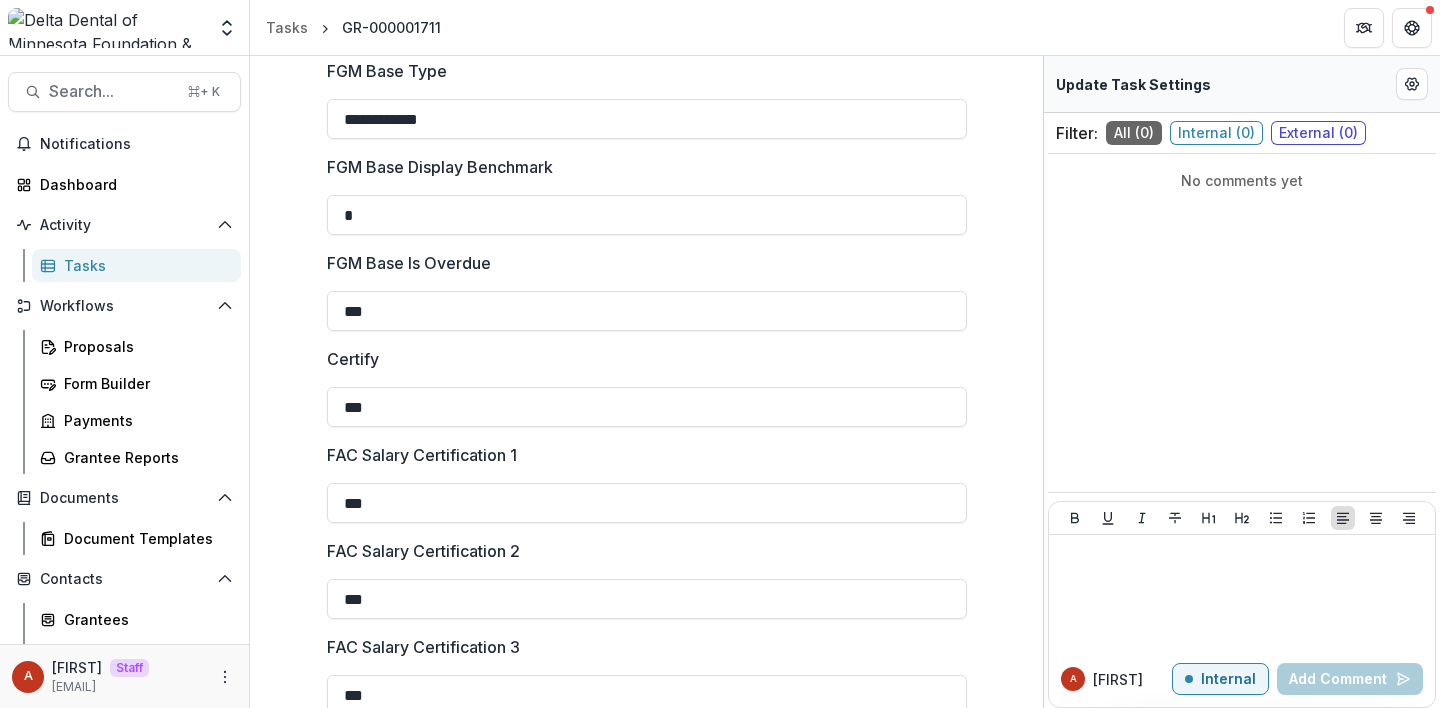 scroll, scrollTop: 1231, scrollLeft: 0, axis: vertical 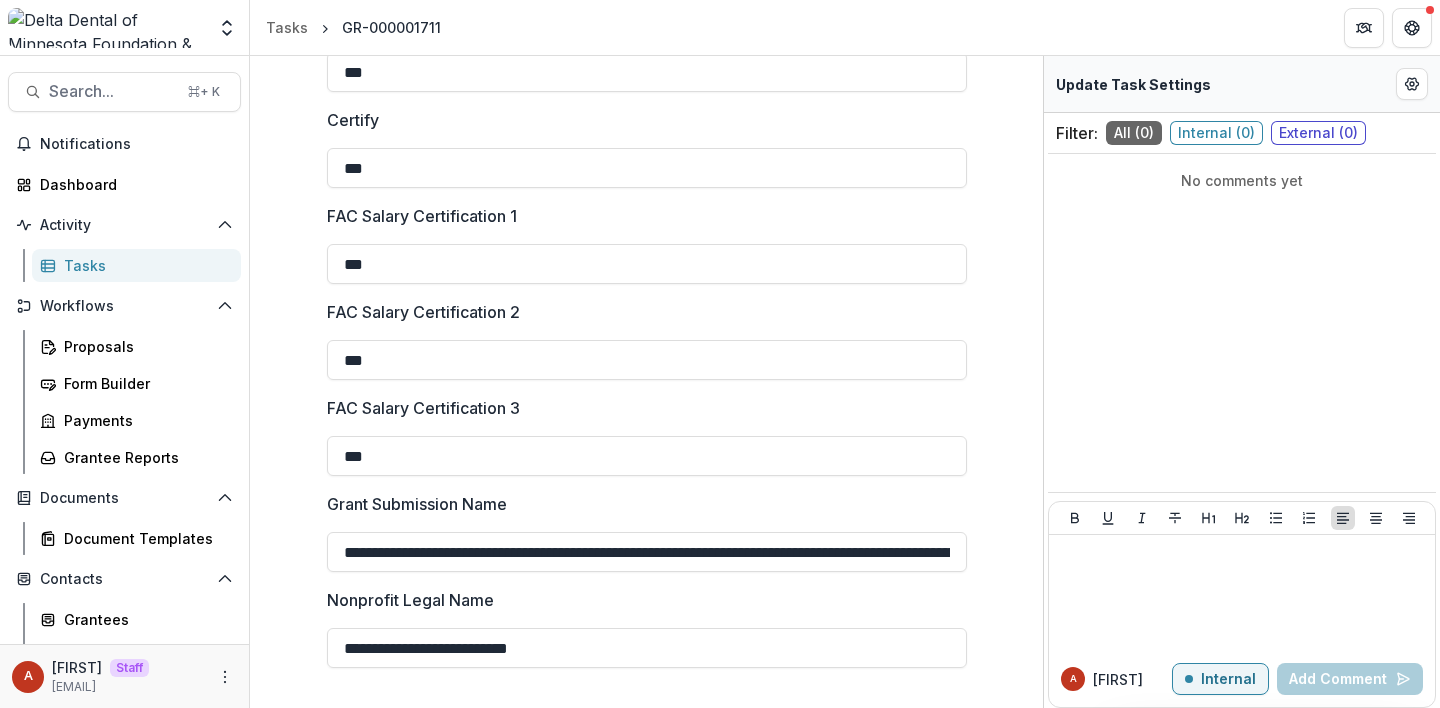 click on "**********" at bounding box center (647, -180) 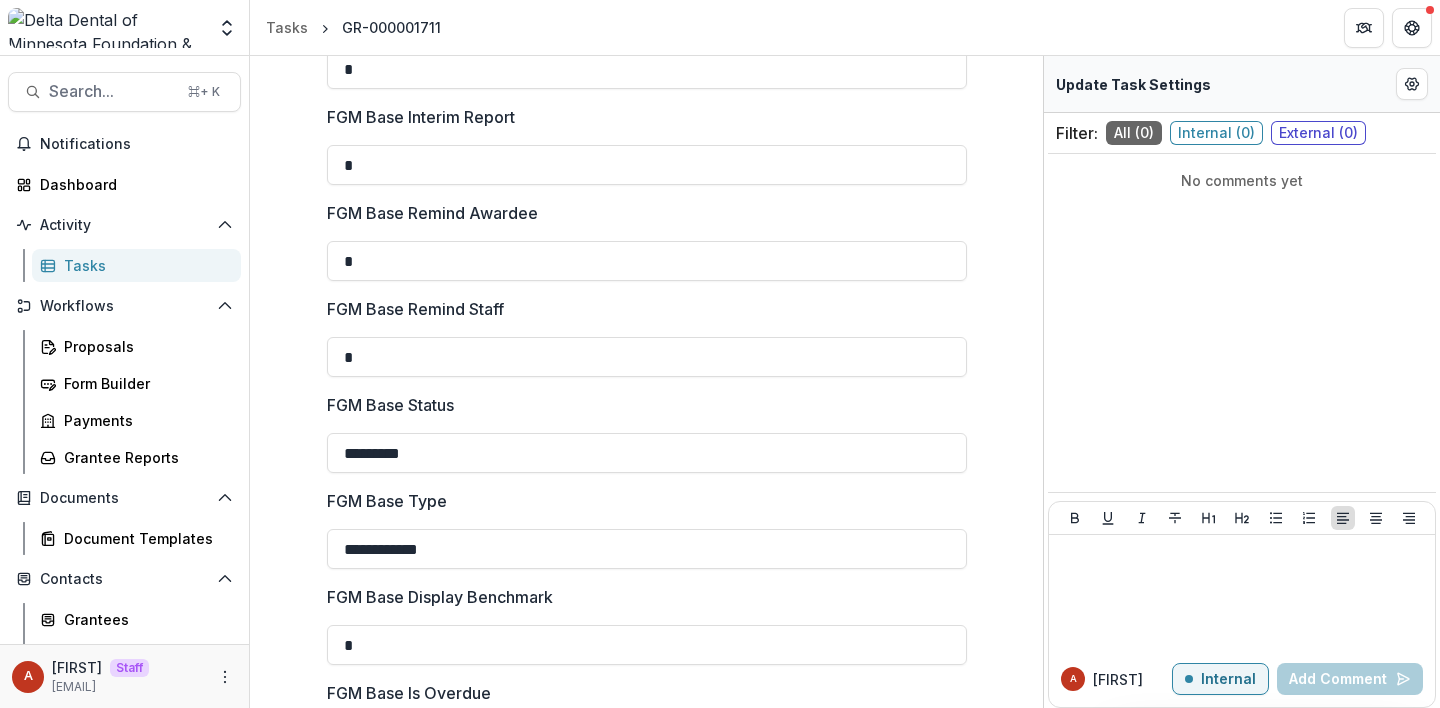 scroll, scrollTop: 0, scrollLeft: 0, axis: both 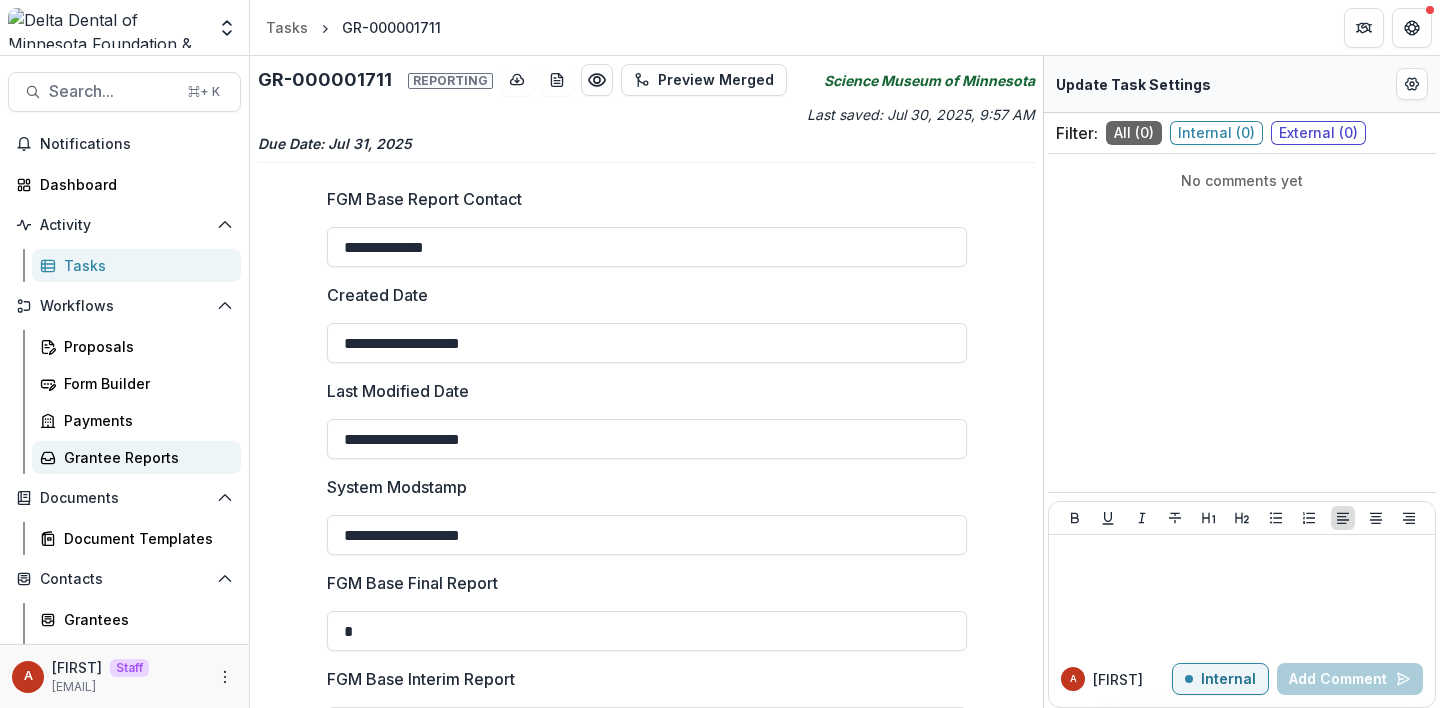 click on "Grantee Reports" at bounding box center (136, 457) 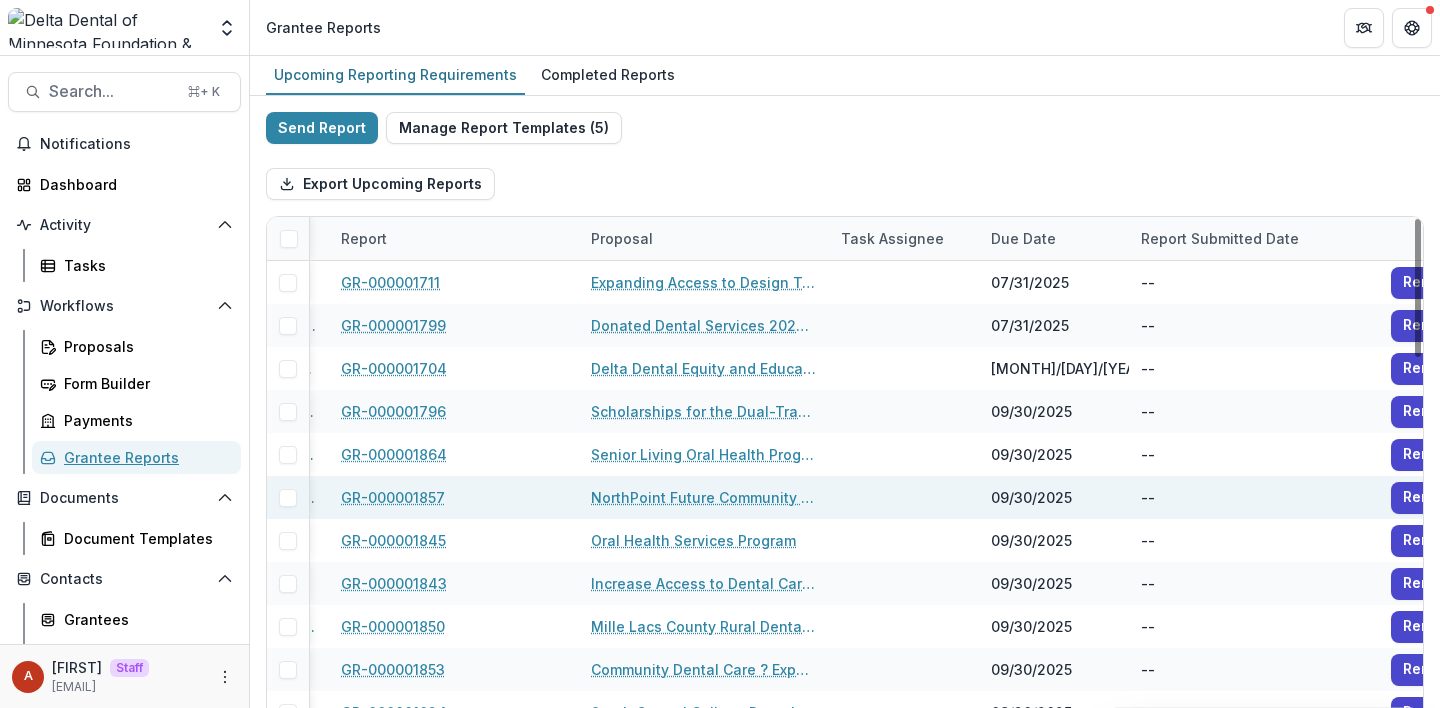 scroll, scrollTop: 0, scrollLeft: 343, axis: horizontal 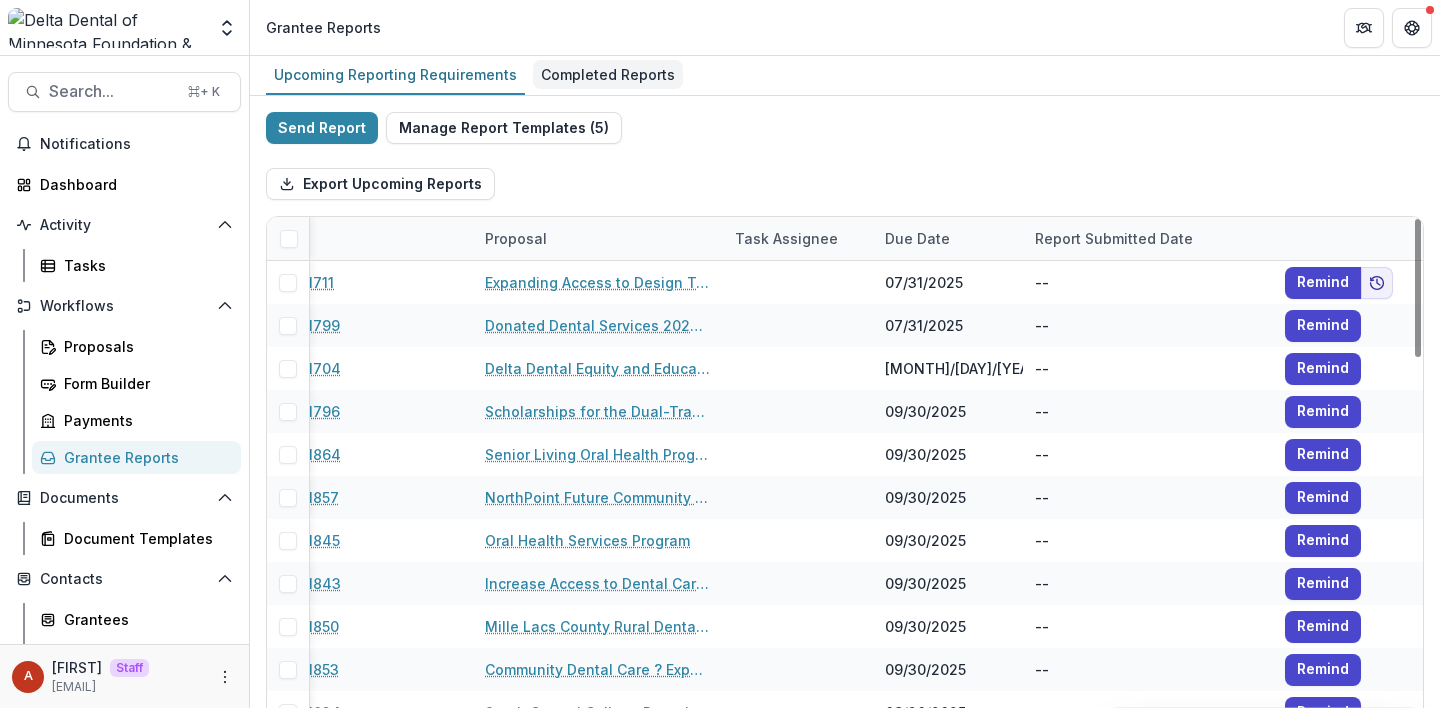 click on "Completed Reports" at bounding box center (608, 74) 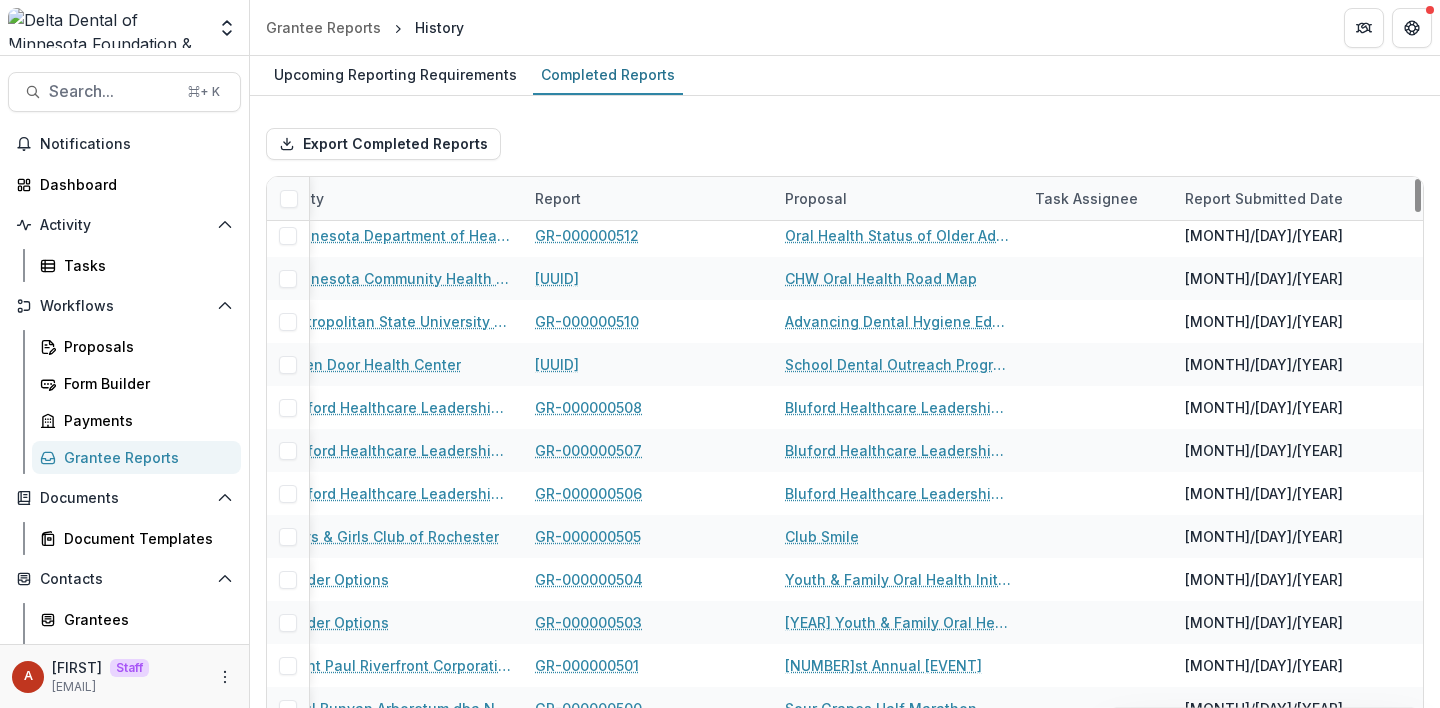scroll, scrollTop: 7235, scrollLeft: 43, axis: both 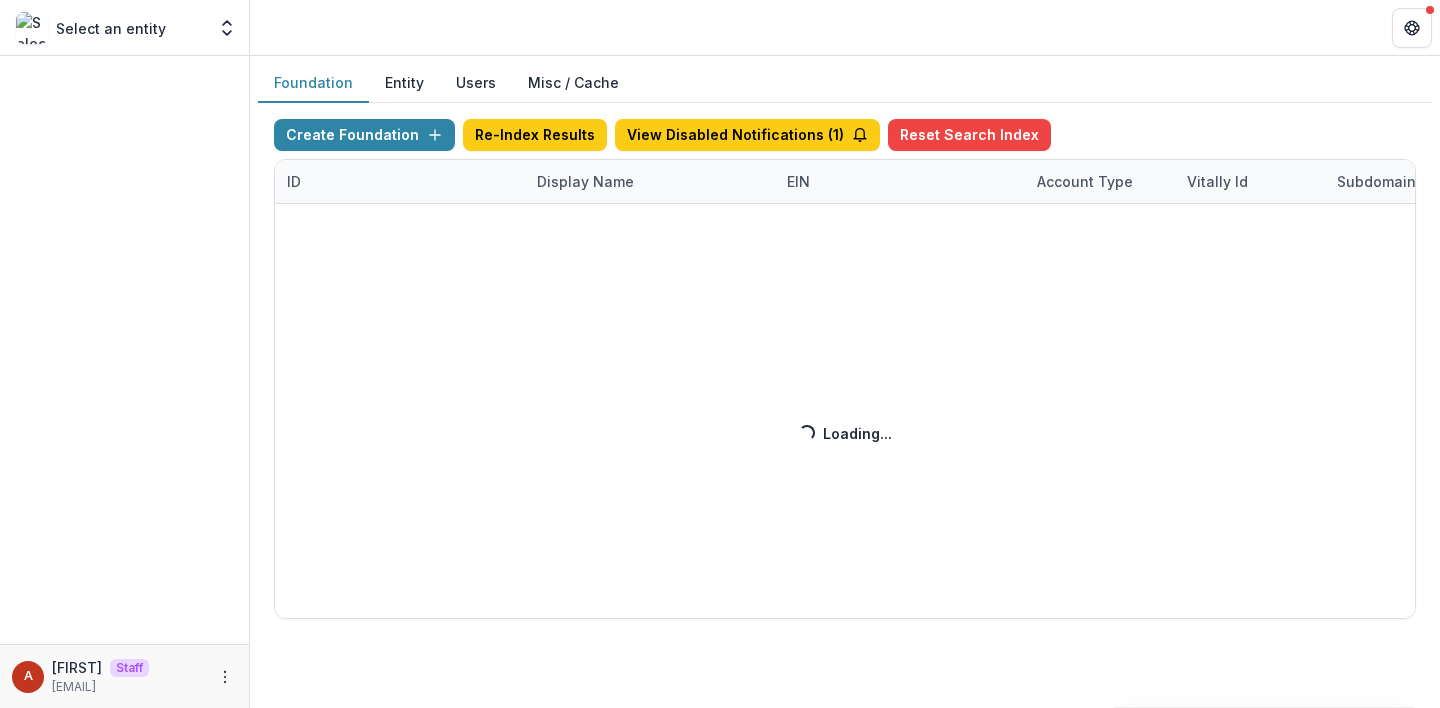 click on "Create Foundation Re-Index Results View Disabled Notifications ( 1 ) Reset Search Index ID Display Name EIN Account Type Vitally Id Subdomain Created on Actions Feature Flags Loading... Loading..." at bounding box center [845, 369] 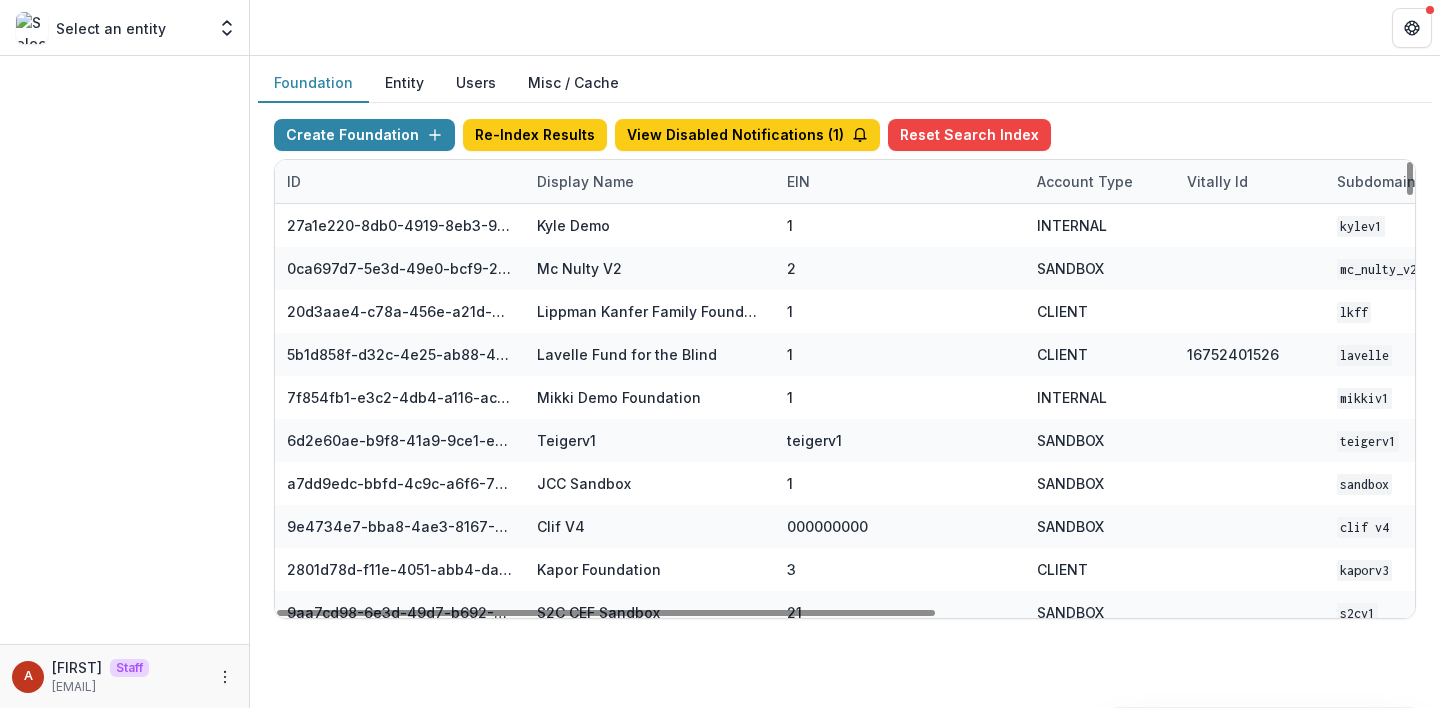 click on "Display Name" at bounding box center (585, 181) 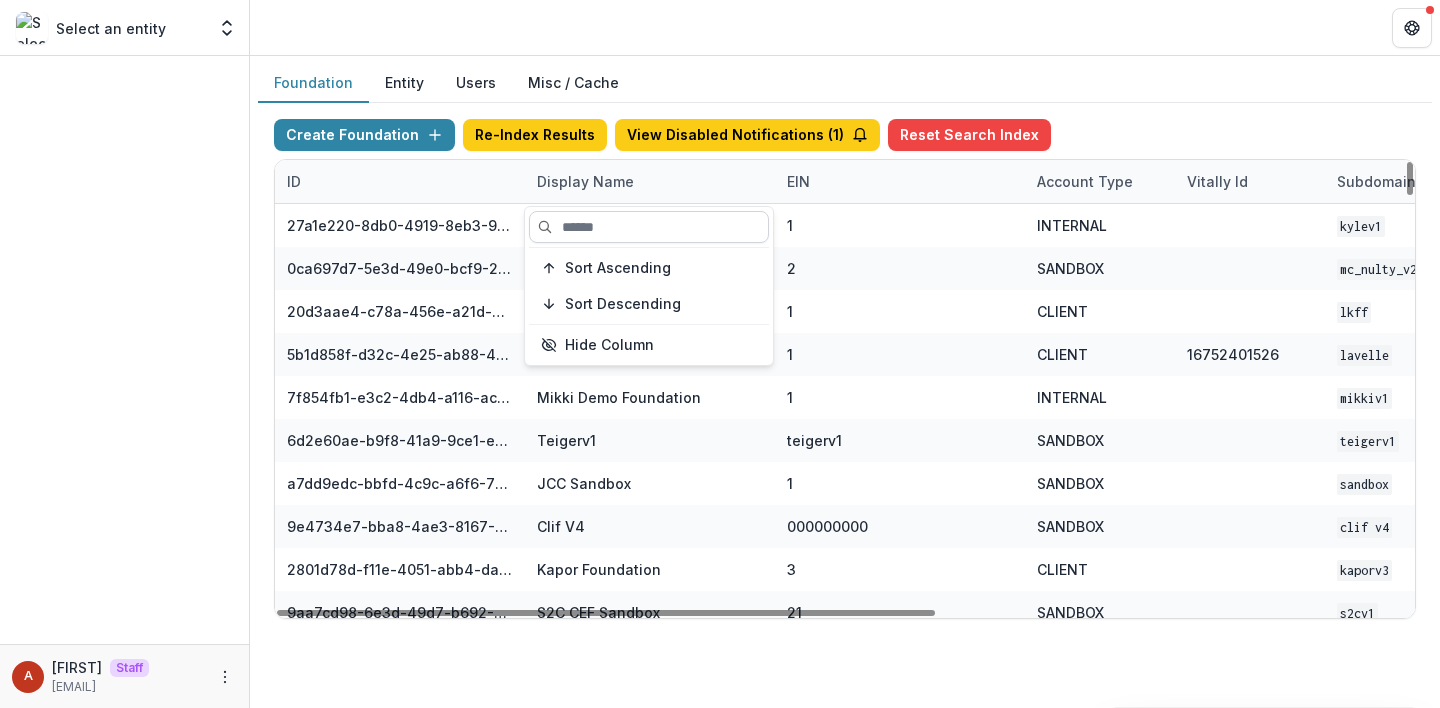 click at bounding box center (649, 227) 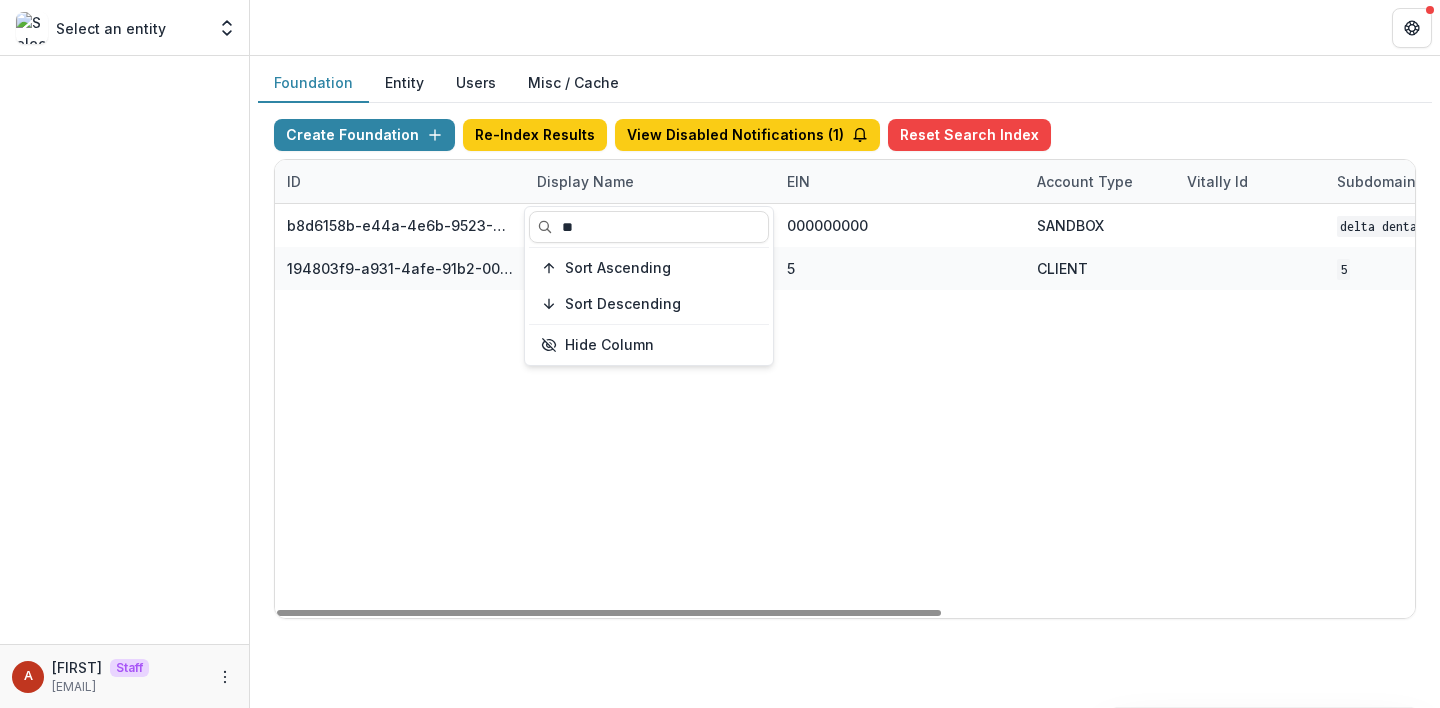 type on "*" 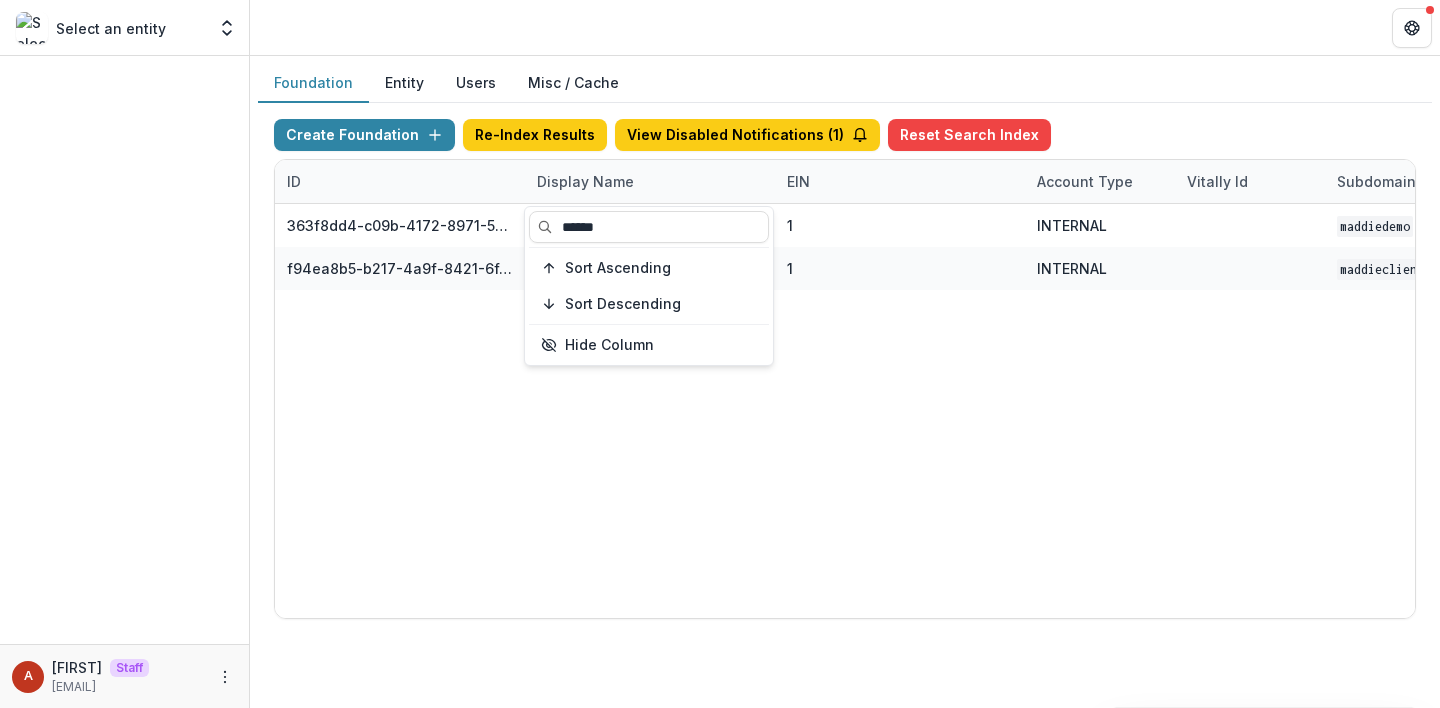 type on "******" 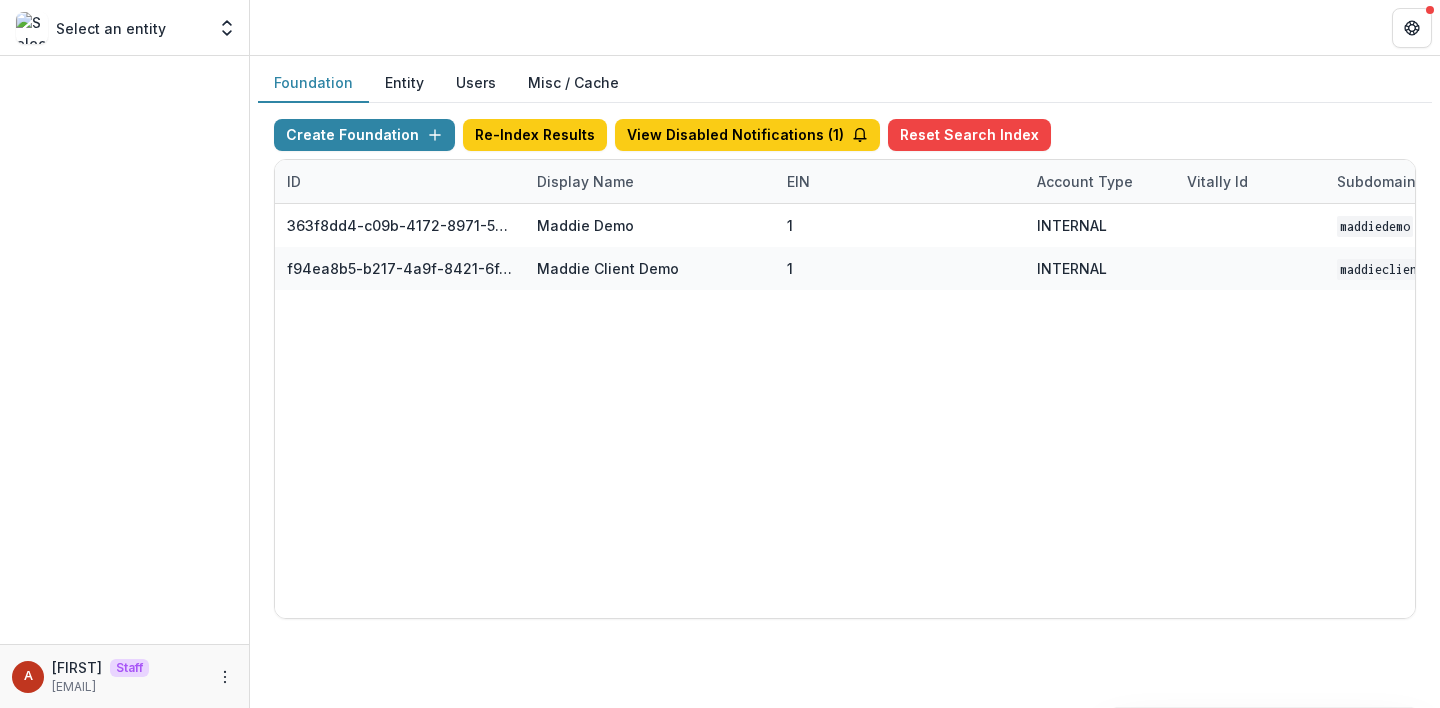 click at bounding box center (845, 27) 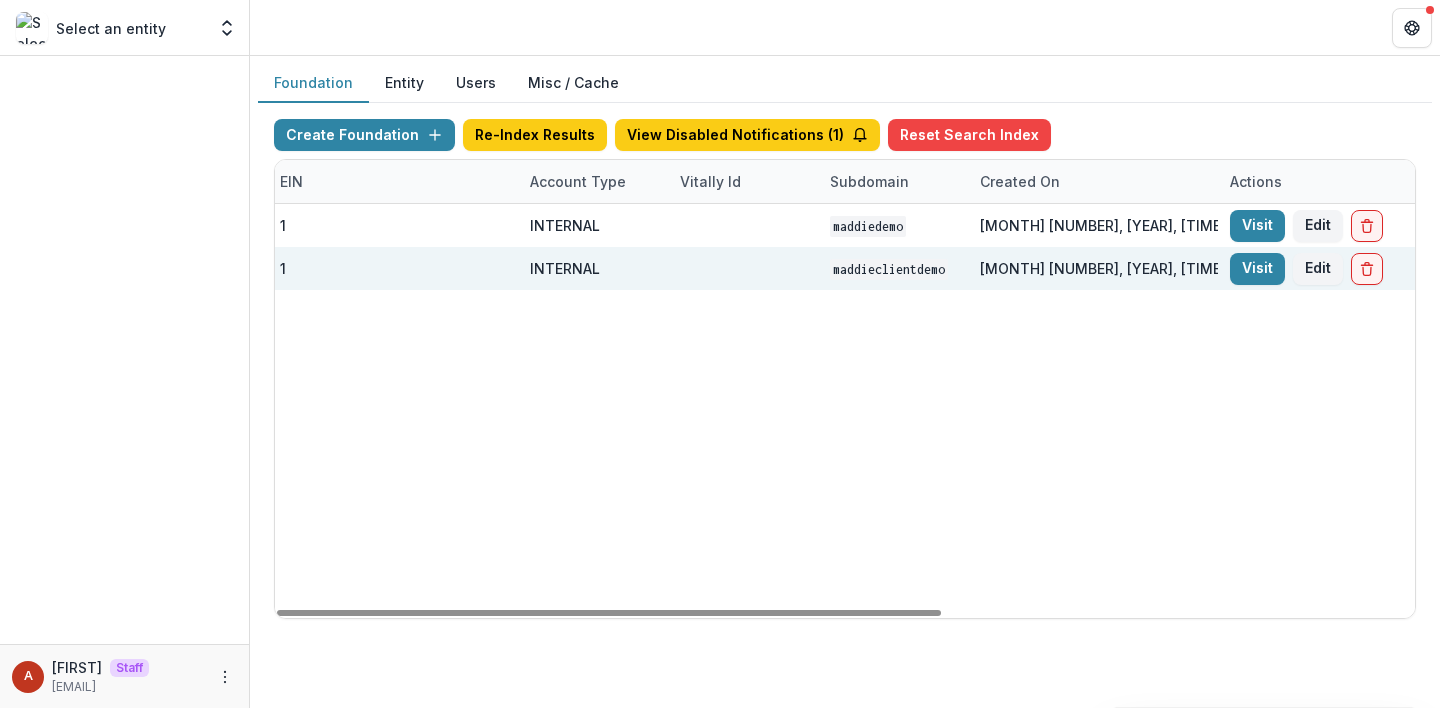 scroll, scrollTop: 0, scrollLeft: 810, axis: horizontal 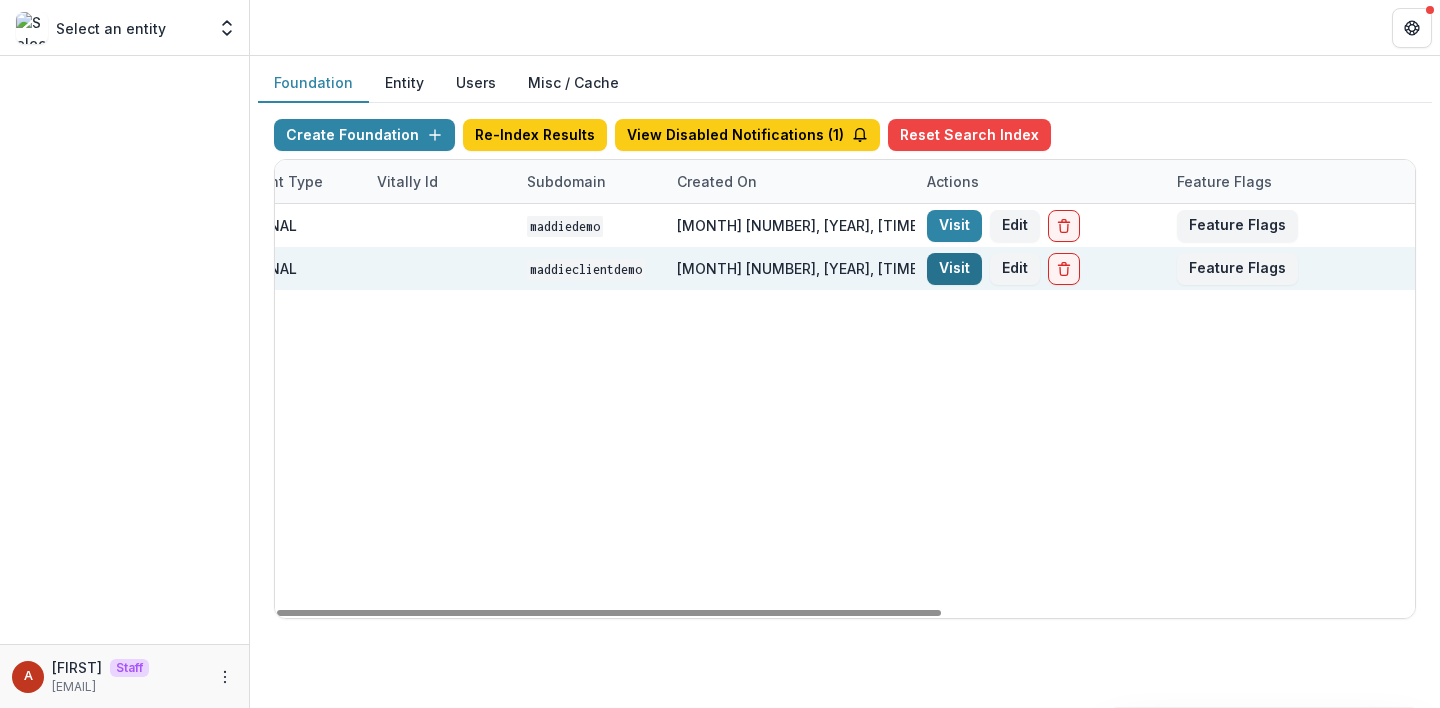 click on "Visit" at bounding box center (954, 269) 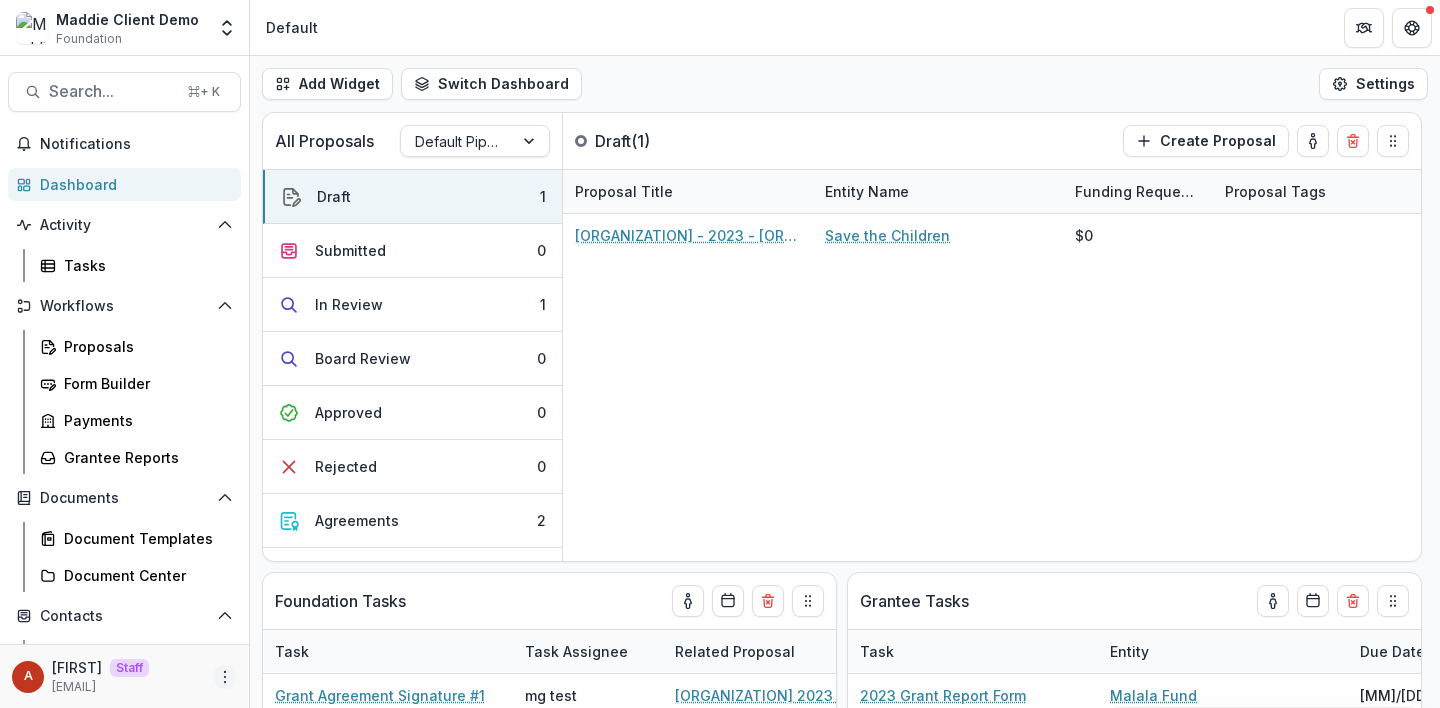 click 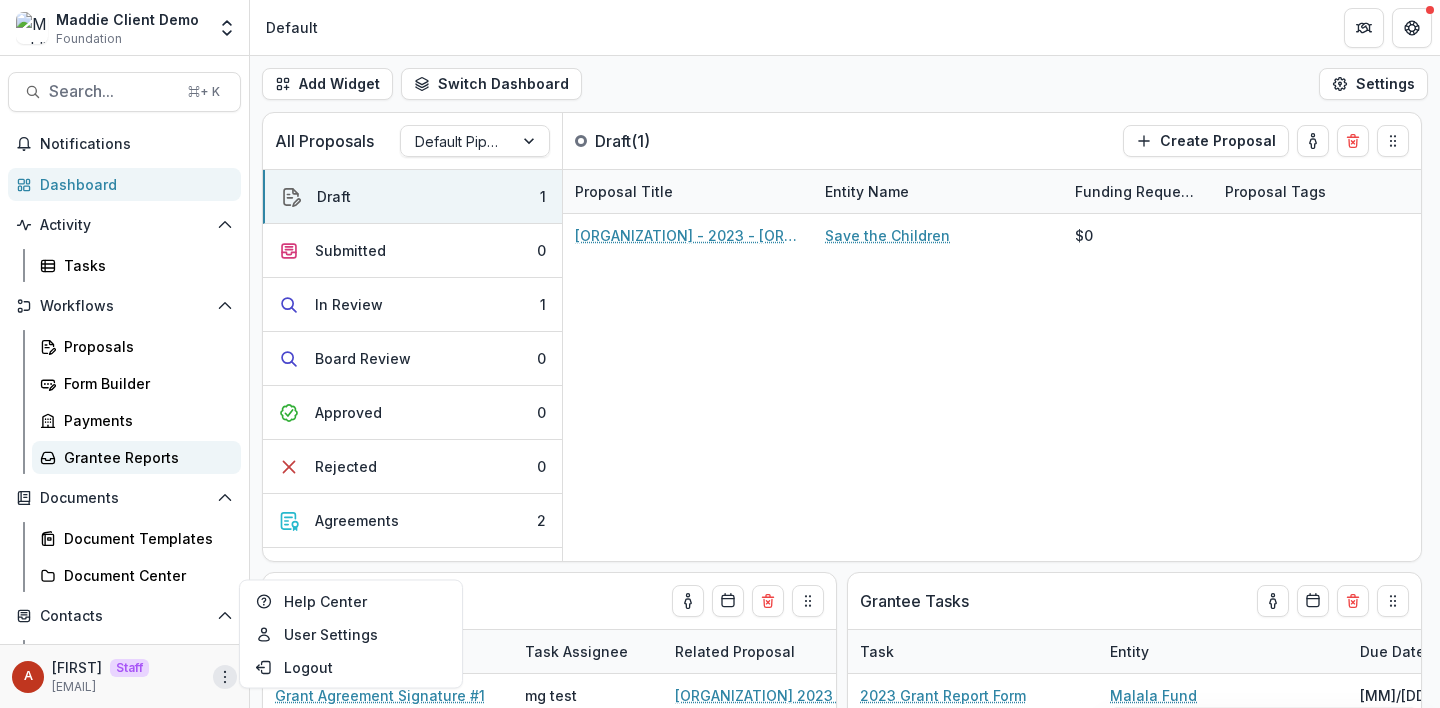 click on "Grantee Reports" at bounding box center [144, 457] 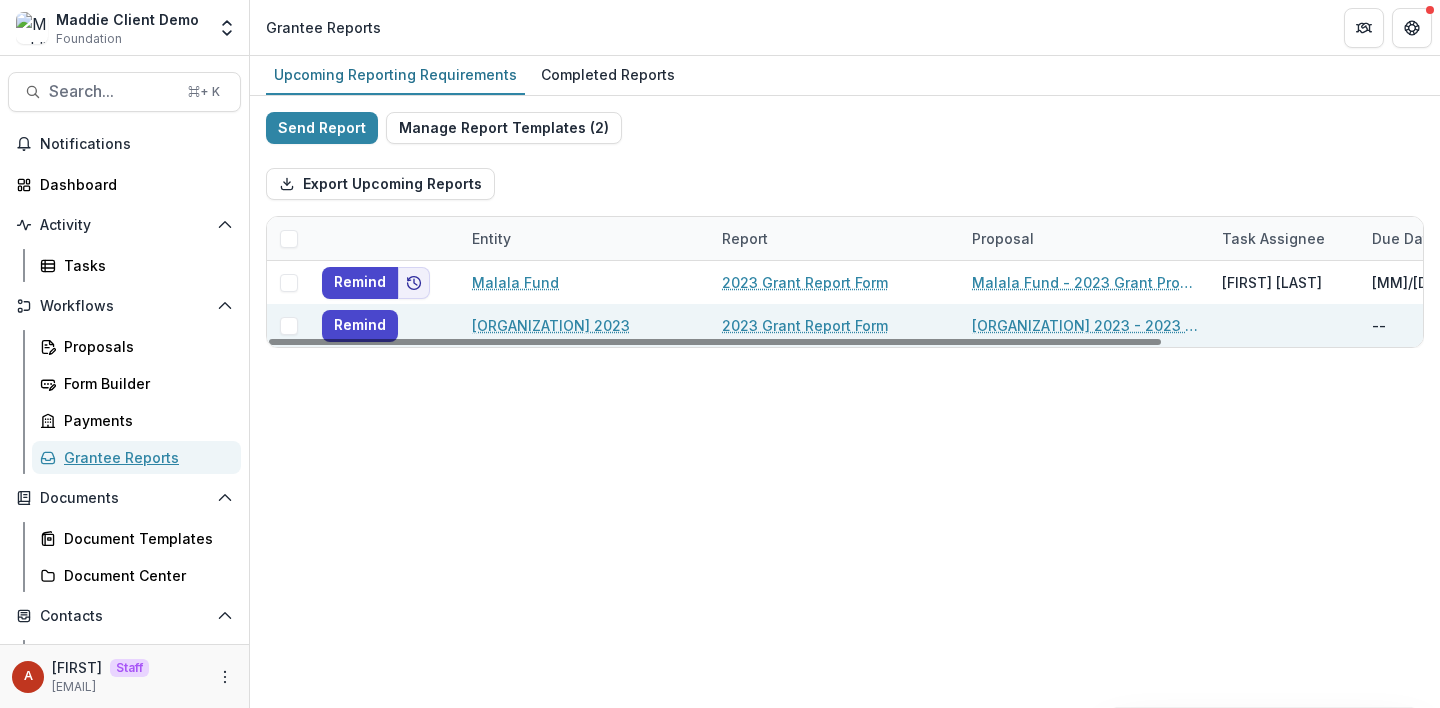 scroll, scrollTop: 0, scrollLeft: 337, axis: horizontal 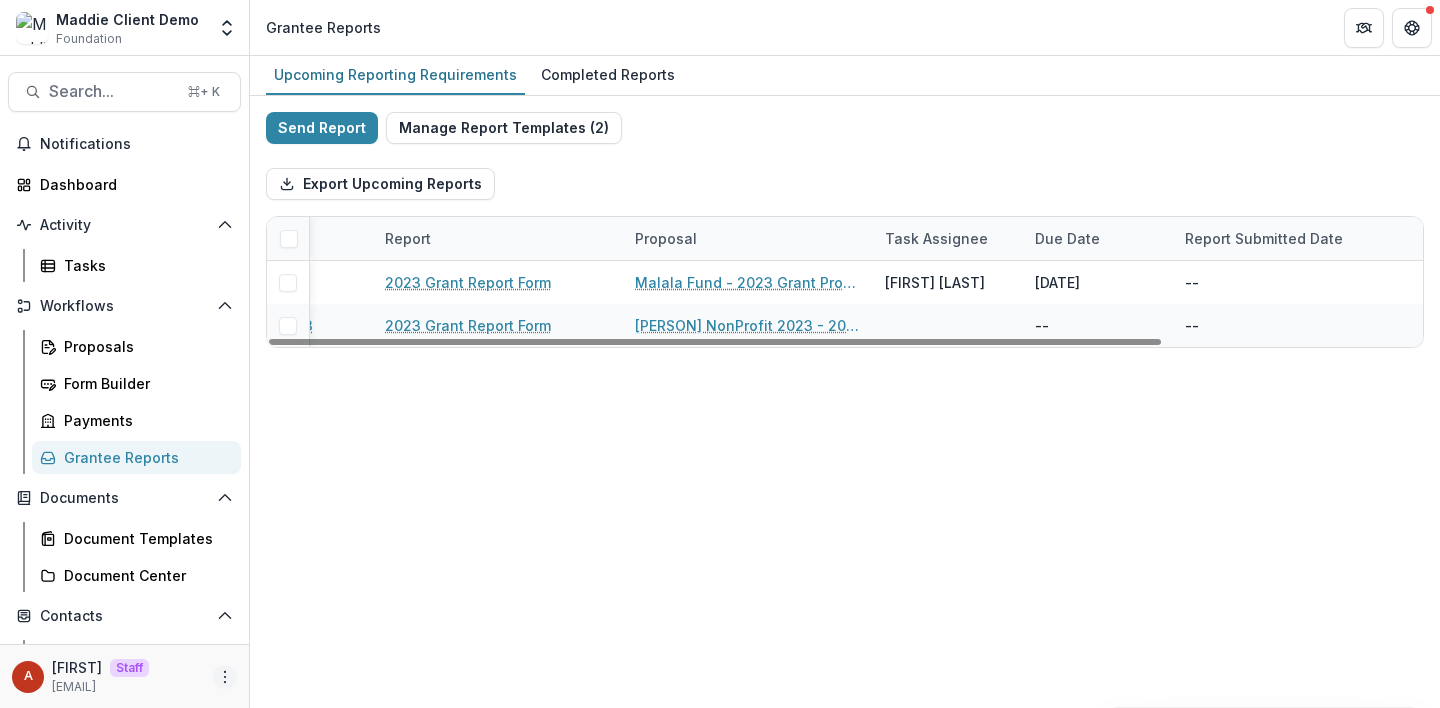 click at bounding box center [225, 677] 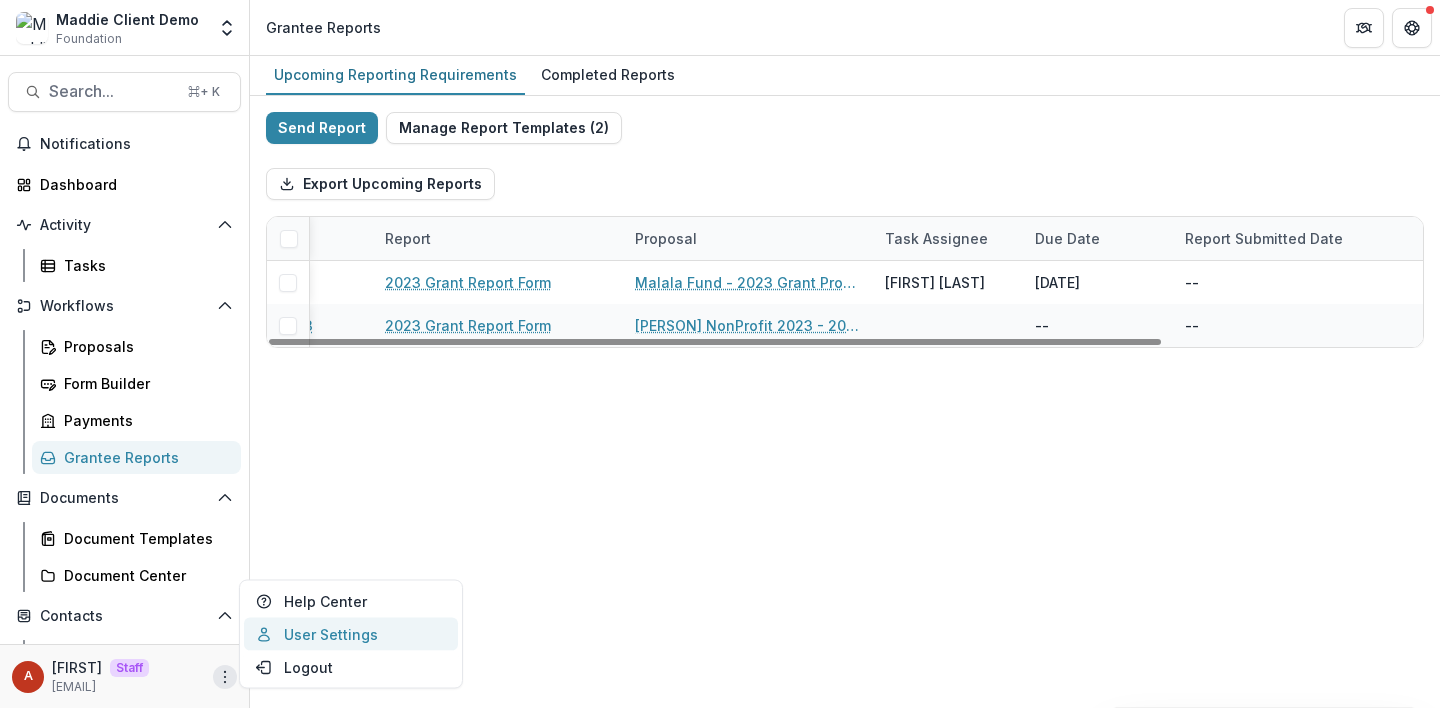 click on "User Settings" at bounding box center [351, 634] 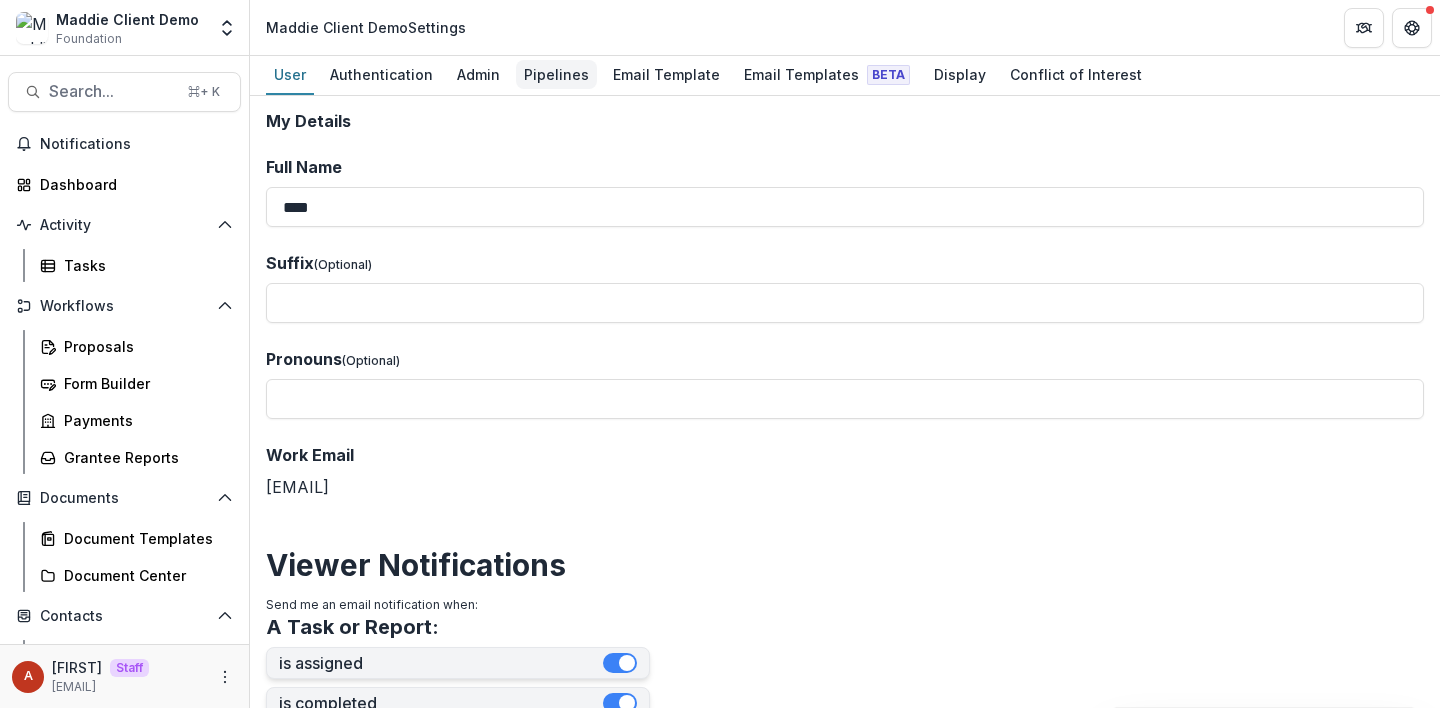 click on "Pipelines" at bounding box center (556, 74) 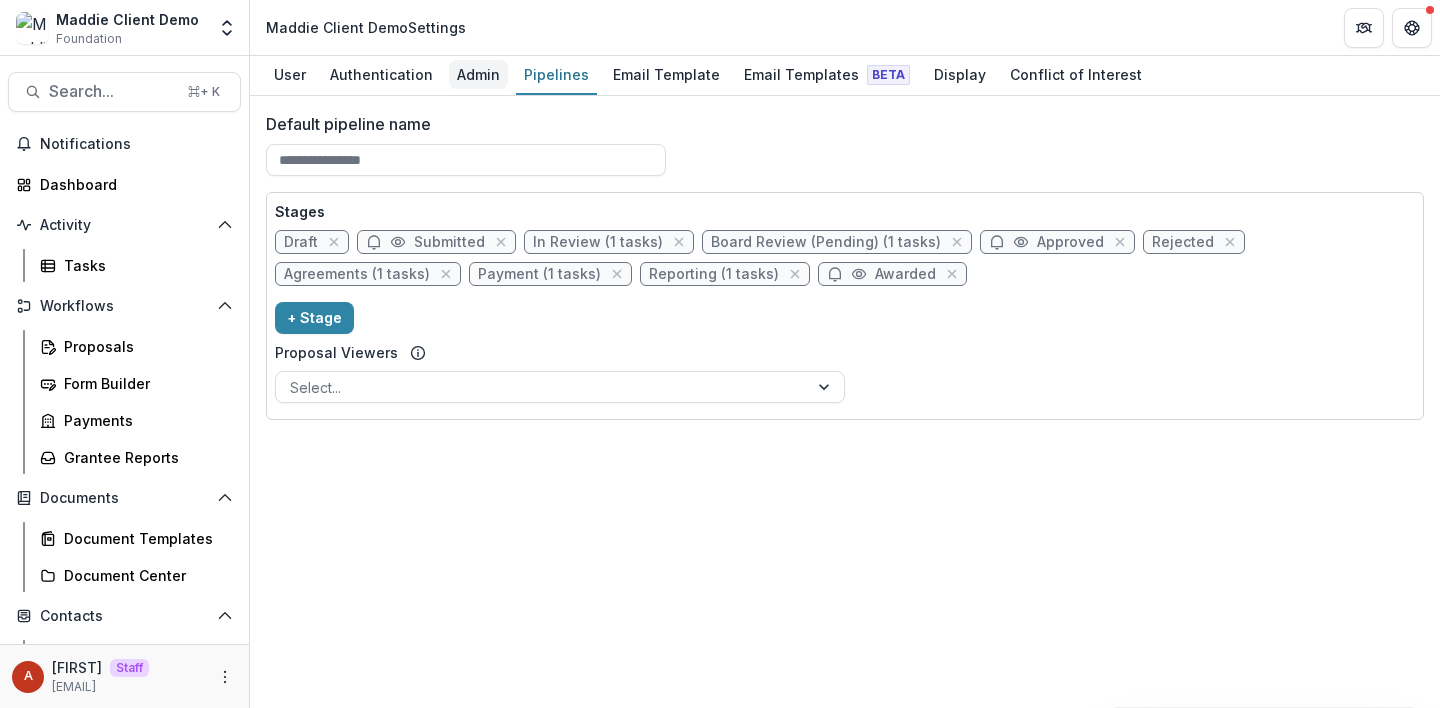click on "Admin" at bounding box center [478, 74] 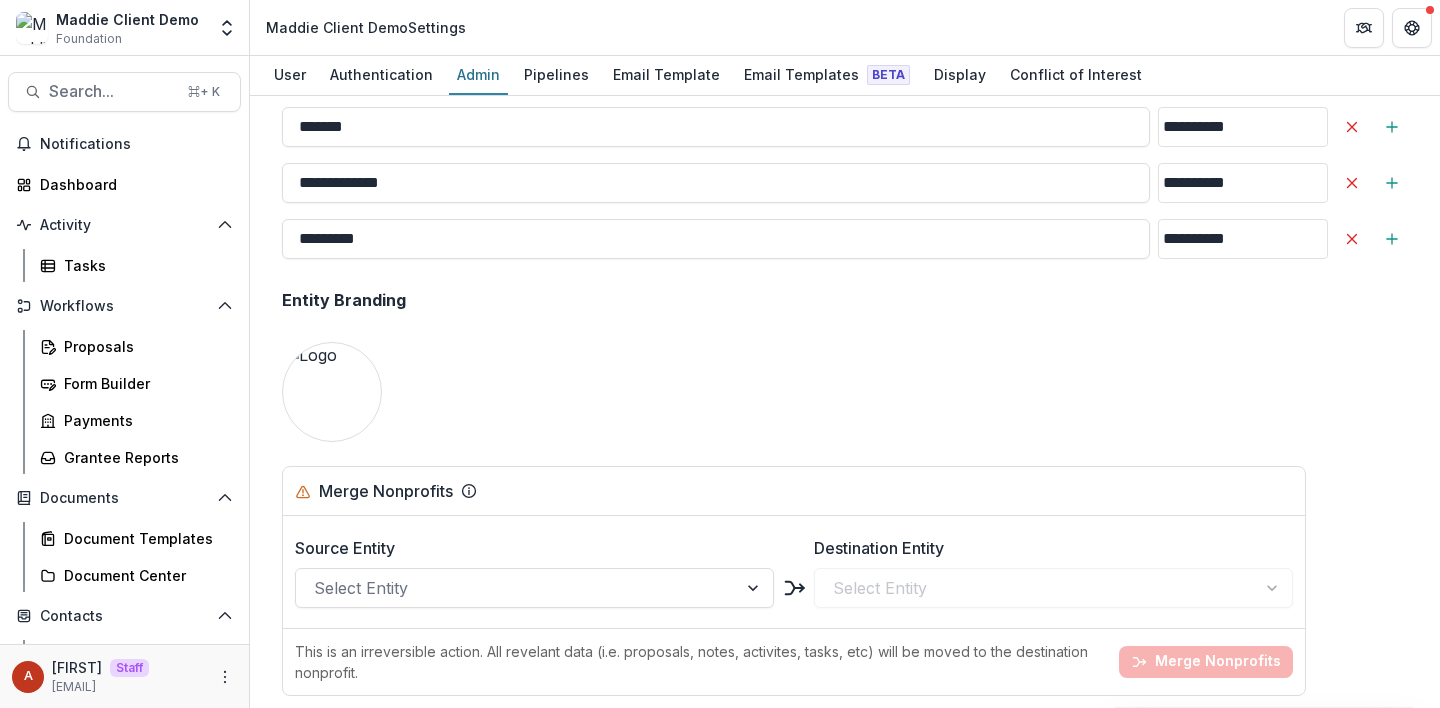 scroll, scrollTop: 2332, scrollLeft: 0, axis: vertical 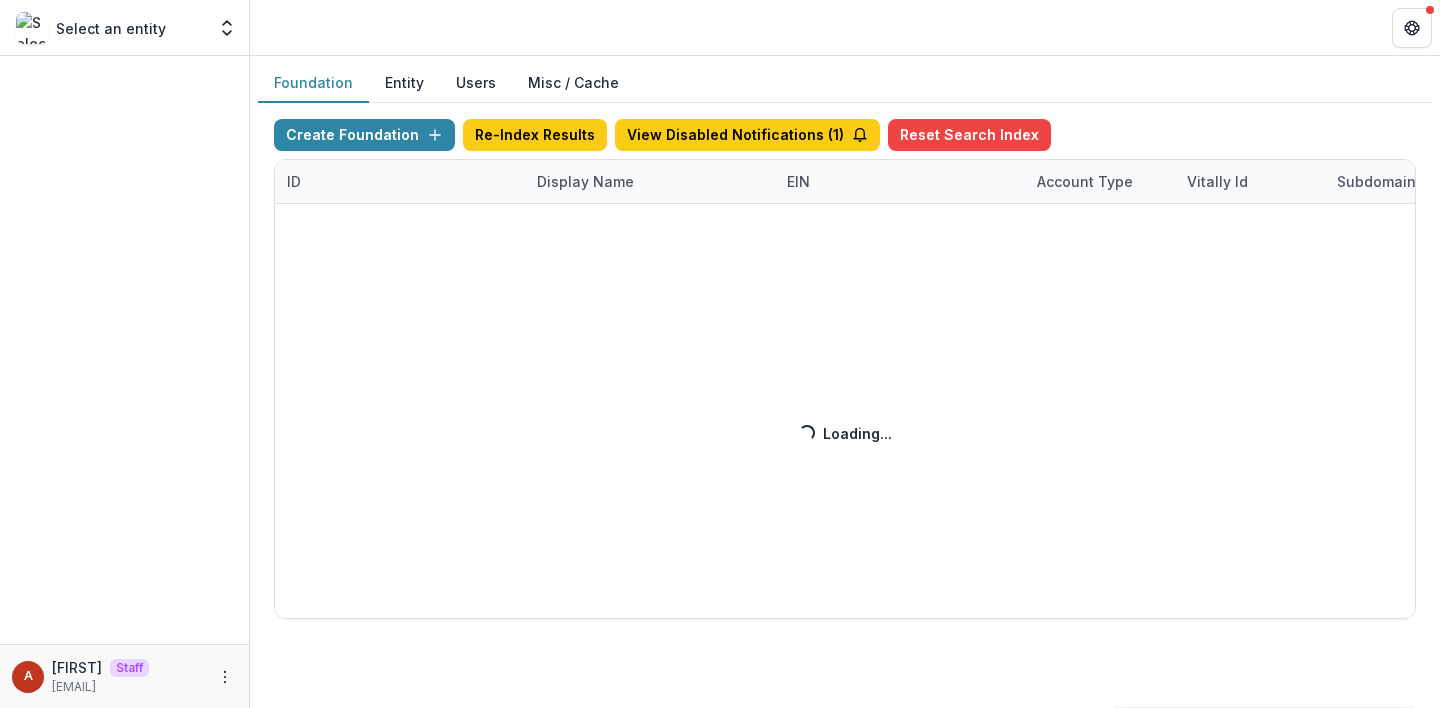 click on "Create Foundation Re-Index Results View Disabled Notifications ( 1 ) Reset Search Index ID Display Name EIN Account Type Vitally Id Subdomain Created on Actions Feature Flags Loading... Loading..." at bounding box center (845, 369) 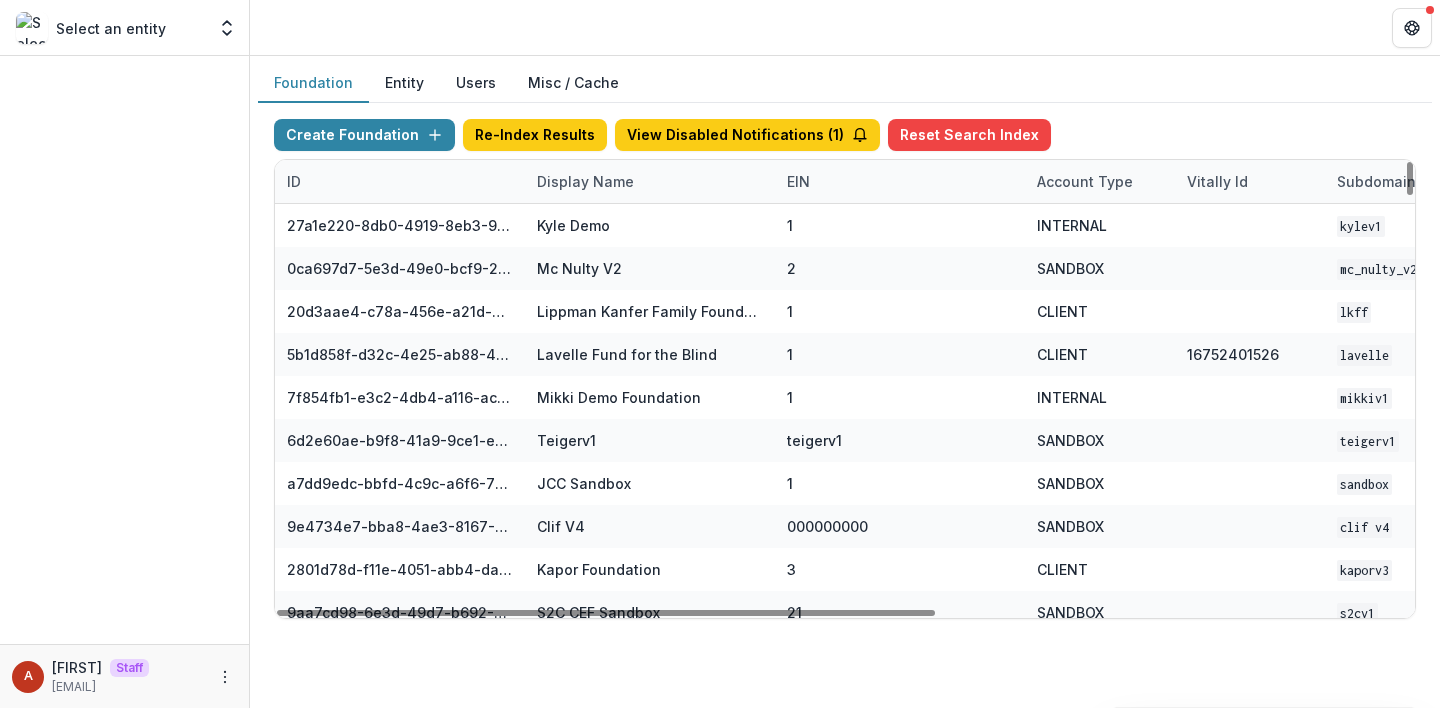 click on "Display Name" at bounding box center (585, 181) 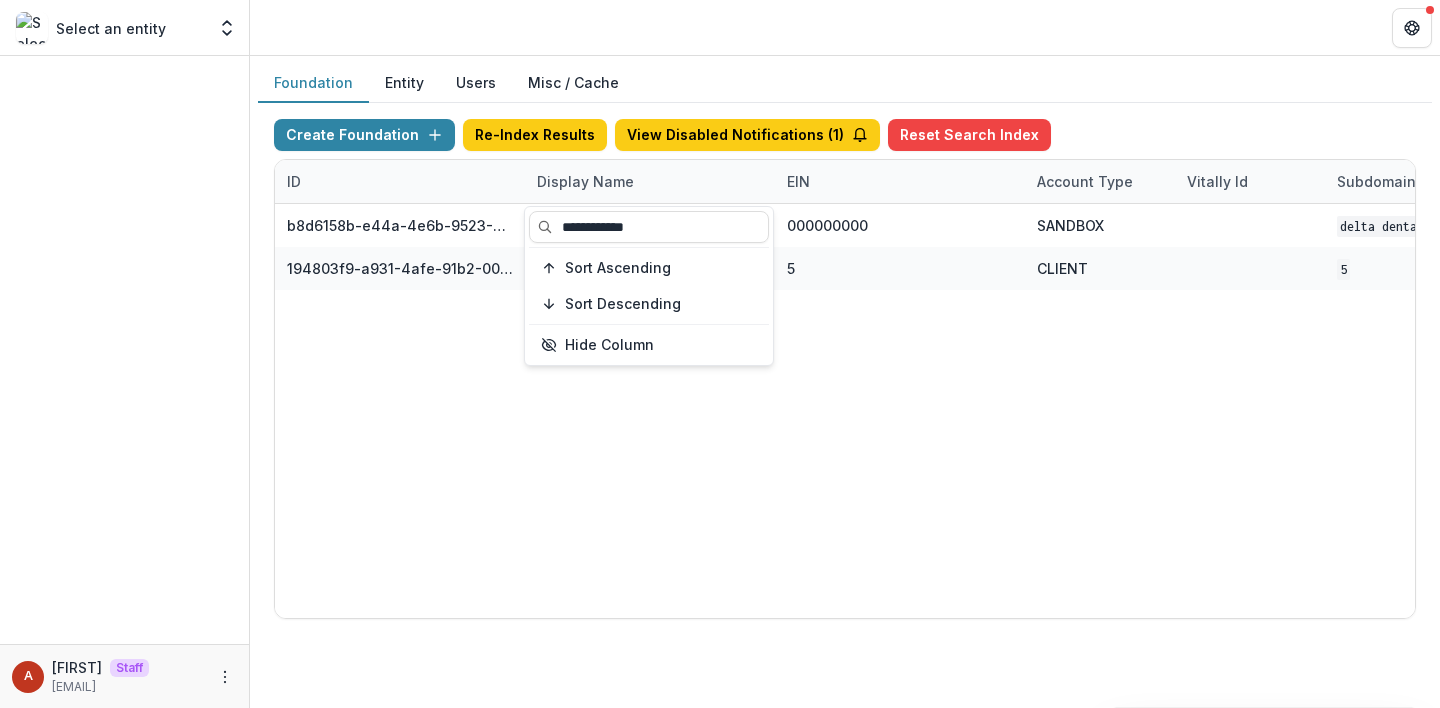 type on "**********" 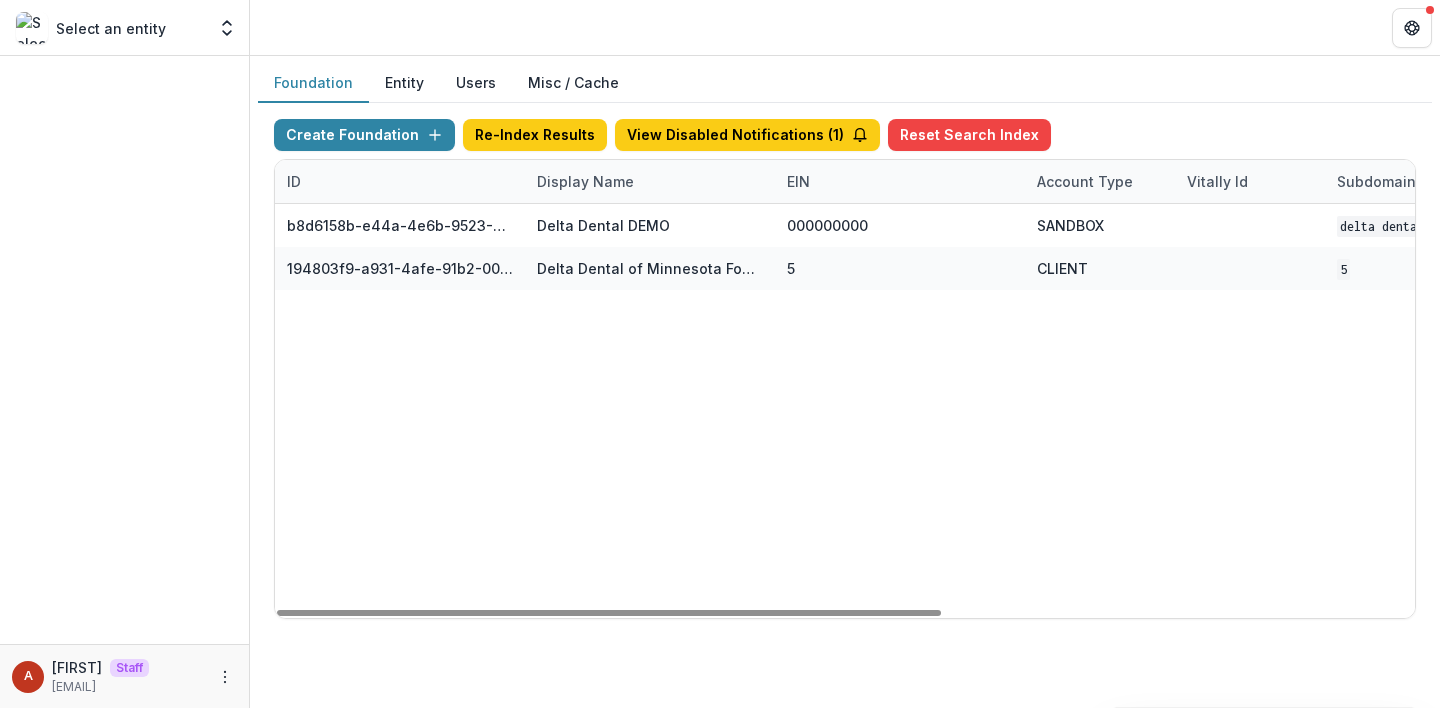 click at bounding box center [845, 27] 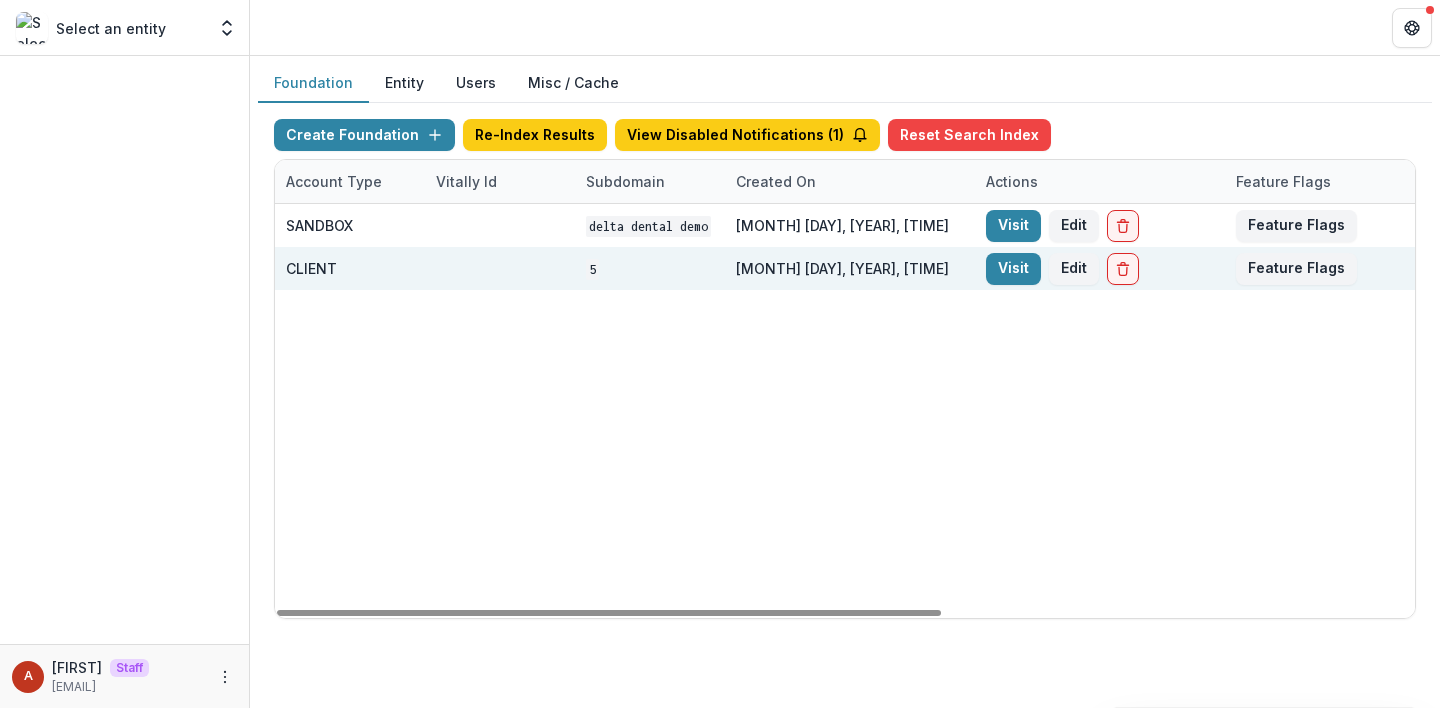scroll, scrollTop: 0, scrollLeft: 810, axis: horizontal 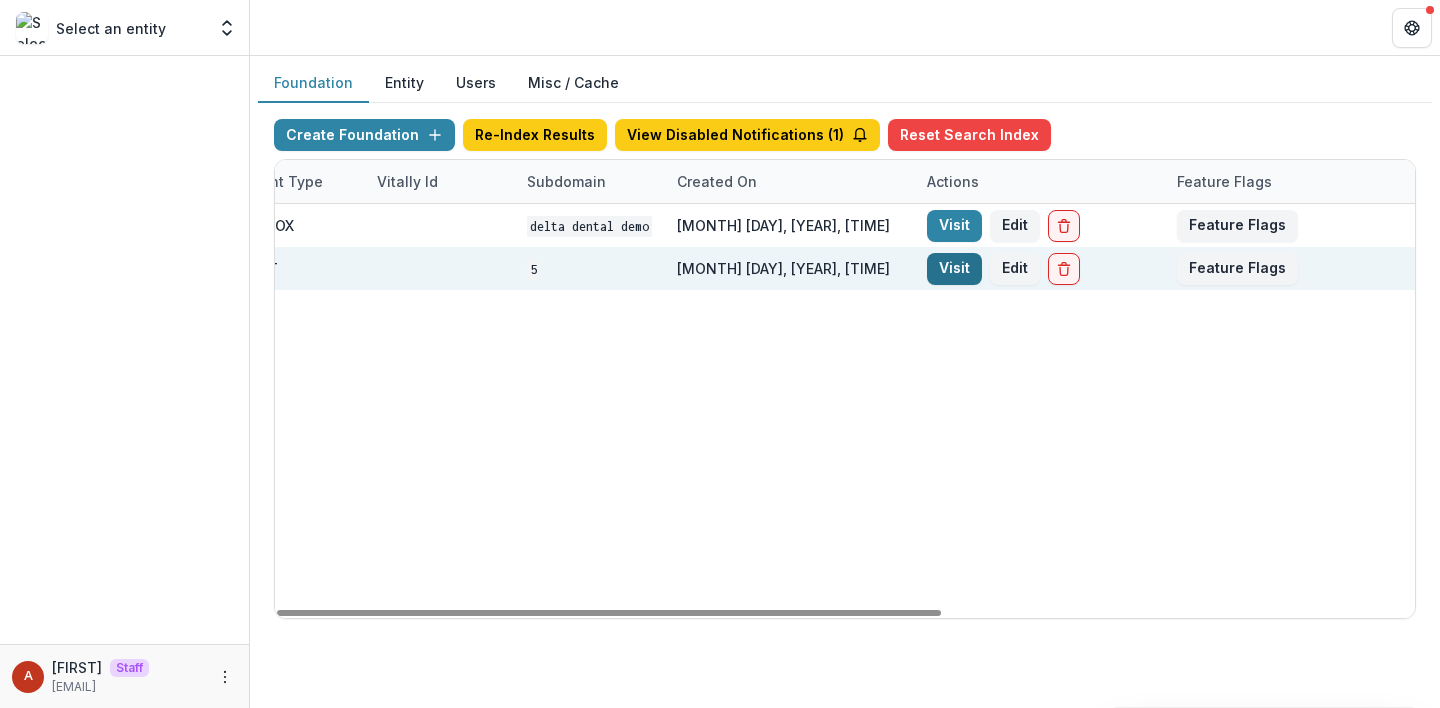 click on "Visit" at bounding box center [954, 269] 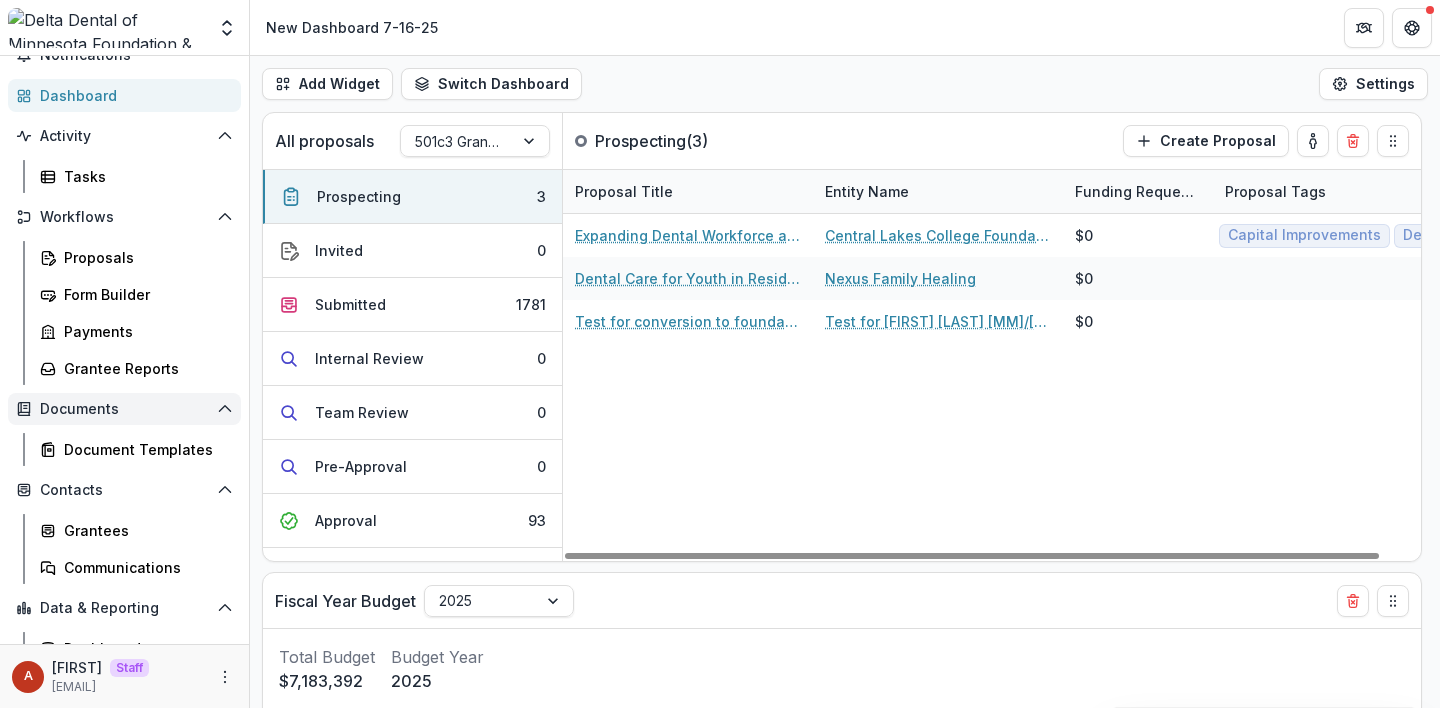 scroll, scrollTop: 93, scrollLeft: 0, axis: vertical 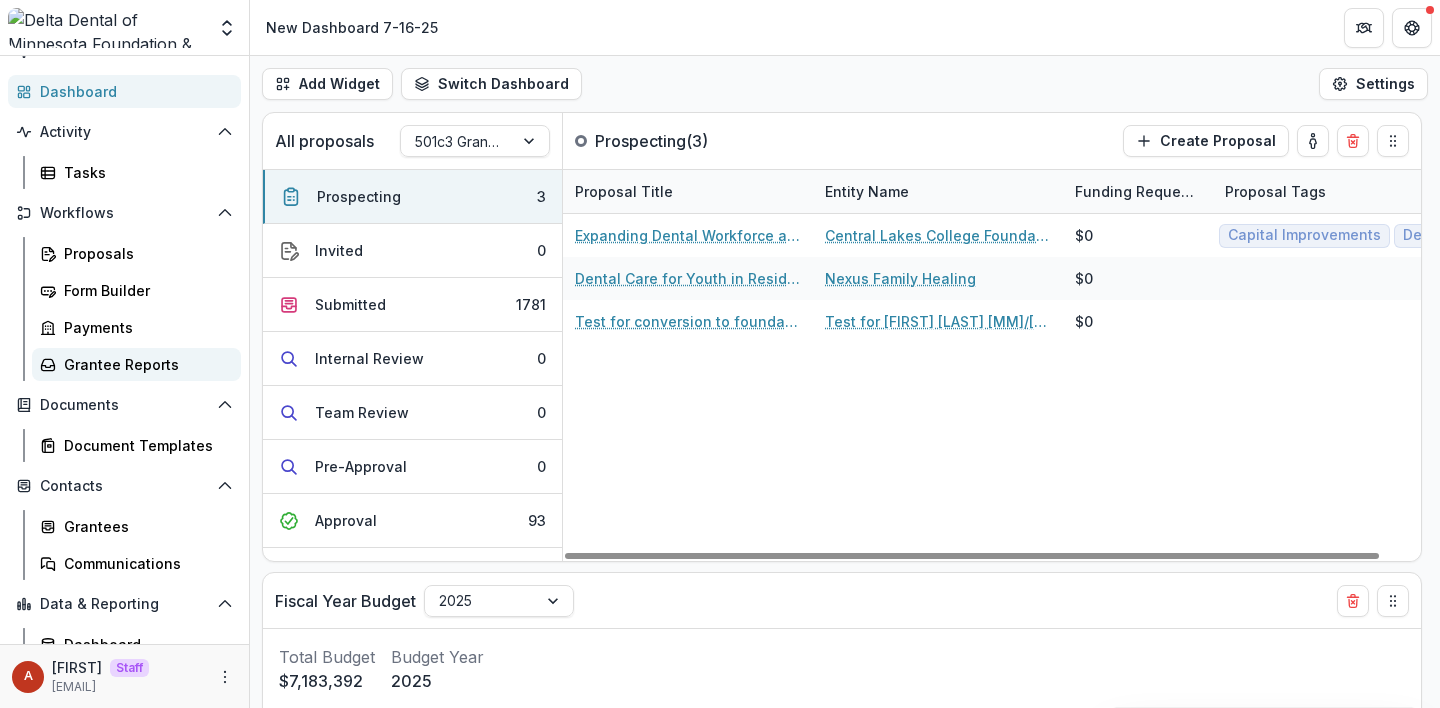 click on "Grantee Reports" at bounding box center (144, 364) 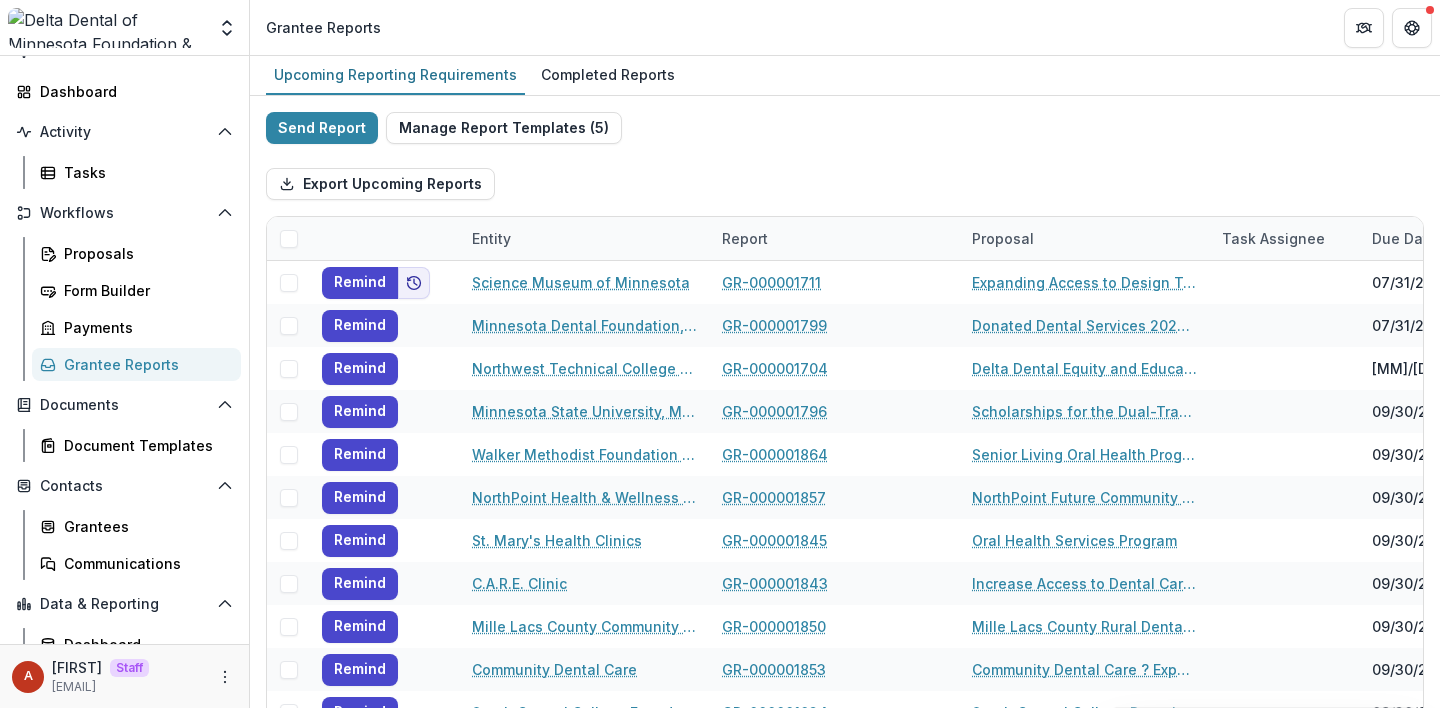 scroll, scrollTop: 221, scrollLeft: 0, axis: vertical 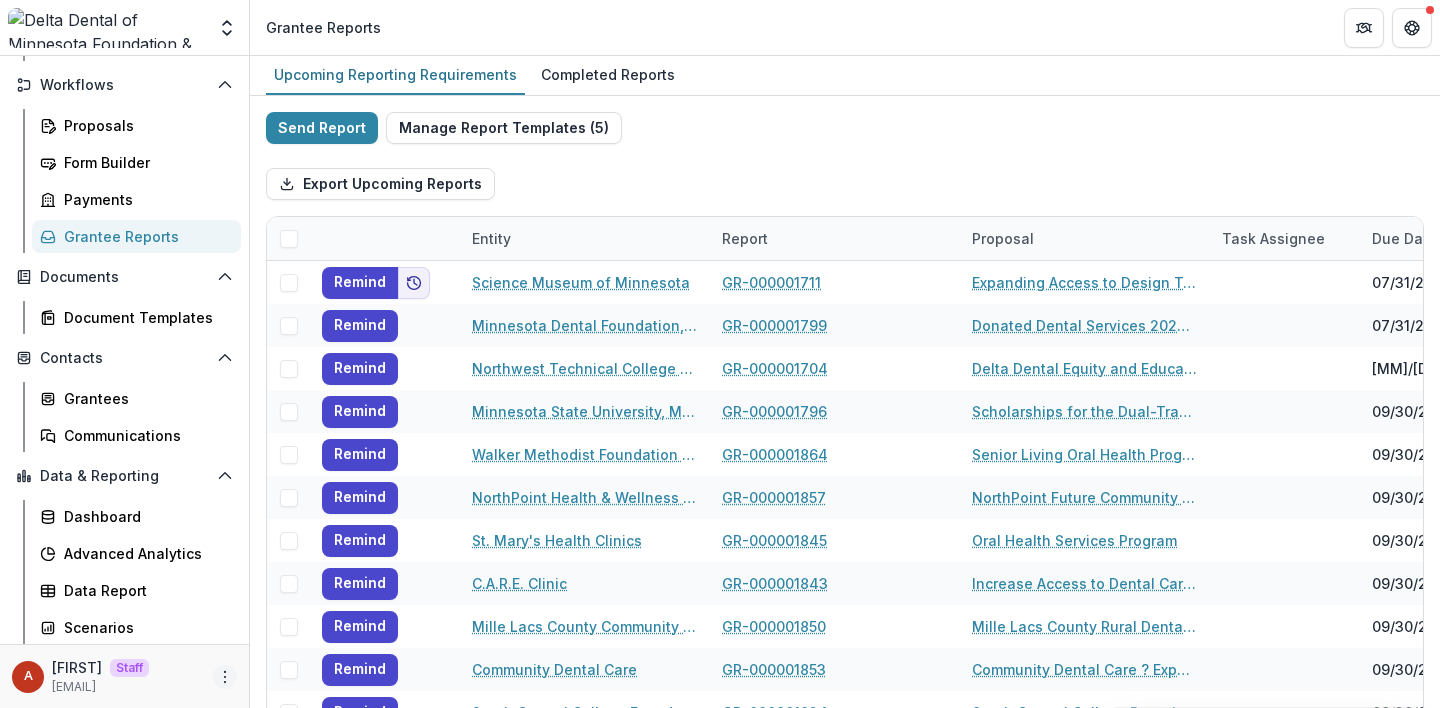 click 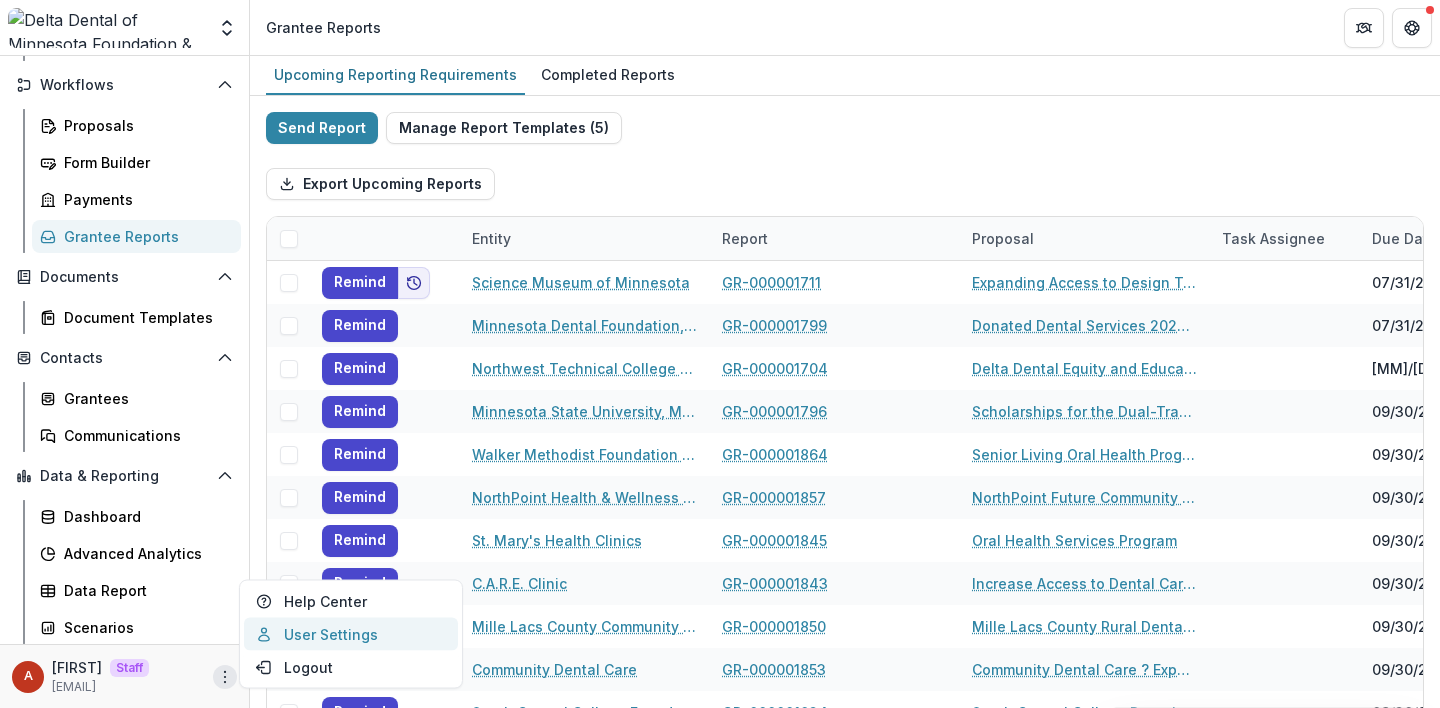 click on "User Settings" at bounding box center [351, 634] 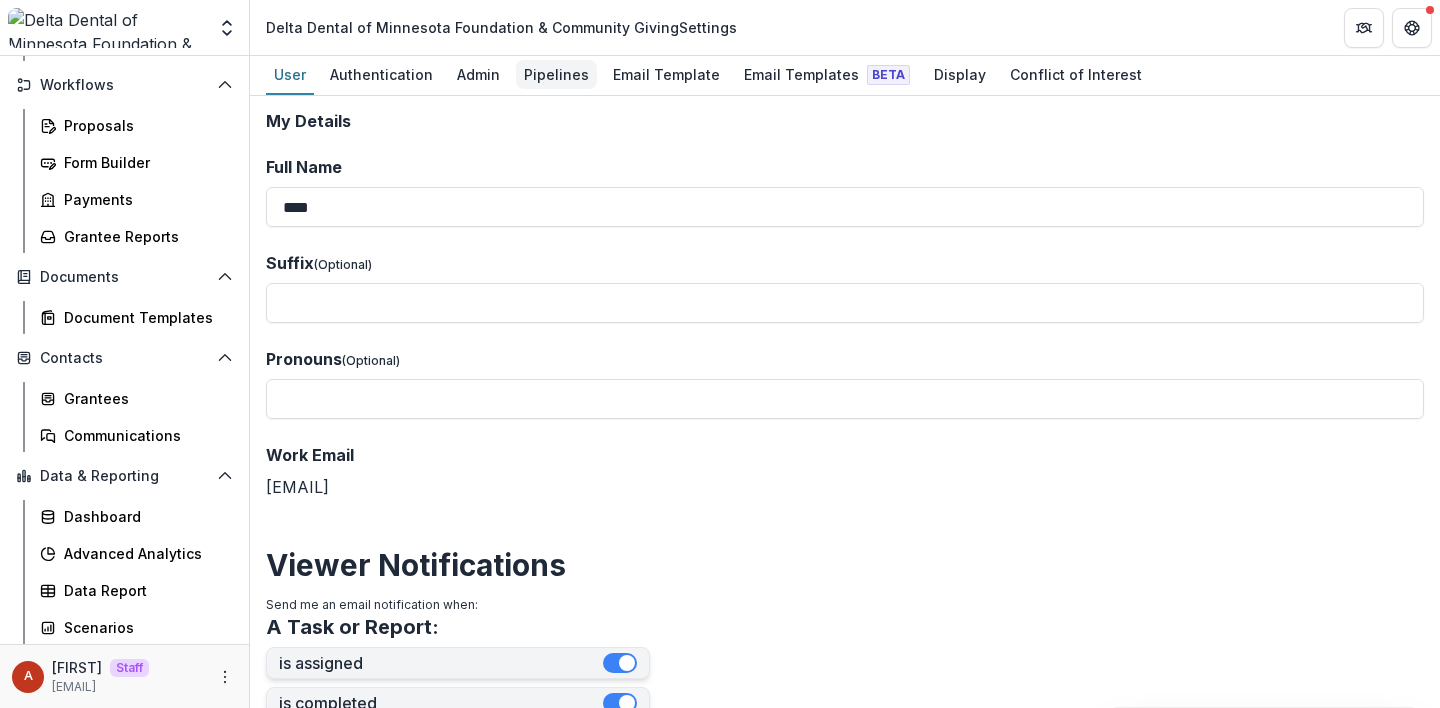 click on "Pipelines" at bounding box center (556, 75) 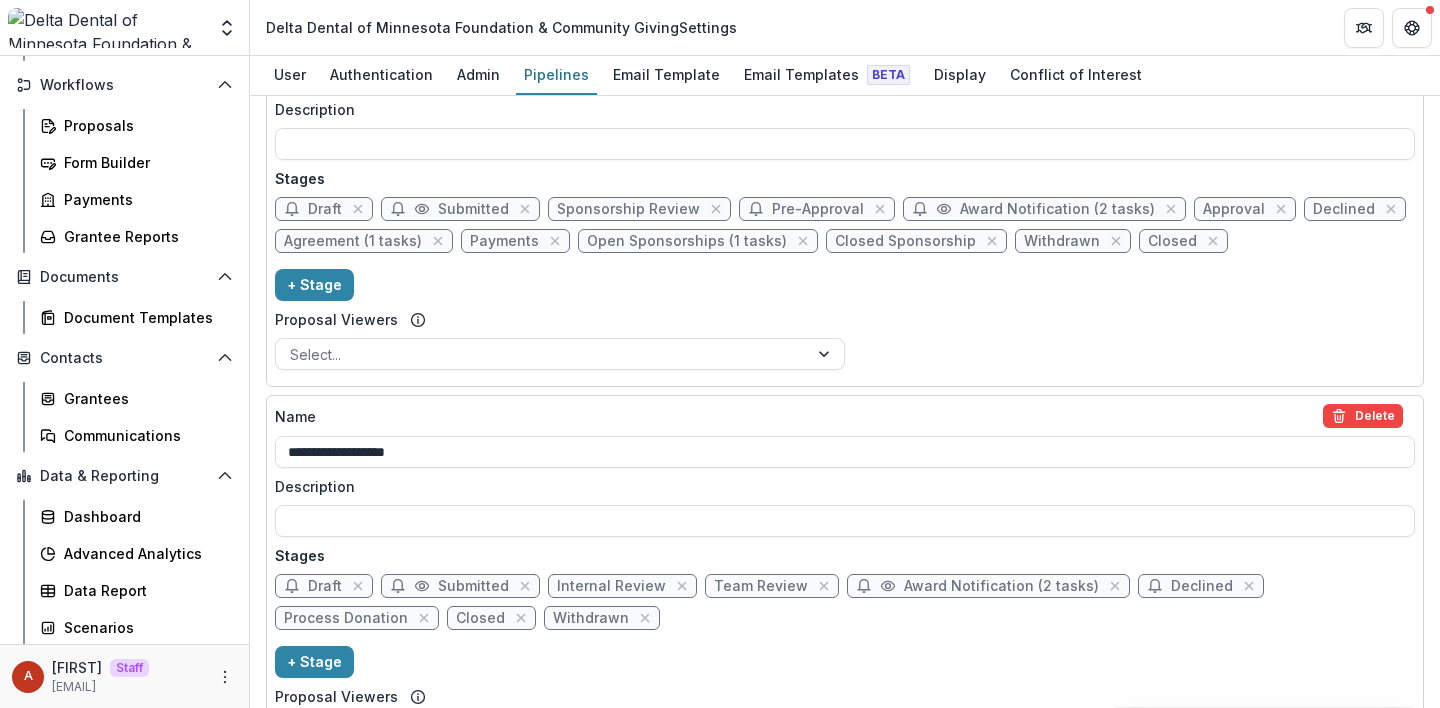 scroll, scrollTop: 490, scrollLeft: 0, axis: vertical 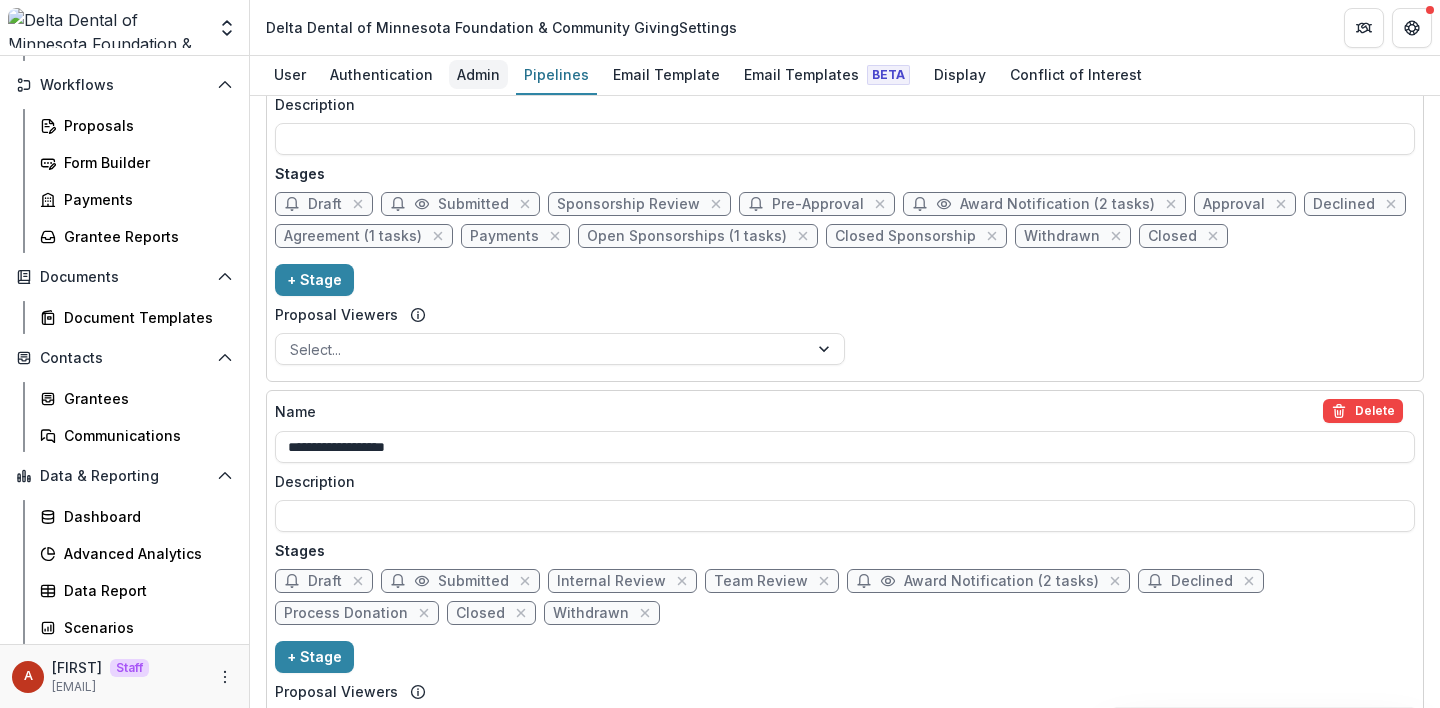 click on "Admin" at bounding box center [478, 74] 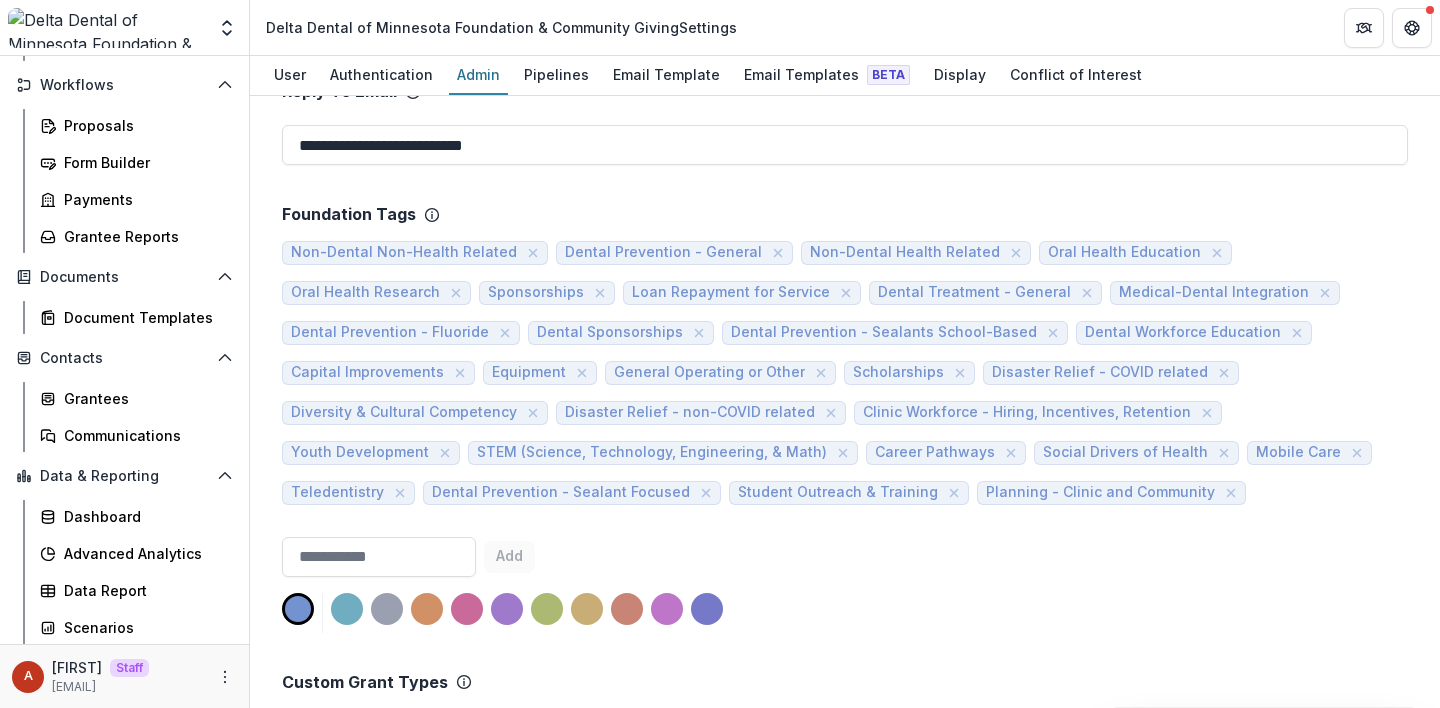 scroll, scrollTop: 845, scrollLeft: 0, axis: vertical 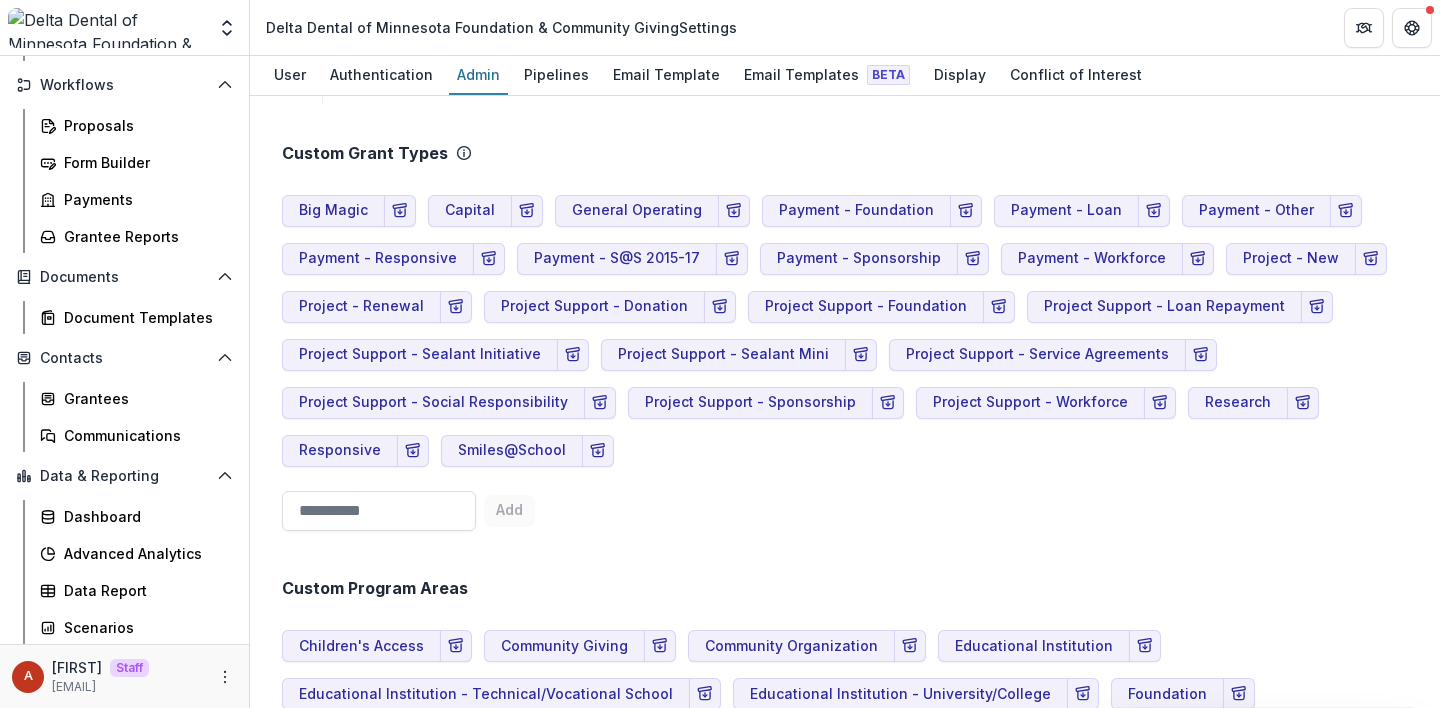 type 